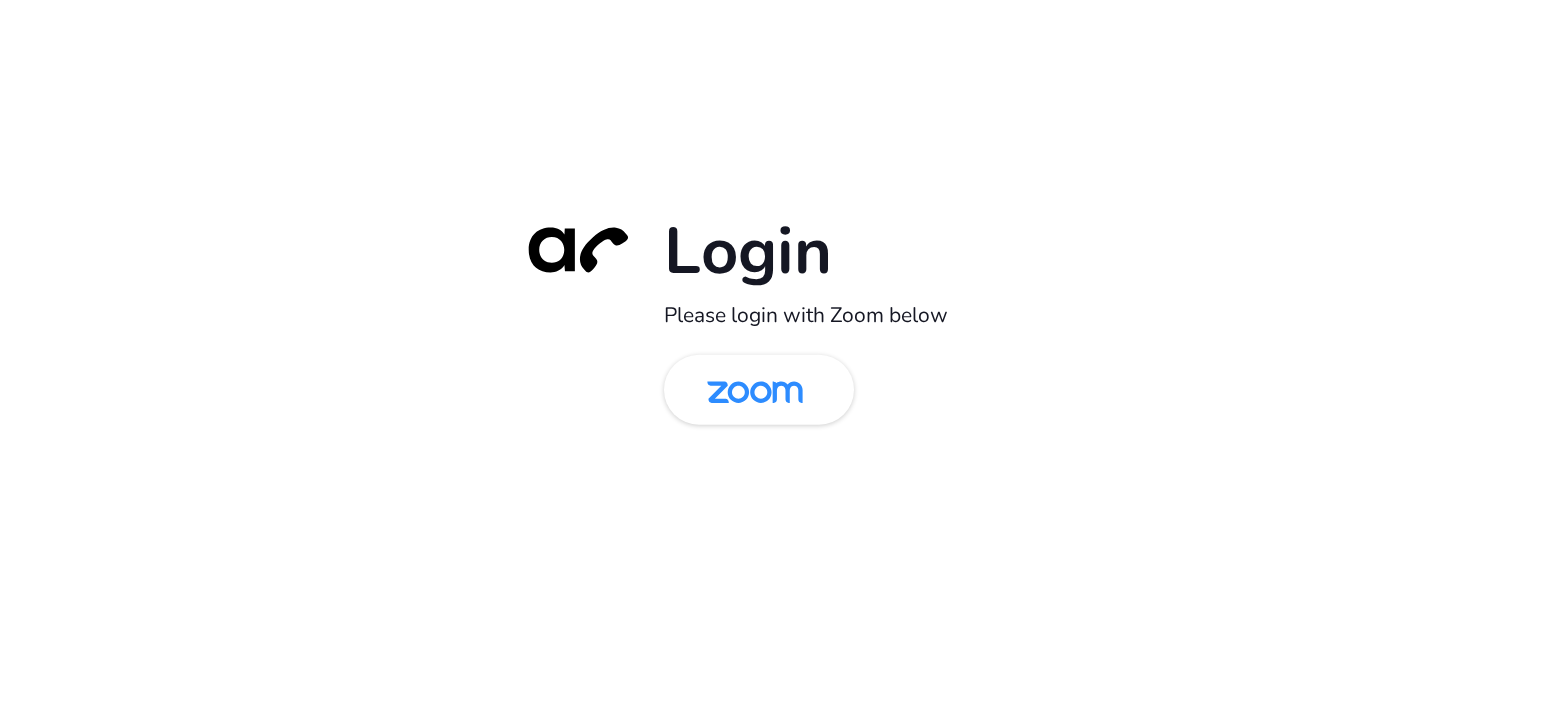 scroll, scrollTop: 0, scrollLeft: 0, axis: both 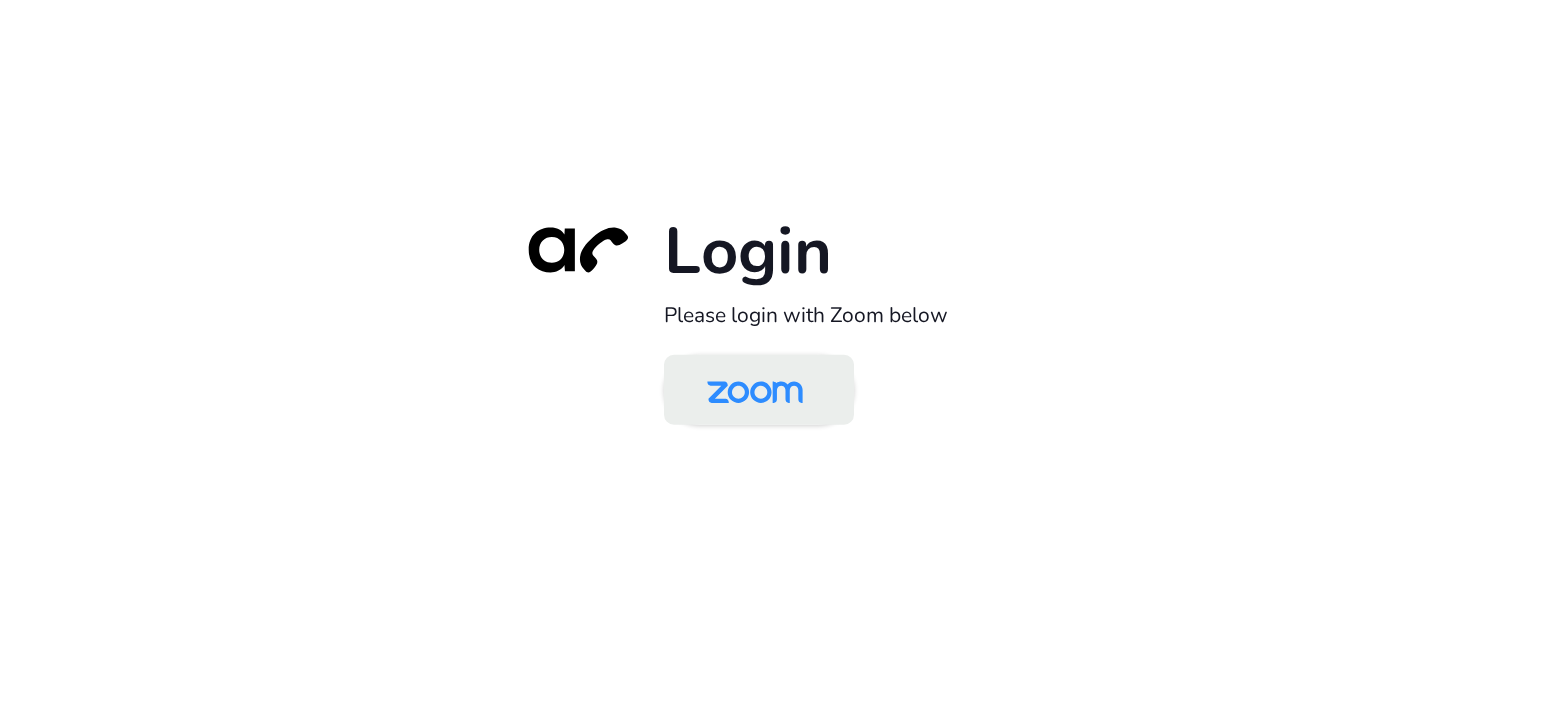 click at bounding box center (755, 391) 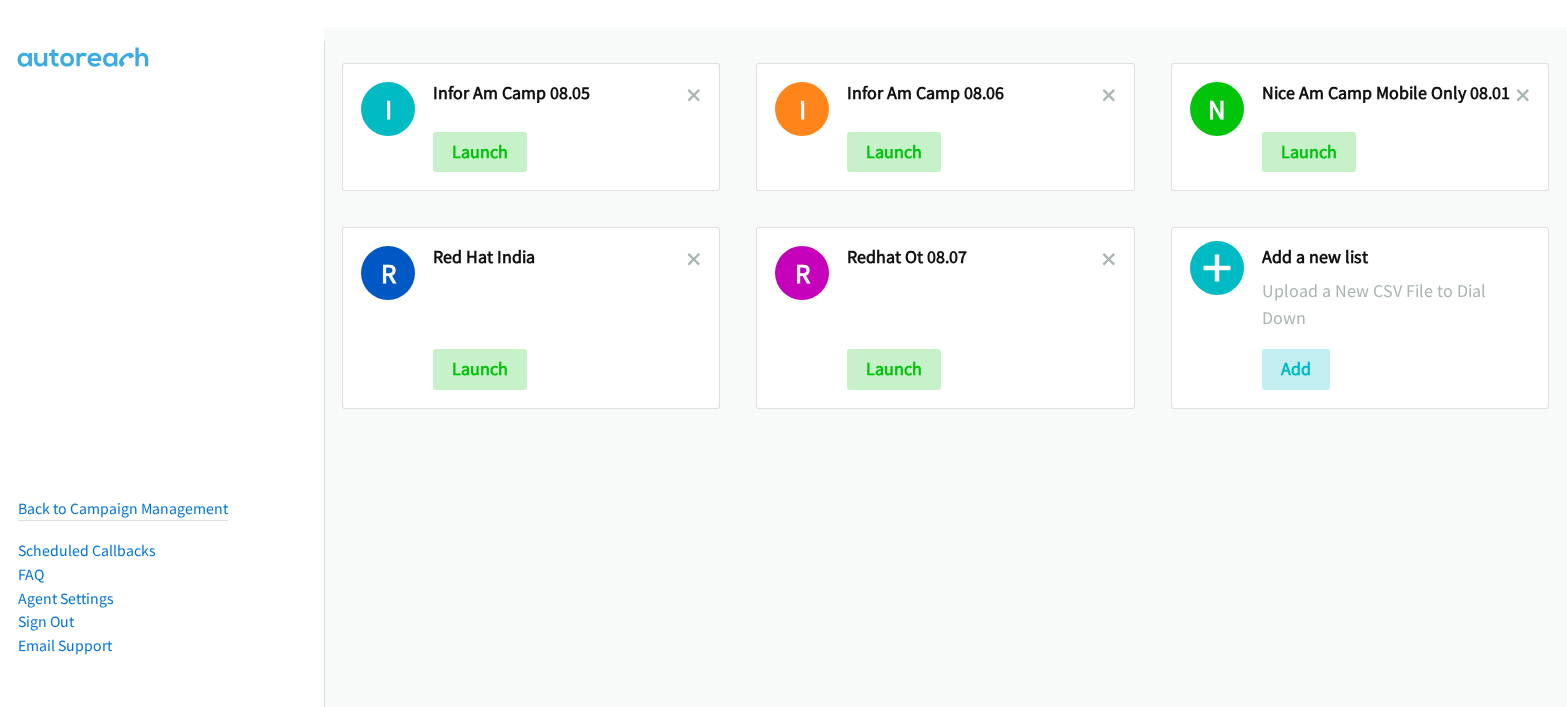 scroll, scrollTop: 0, scrollLeft: 0, axis: both 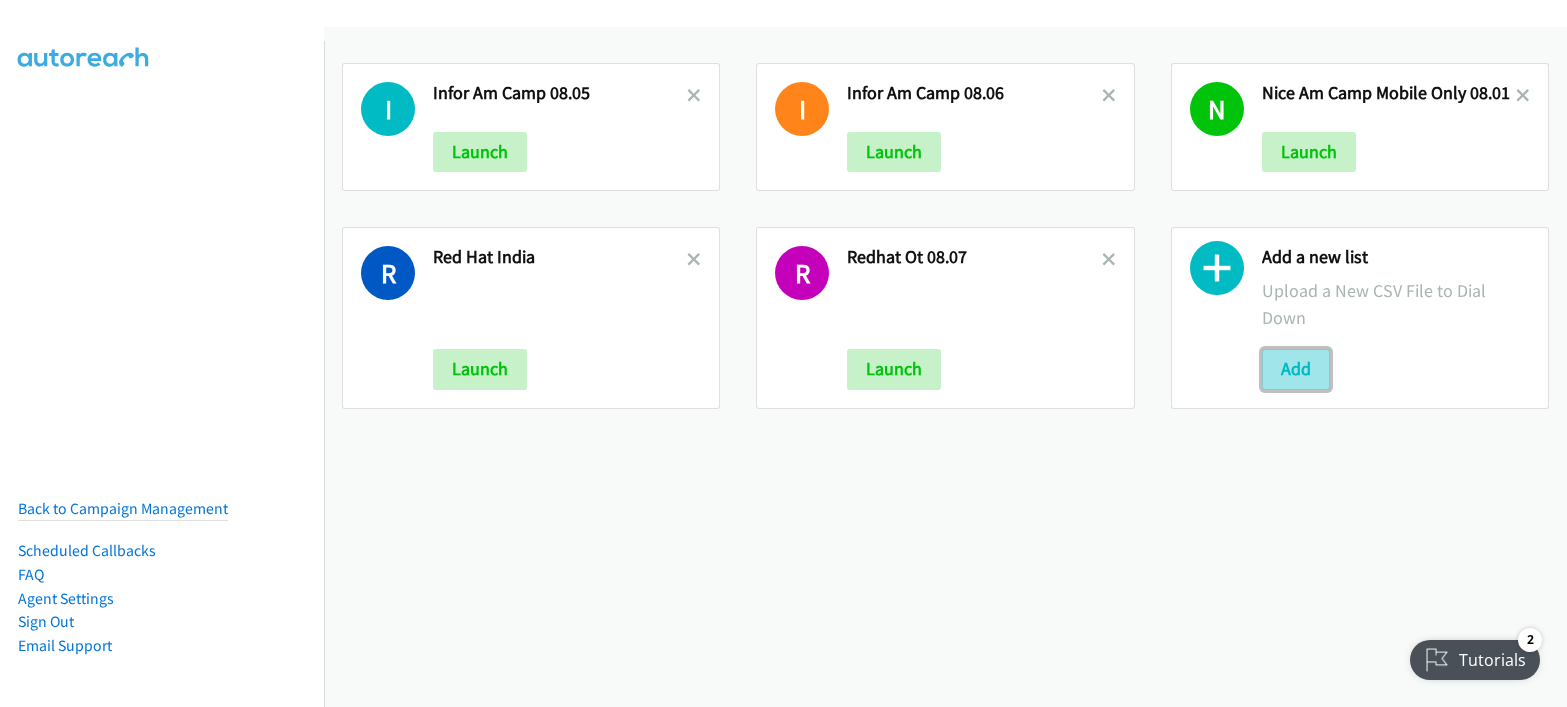 click on "Add" at bounding box center [1296, 369] 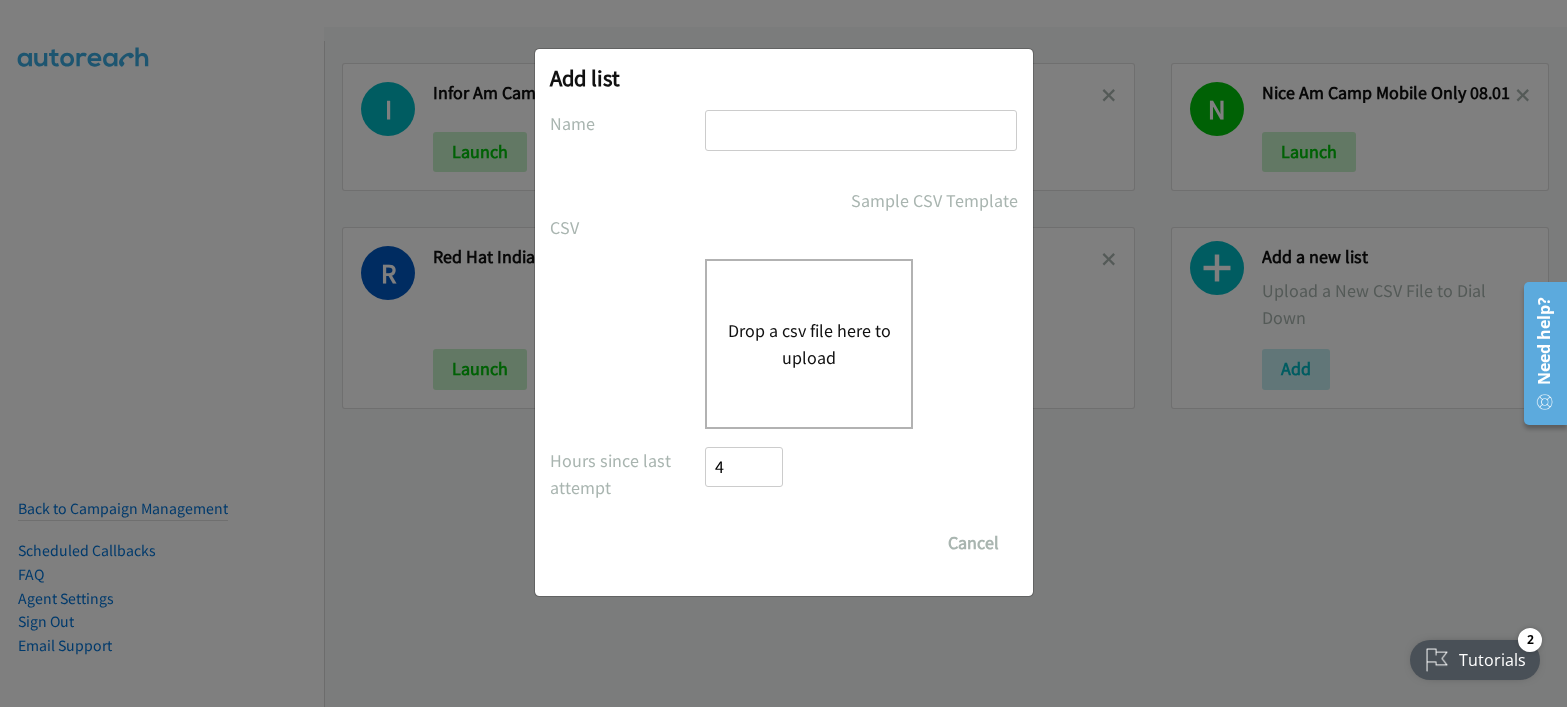 click on "Drop a csv file here to upload" at bounding box center (809, 344) 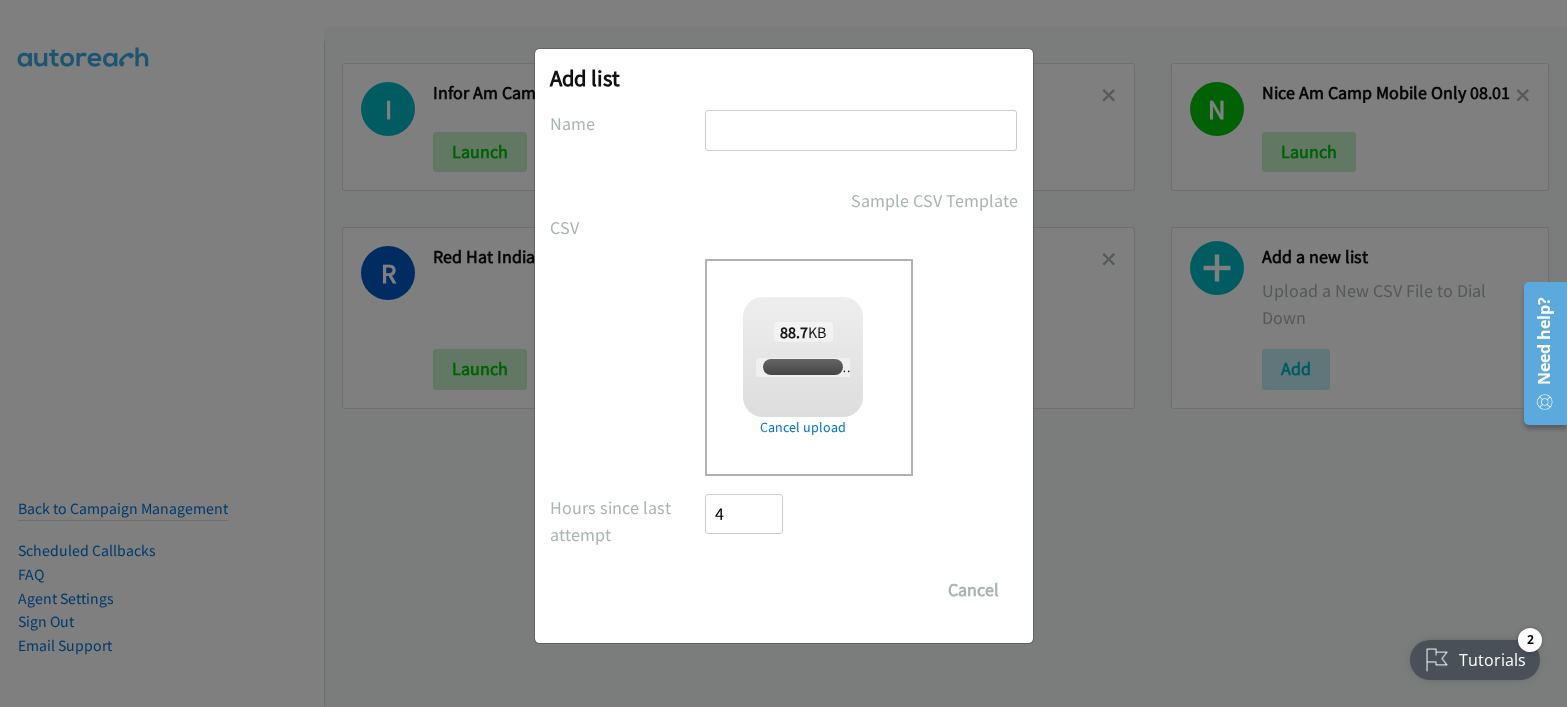 checkbox on "true" 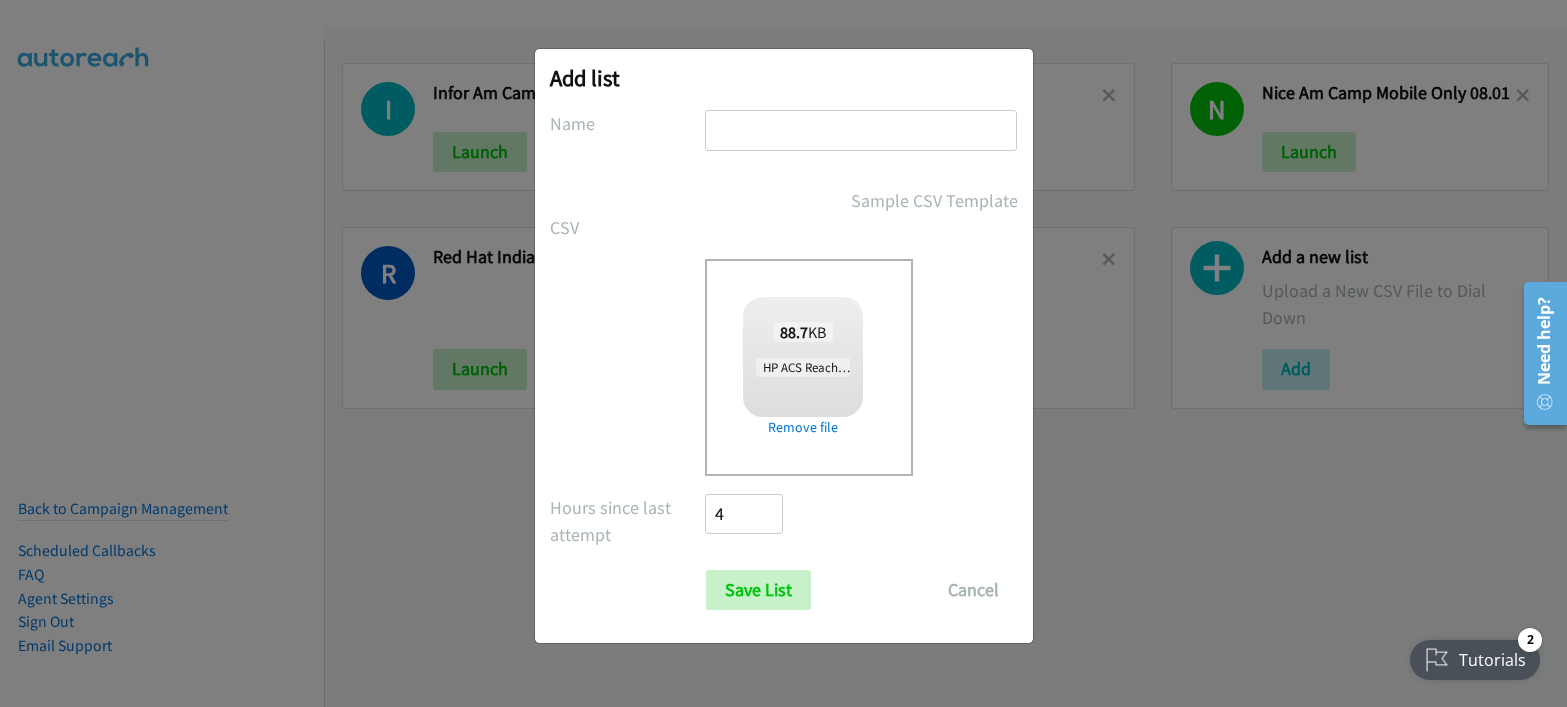 click at bounding box center [861, 130] 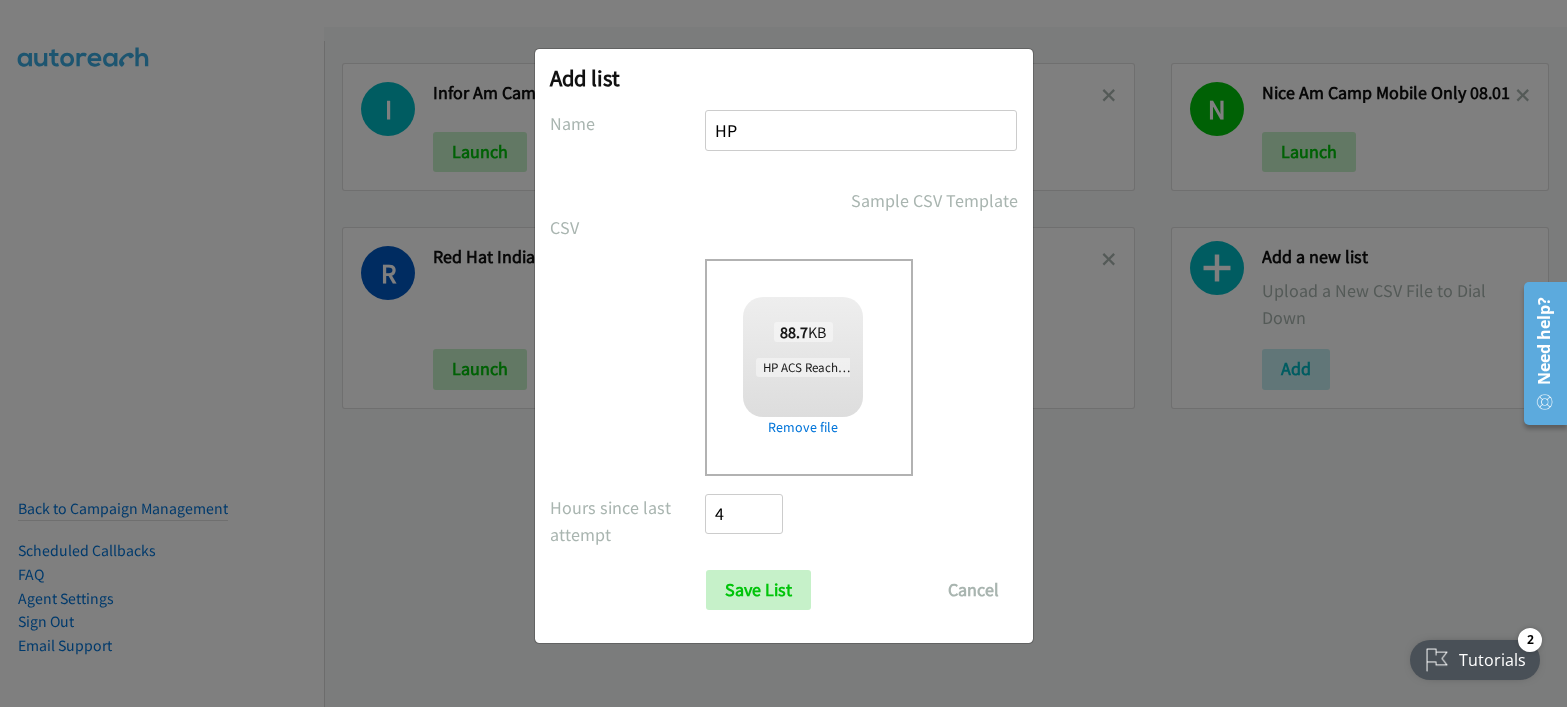 drag, startPoint x: 769, startPoint y: 122, endPoint x: 652, endPoint y: 138, distance: 118.08895 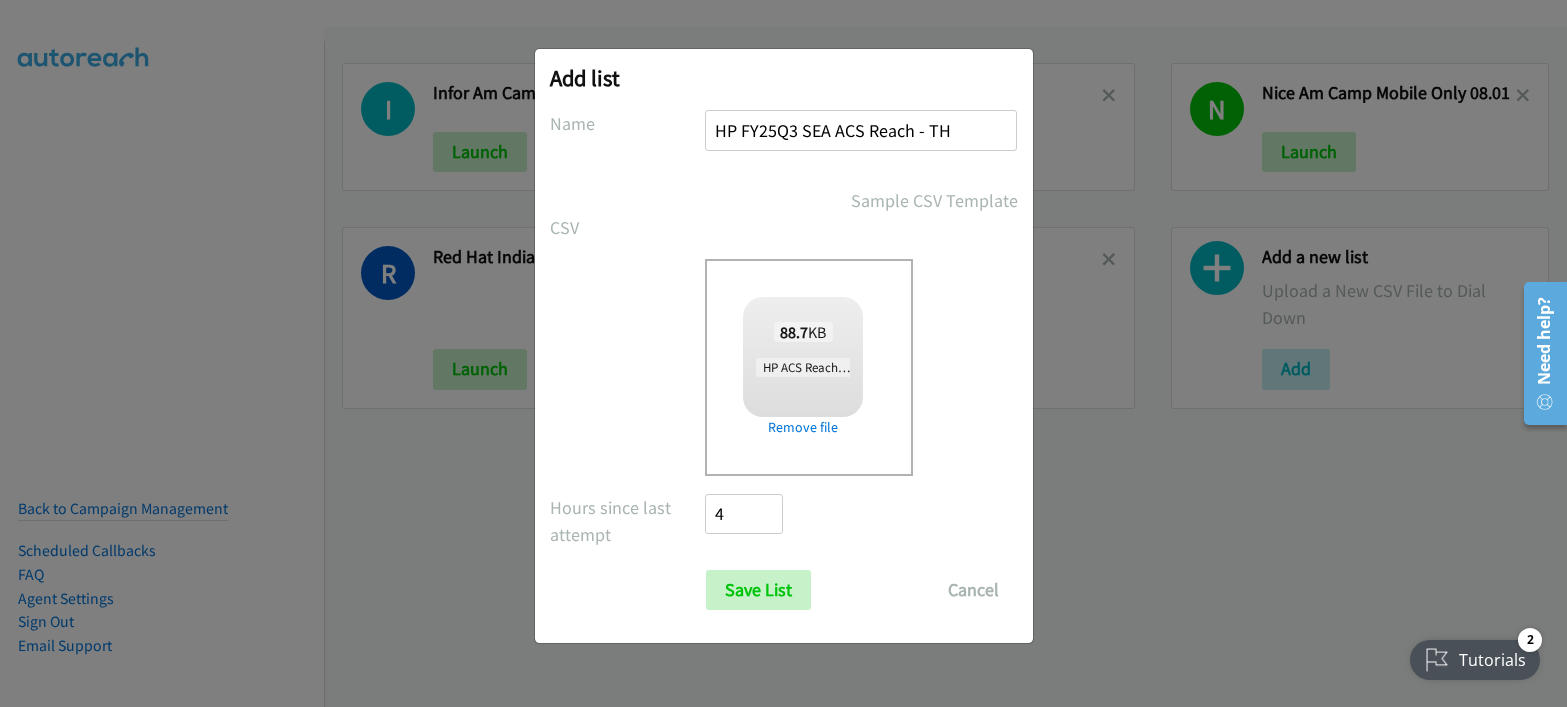 drag, startPoint x: 832, startPoint y: 134, endPoint x: 741, endPoint y: 124, distance: 91.5478 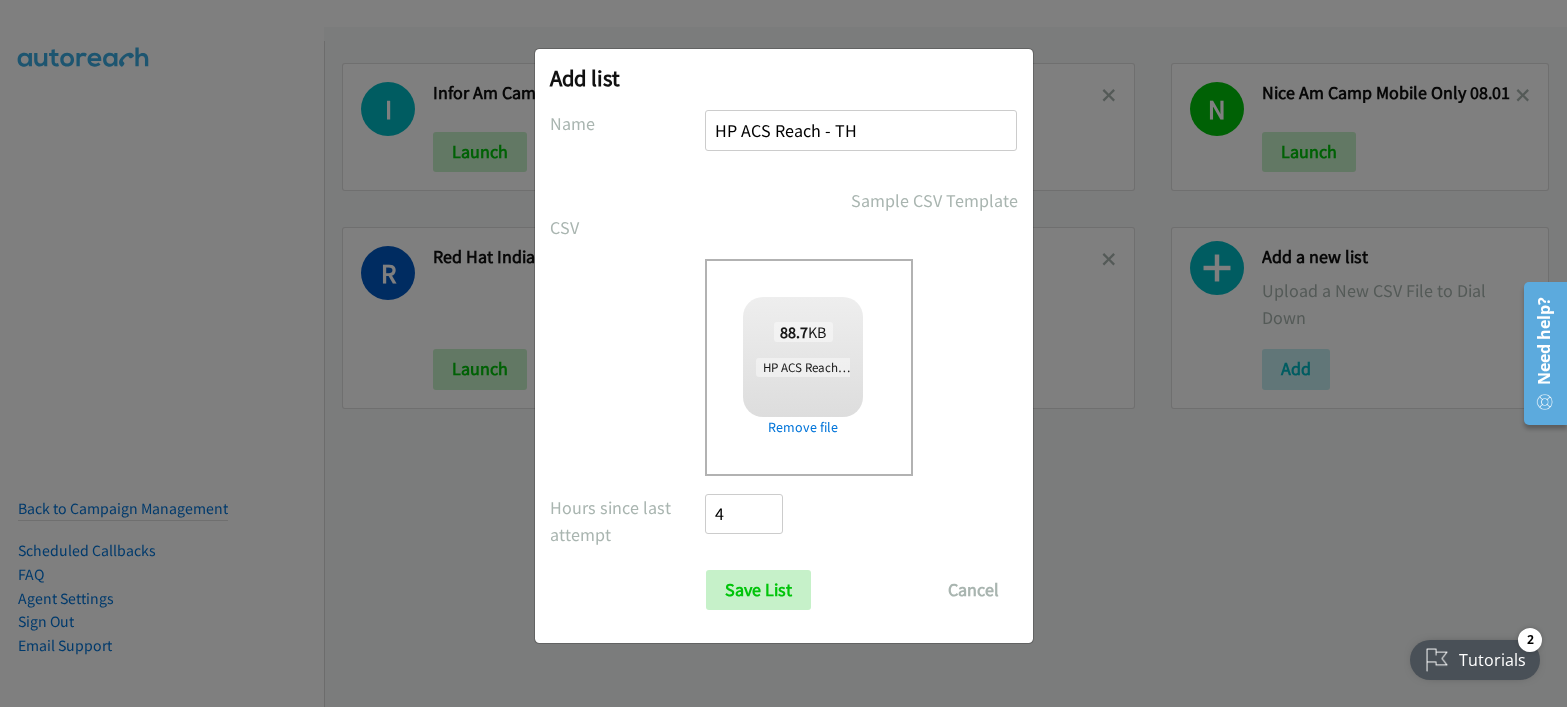 click on "HP ACS Reach - TH" at bounding box center [861, 130] 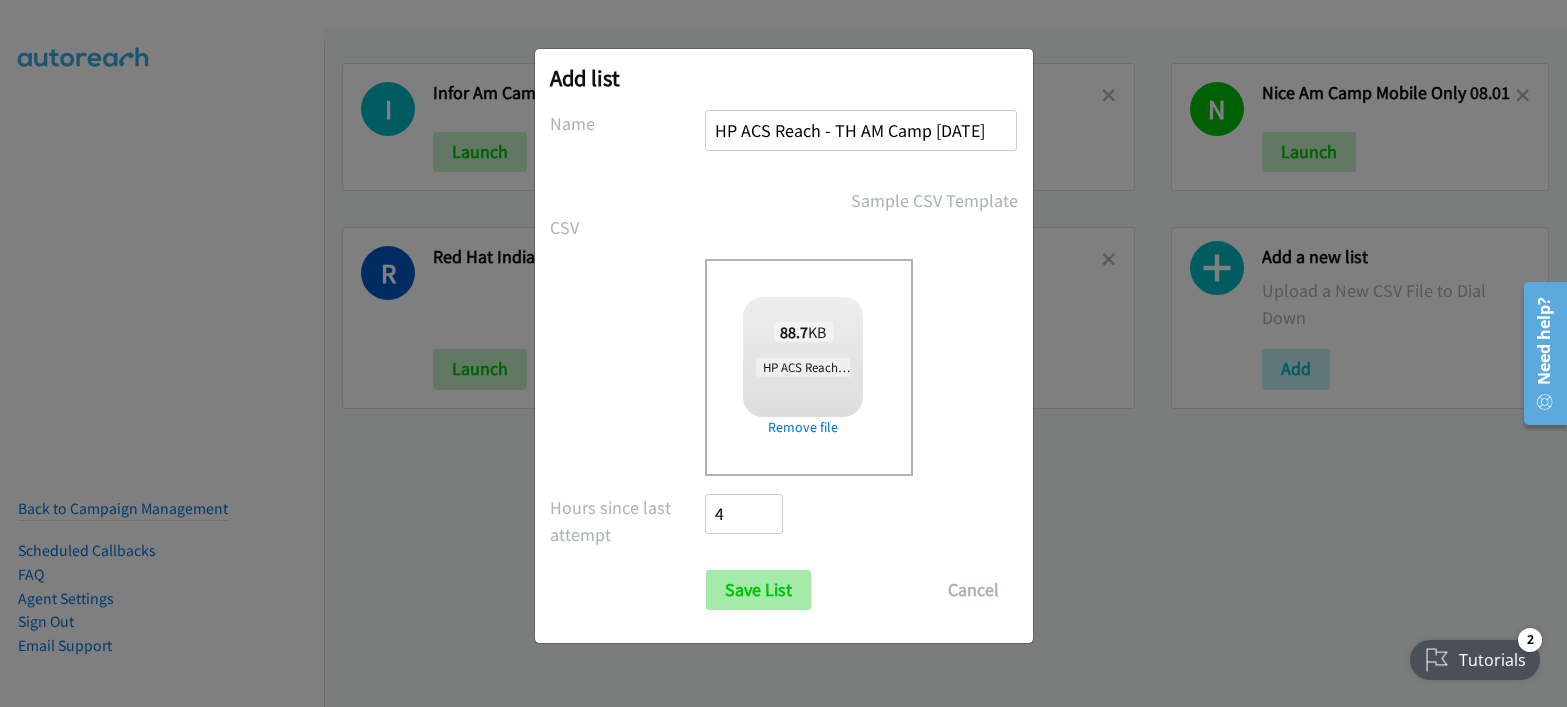 type on "HP ACS Reach - TH AM Camp 08.08" 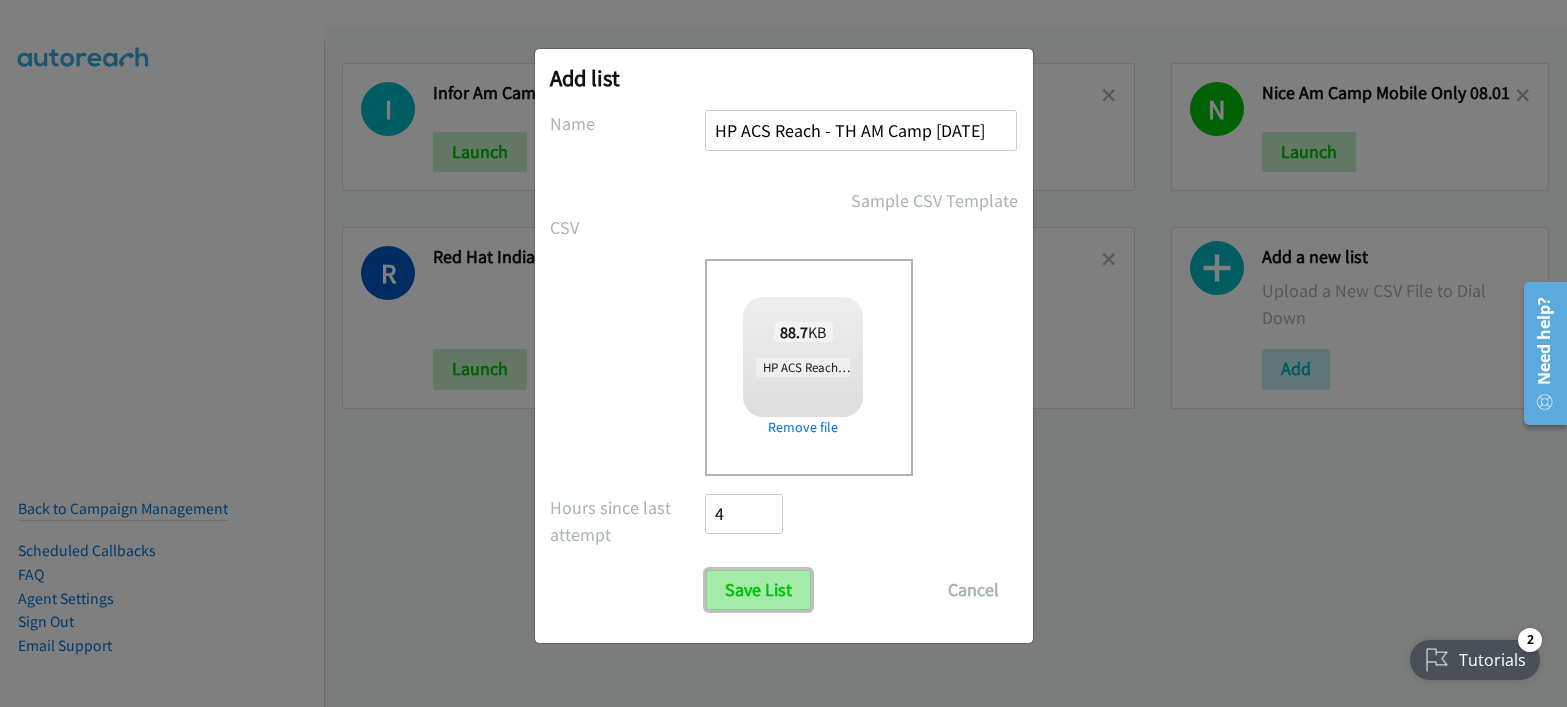 click on "Save List" at bounding box center [758, 590] 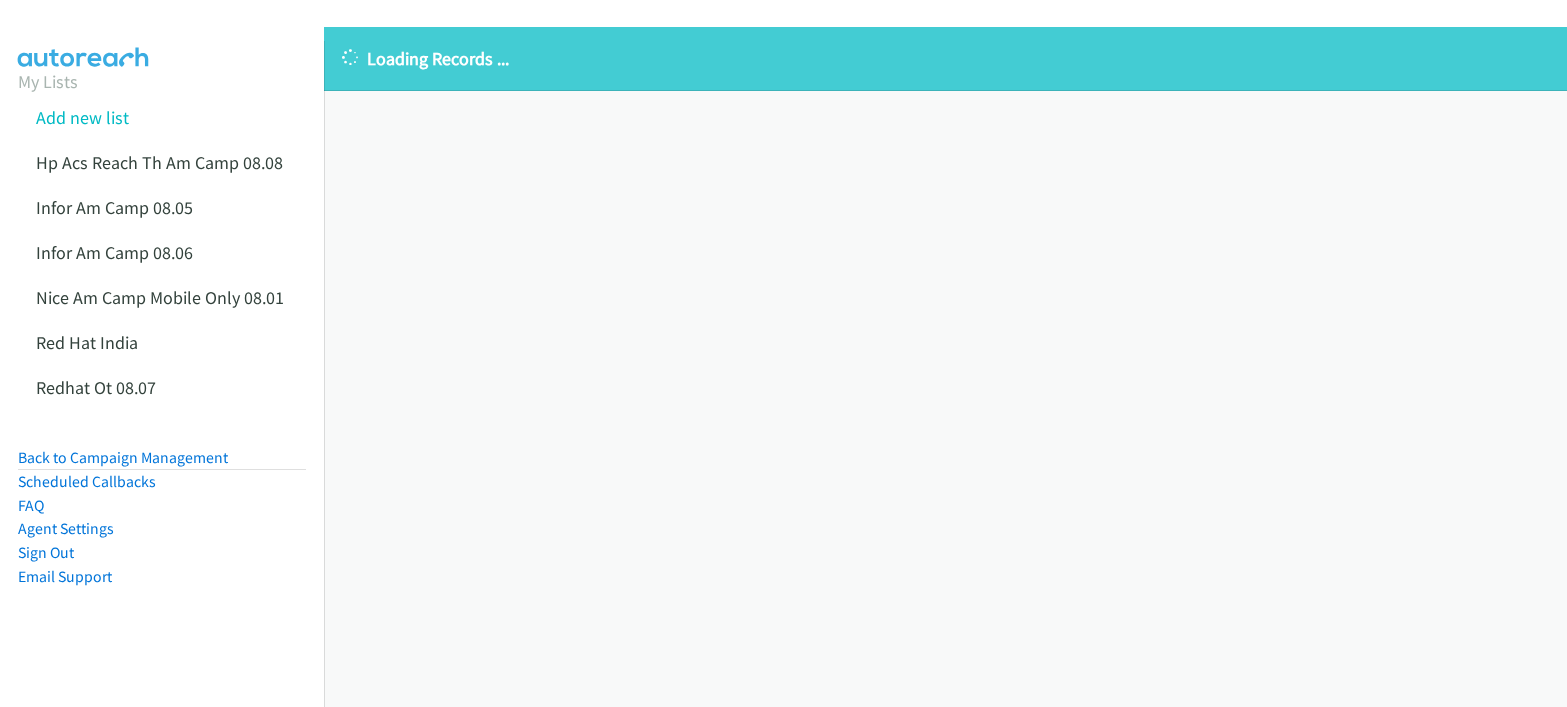 scroll, scrollTop: 0, scrollLeft: 0, axis: both 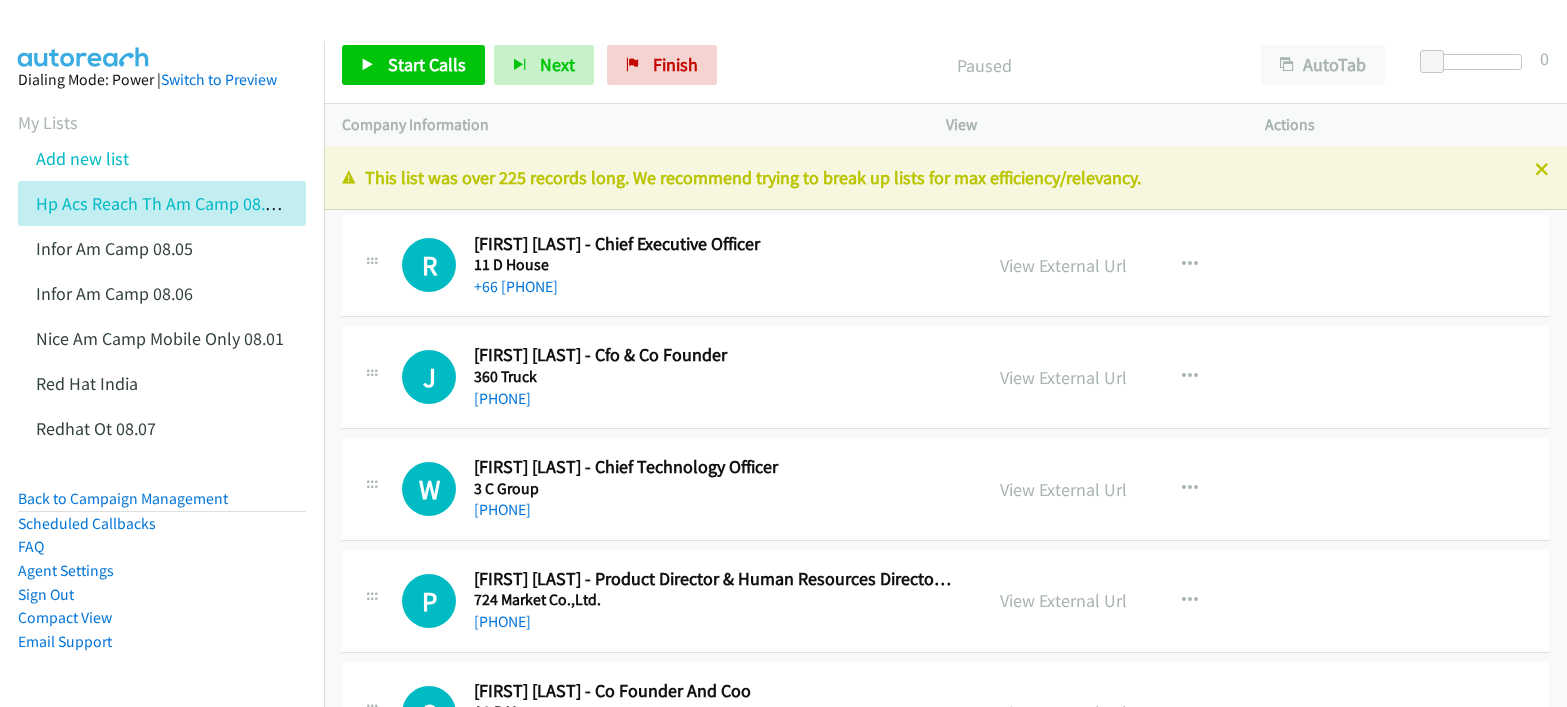 click on "Callback Scheduled
[FIRST] [LAST] - Chief Executive Officer
11 D House
Asia/Bangkok
+66 [PHONE]
View External Url
View External Url
Schedule/Manage Callback
Start Calls Here
Remove from list
Add to do not call list
Reset Call Status
J
Callback Scheduled
[FIRST] [LAST] - Cfo & Co Founder
360 Truck
Asia/Bangkok
+66 [PHONE]
View External Url
View External Url
Schedule/Manage Callback
Start Calls Here
Remove from list
Add to do not call list
Reset Call Status
W
Callback Scheduled
[FIRST] [LAST] - Chief Technology Officer
3 C Group
Asia/Bangkok
+66 [PHONE]
View External Url
View External Url" at bounding box center [945, 12789] 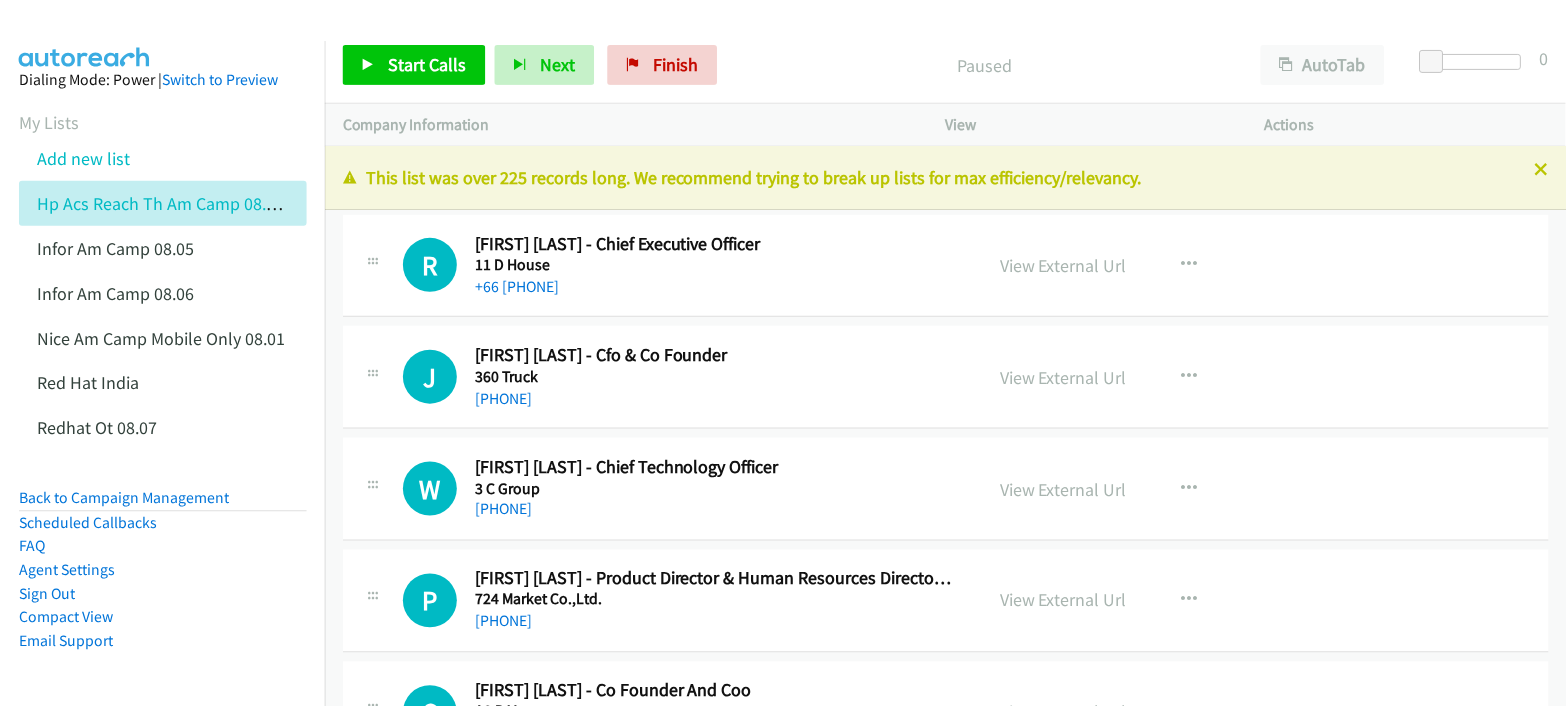 scroll, scrollTop: 0, scrollLeft: 0, axis: both 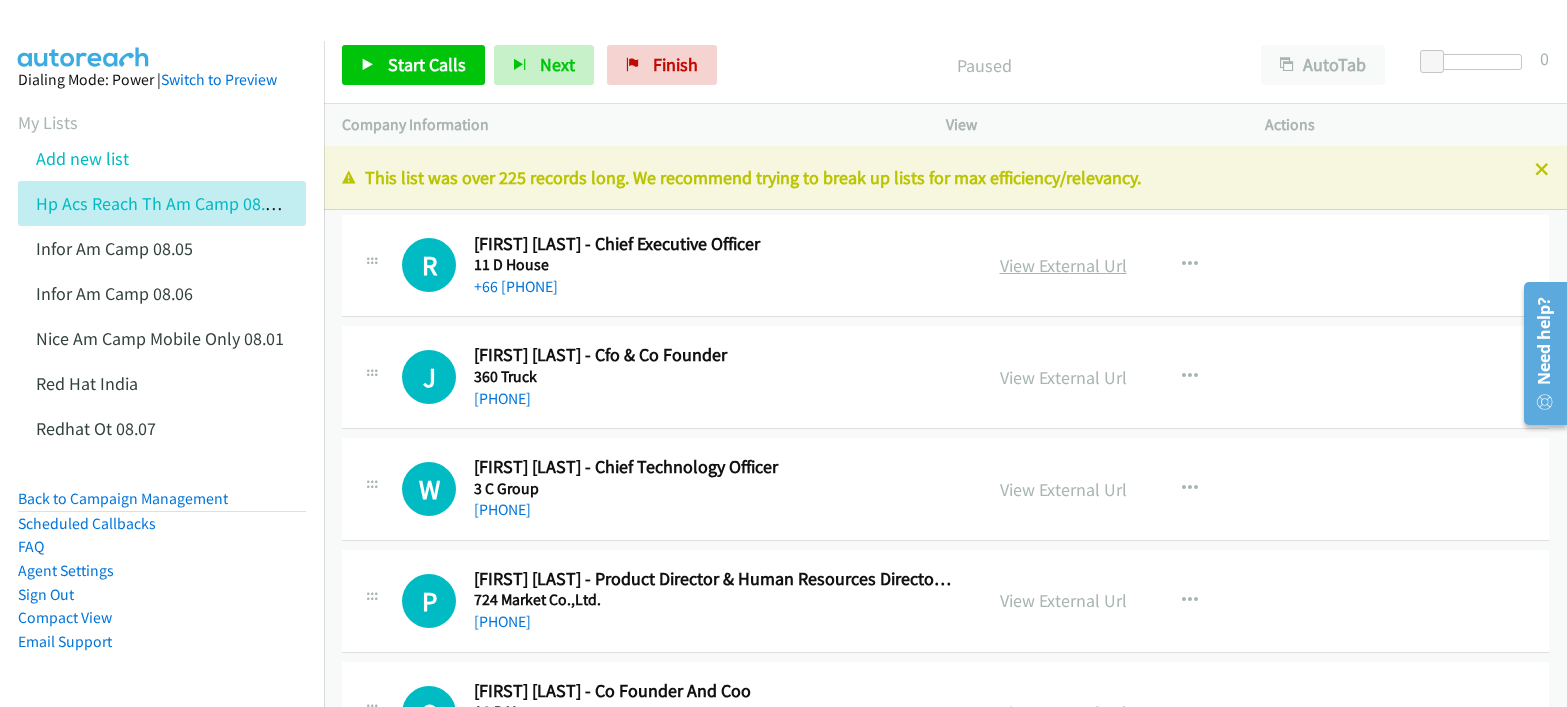 click on "View External Url" at bounding box center [1063, 265] 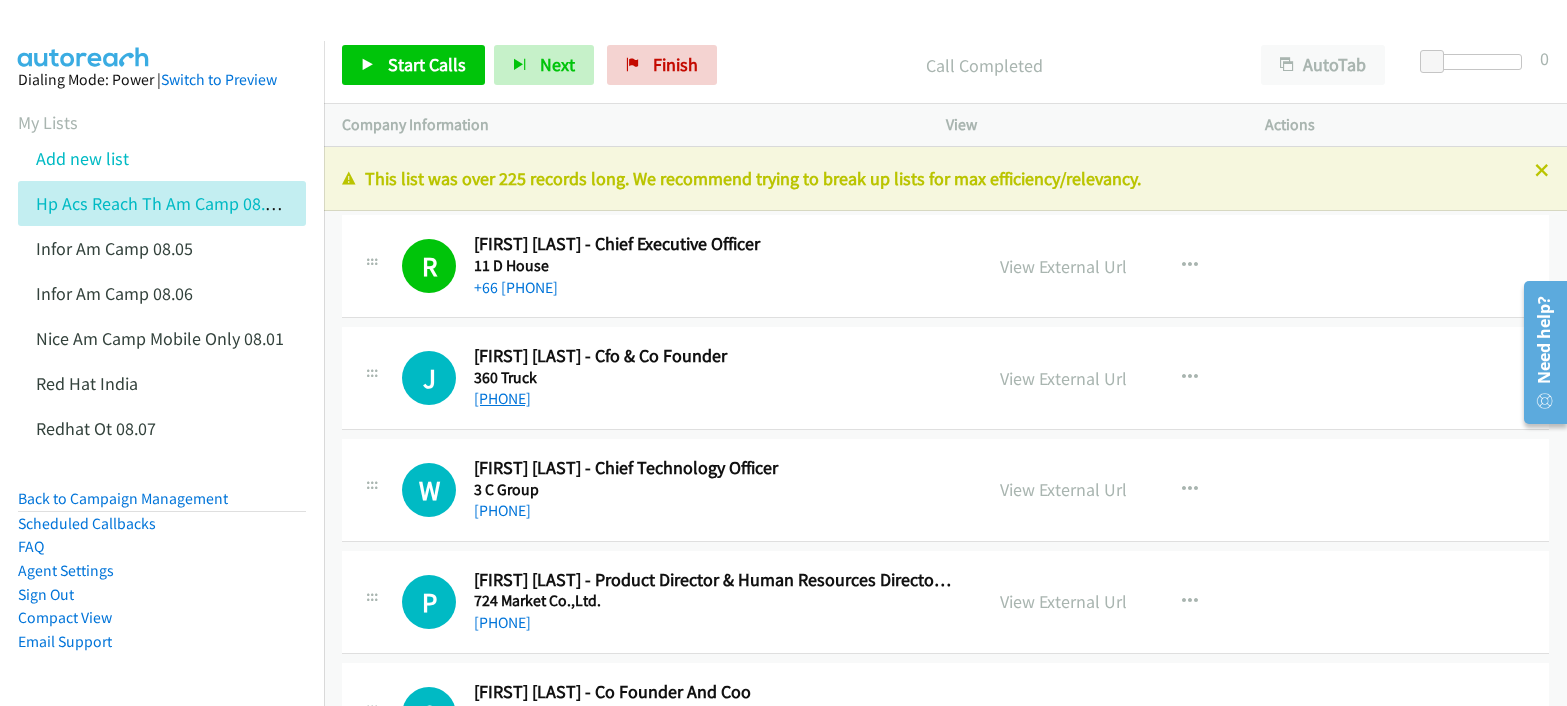 click on "[PHONE]" at bounding box center [502, 398] 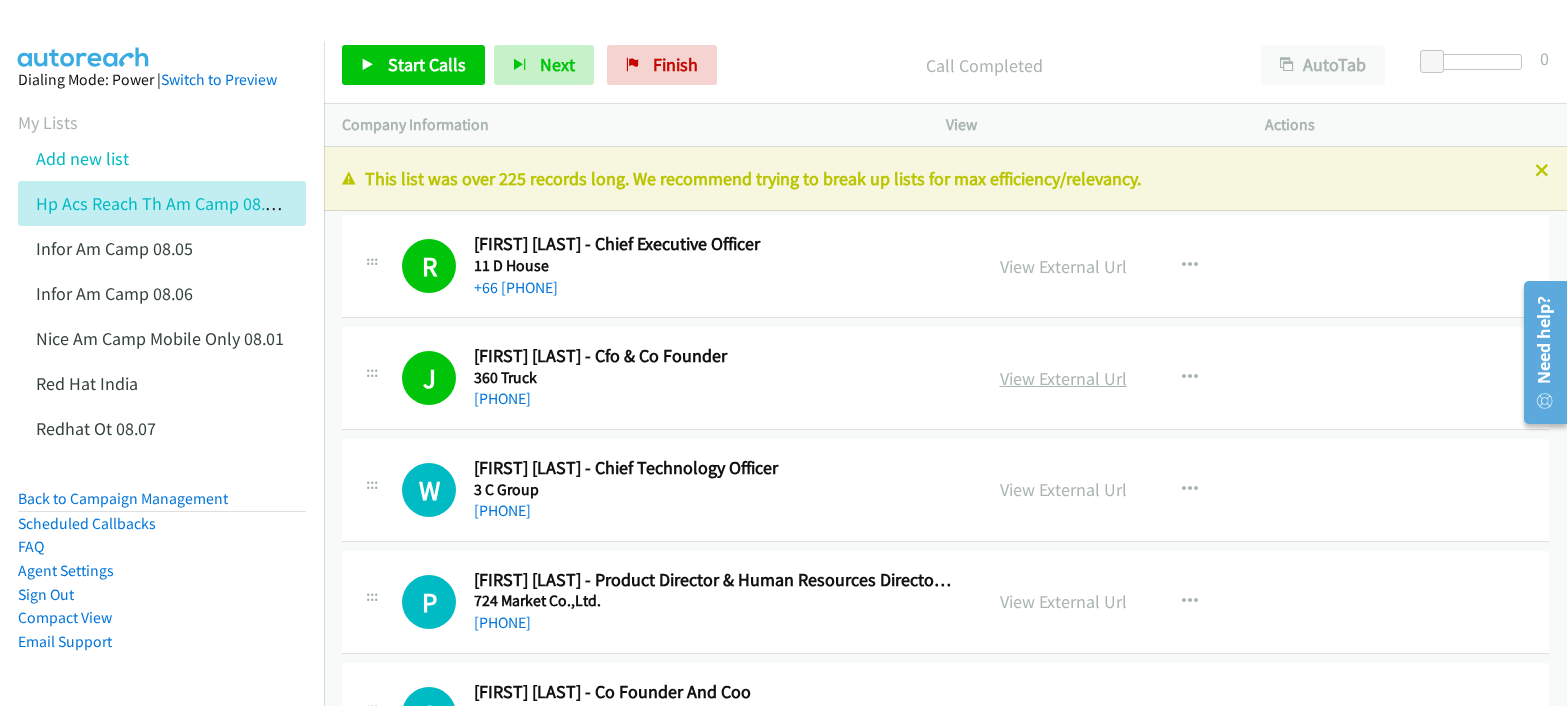 click on "View External Url" at bounding box center [1063, 378] 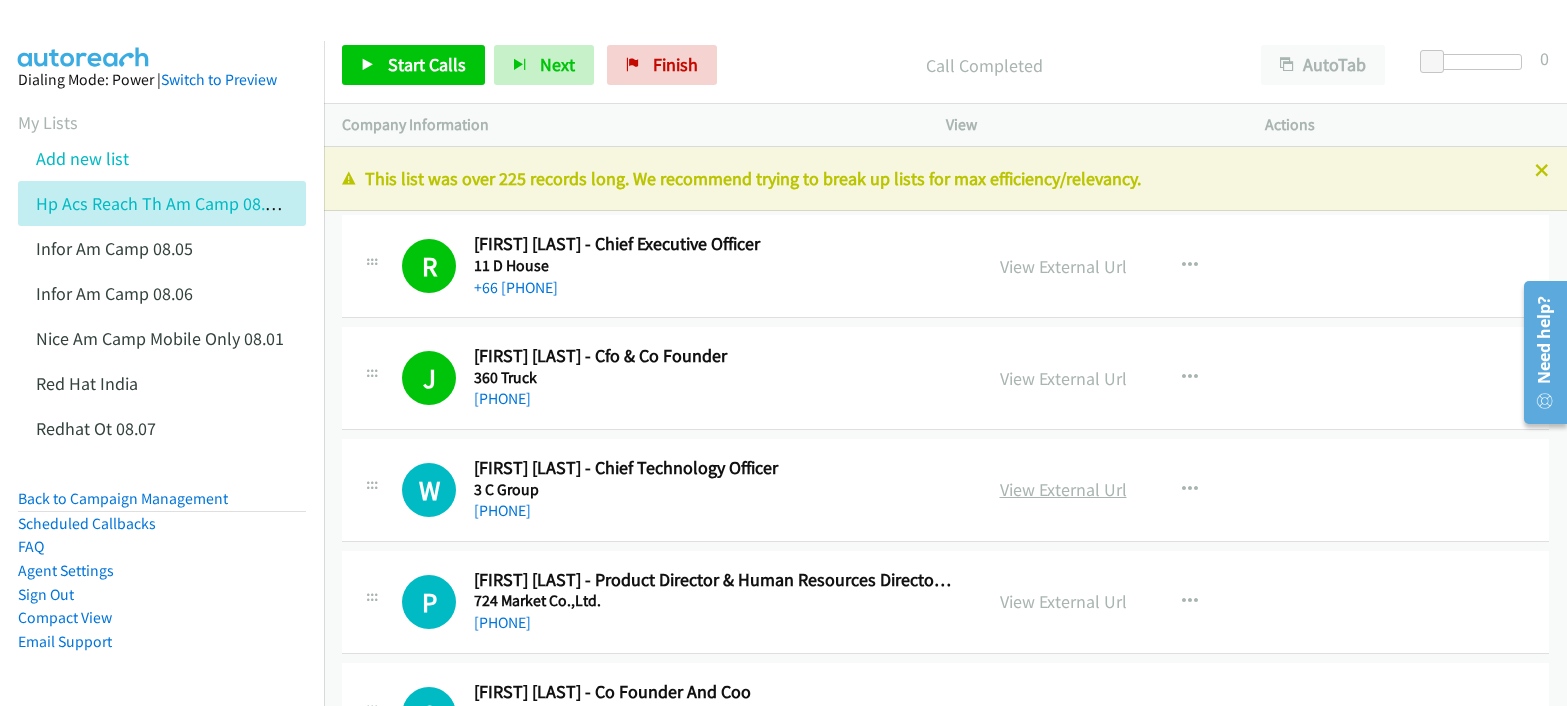 click on "View External Url" at bounding box center [1063, 489] 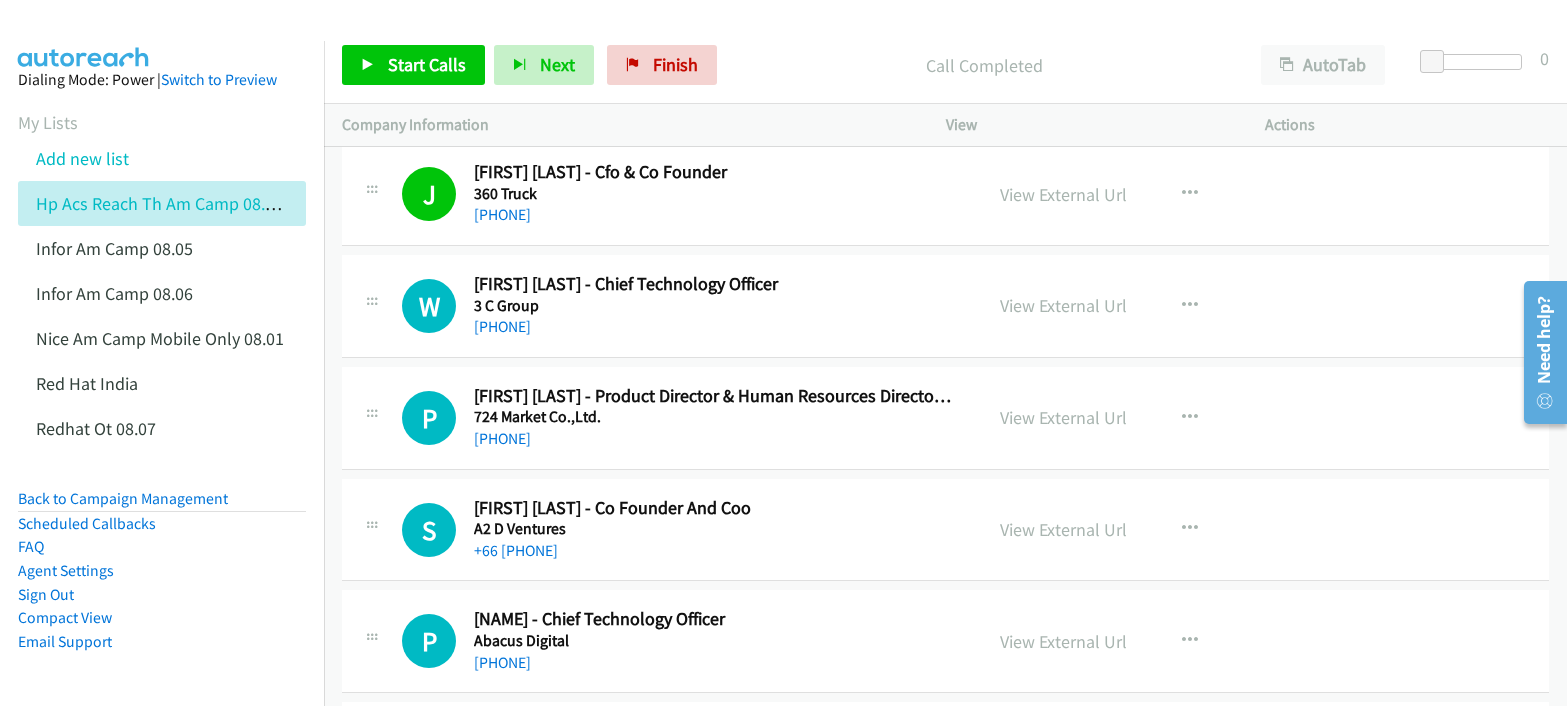 scroll, scrollTop: 200, scrollLeft: 0, axis: vertical 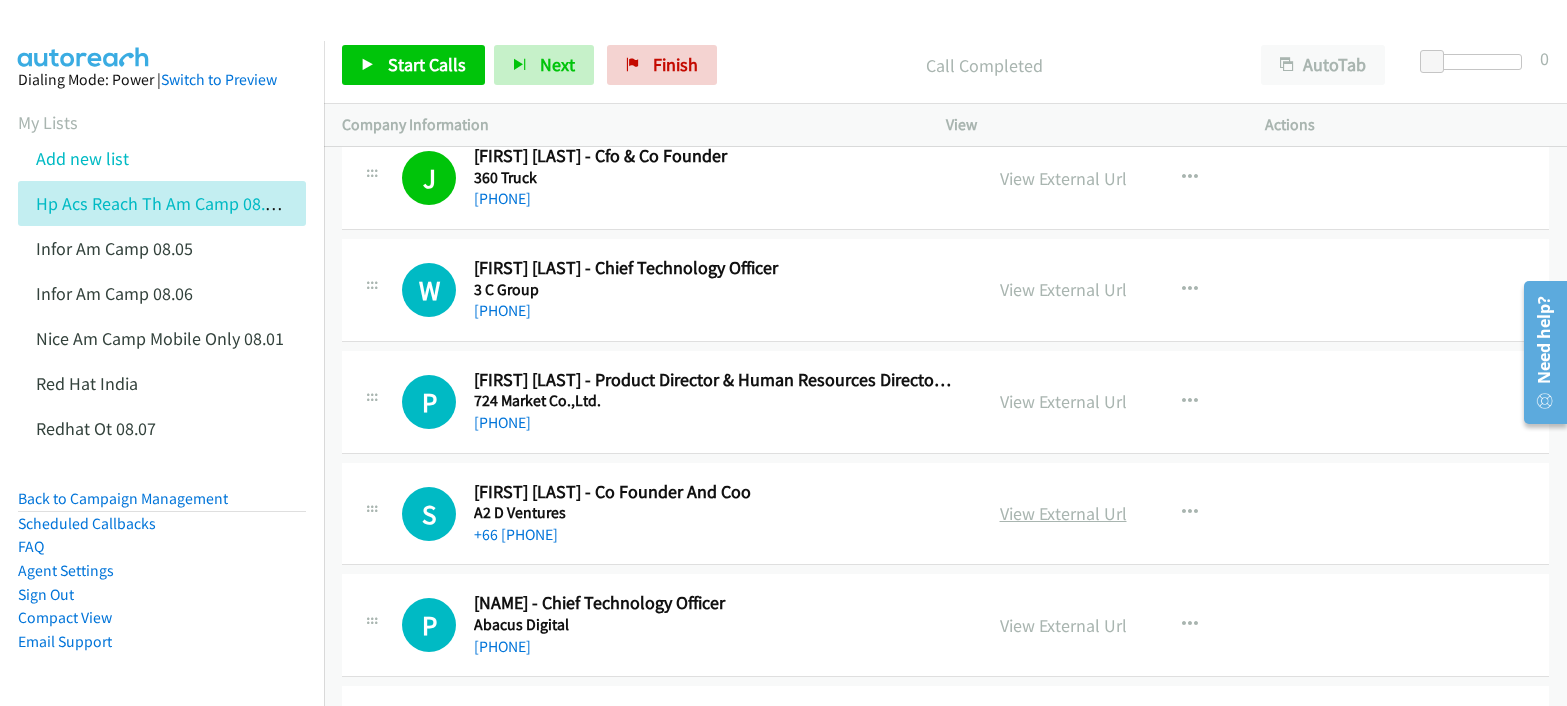 click on "View External Url" at bounding box center (1063, 513) 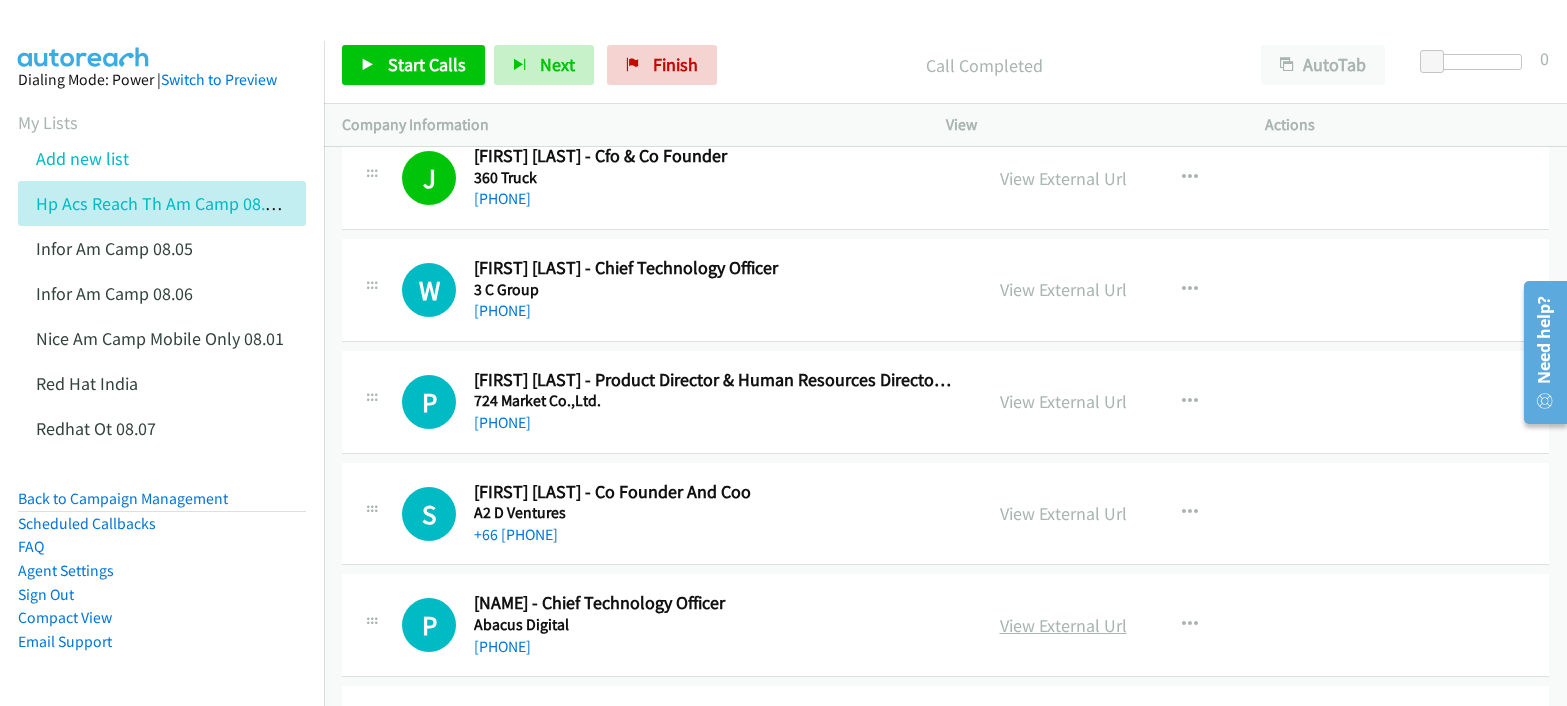 click on "View External Url" at bounding box center (1063, 625) 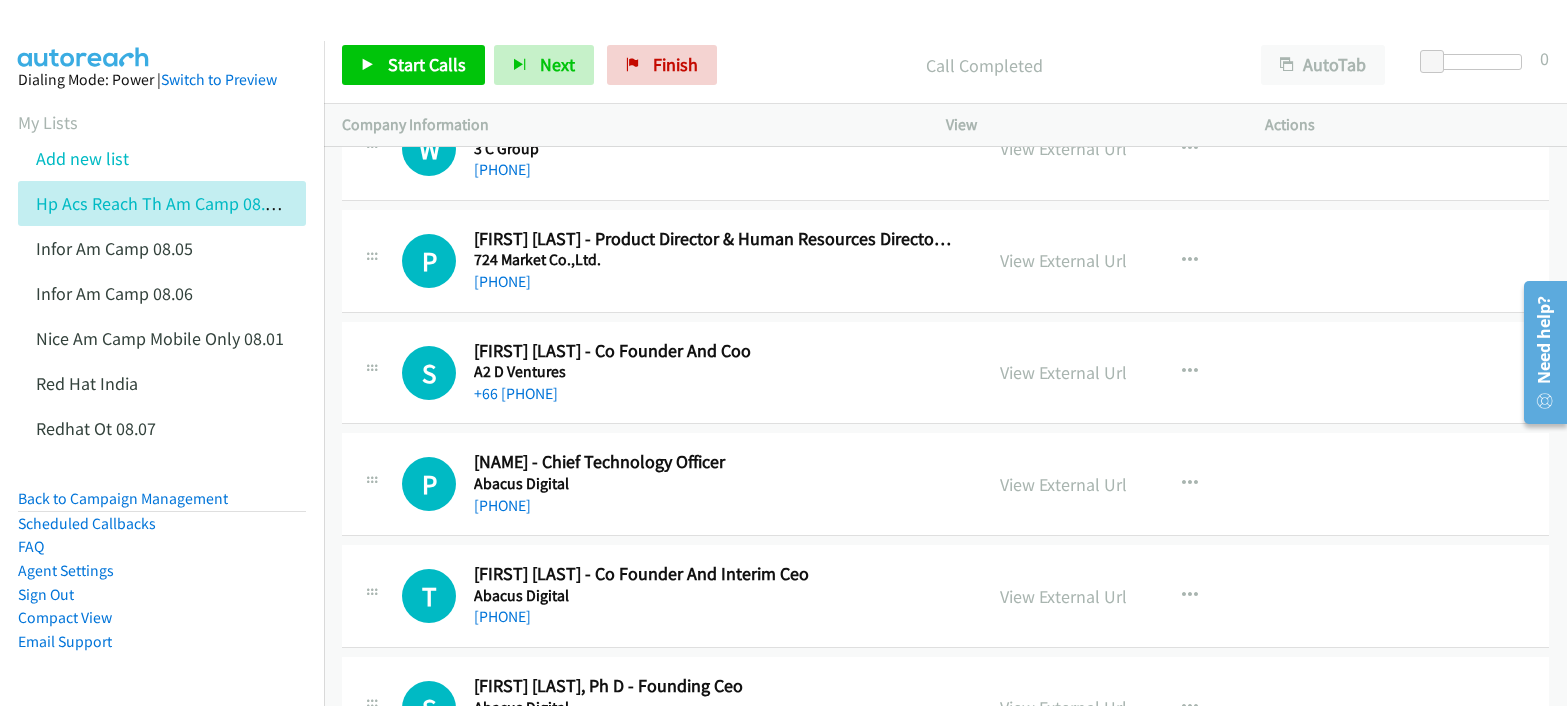 scroll, scrollTop: 400, scrollLeft: 0, axis: vertical 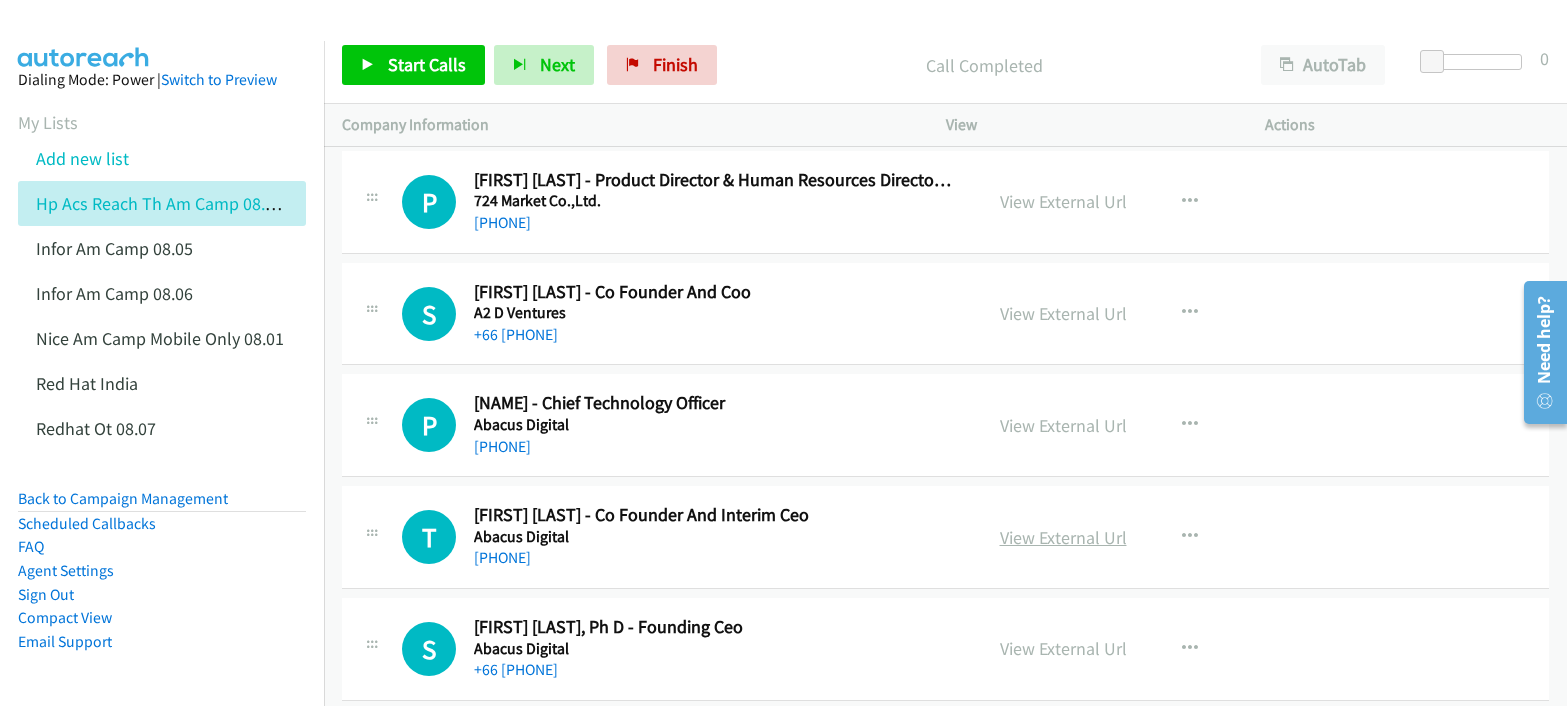 click on "View External Url" at bounding box center (1063, 537) 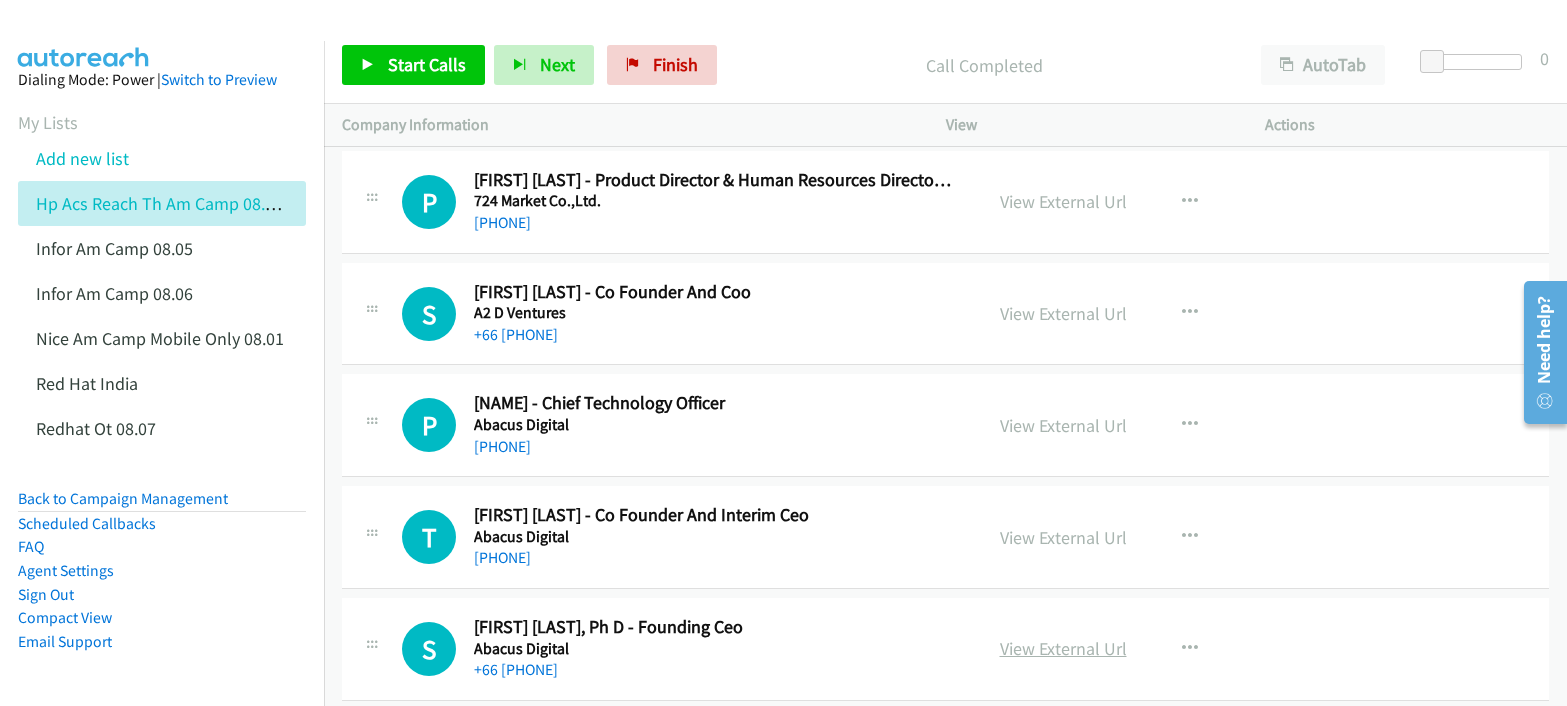 click on "View External Url" at bounding box center (1063, 648) 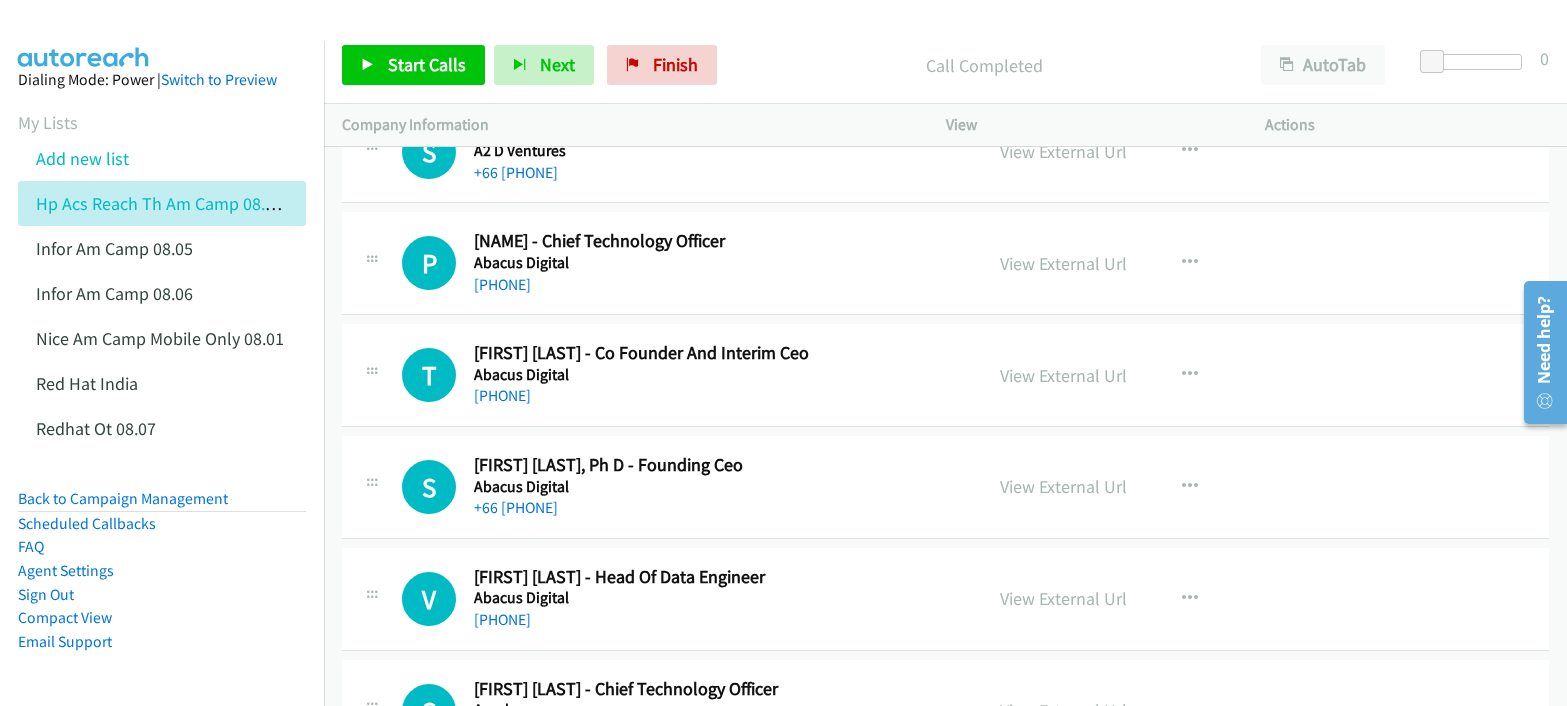 scroll, scrollTop: 600, scrollLeft: 0, axis: vertical 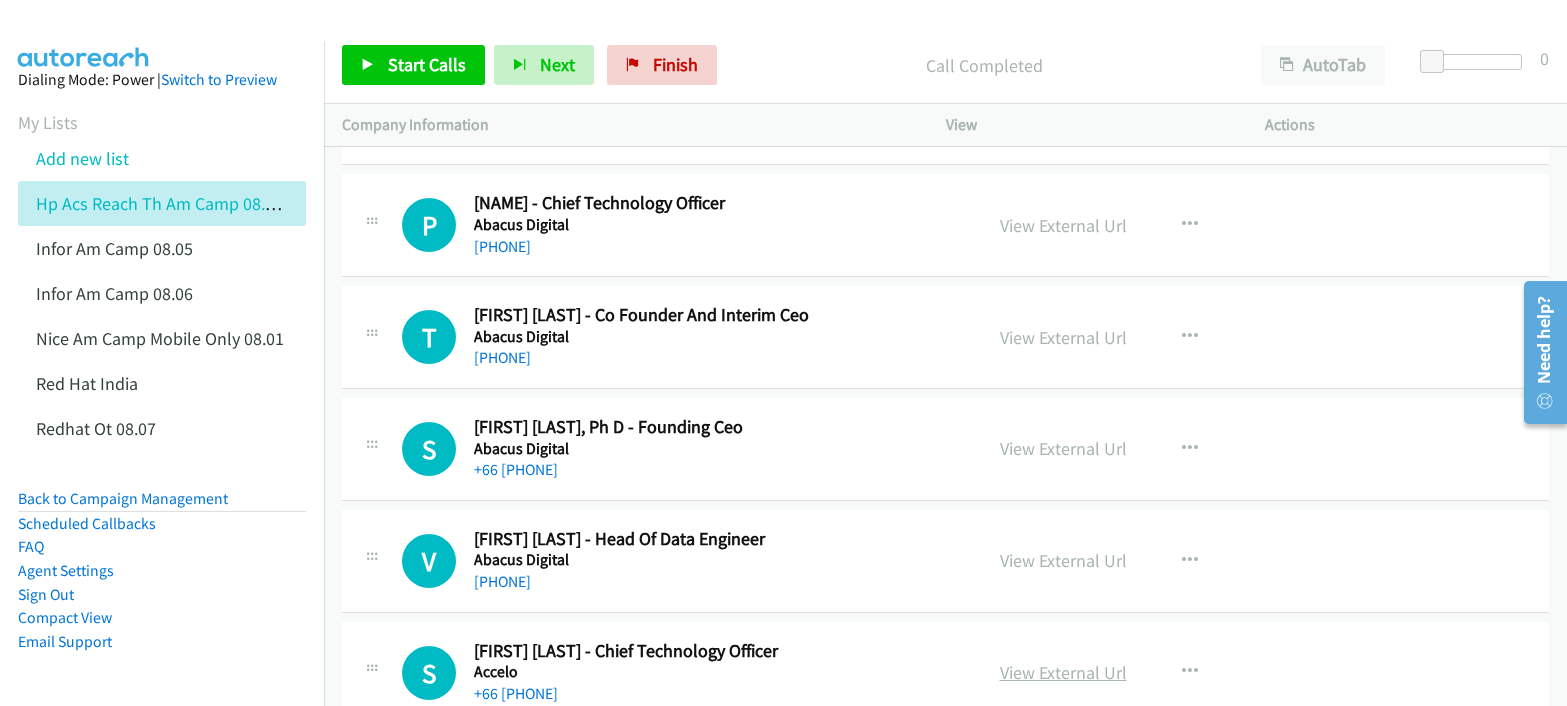 click on "View External Url" at bounding box center (1063, 672) 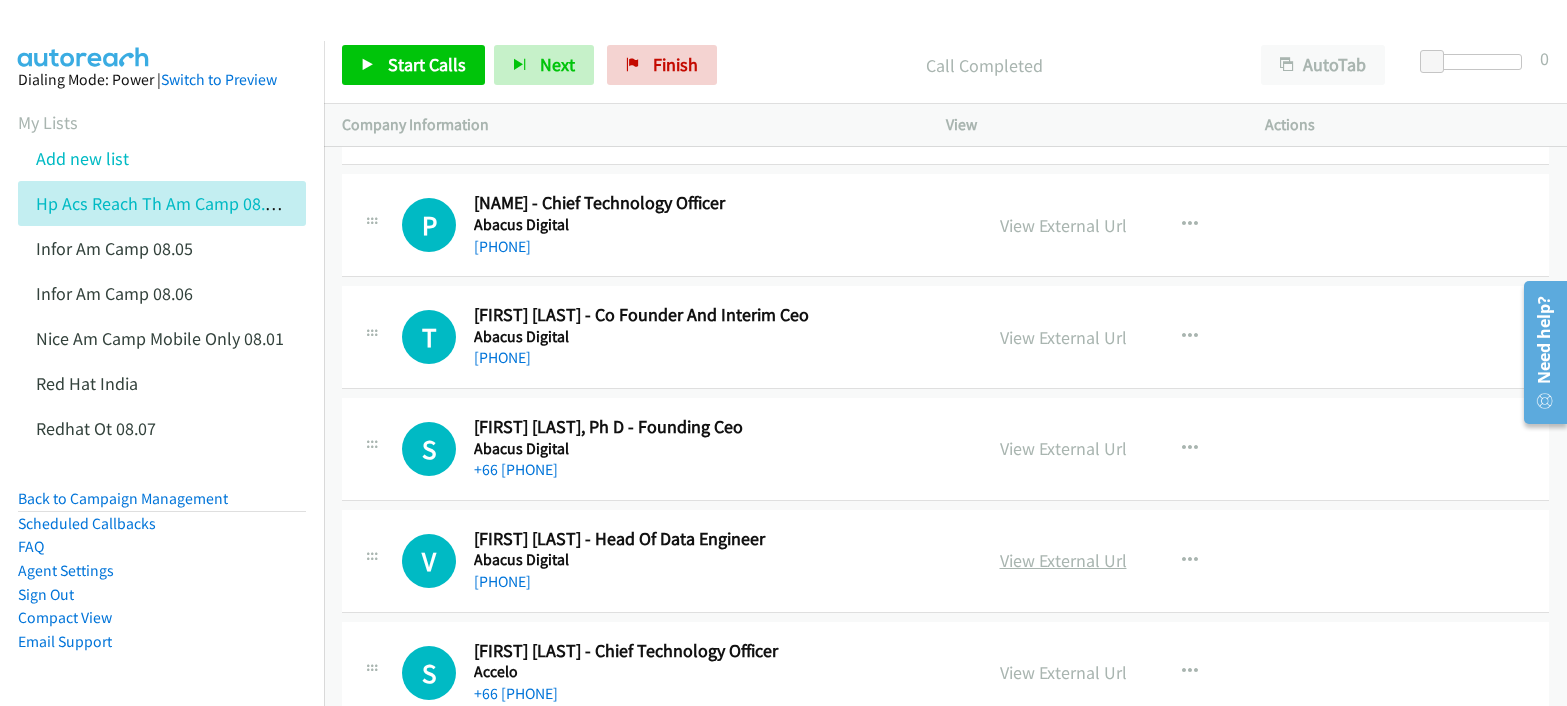 click on "View External Url" at bounding box center [1063, 560] 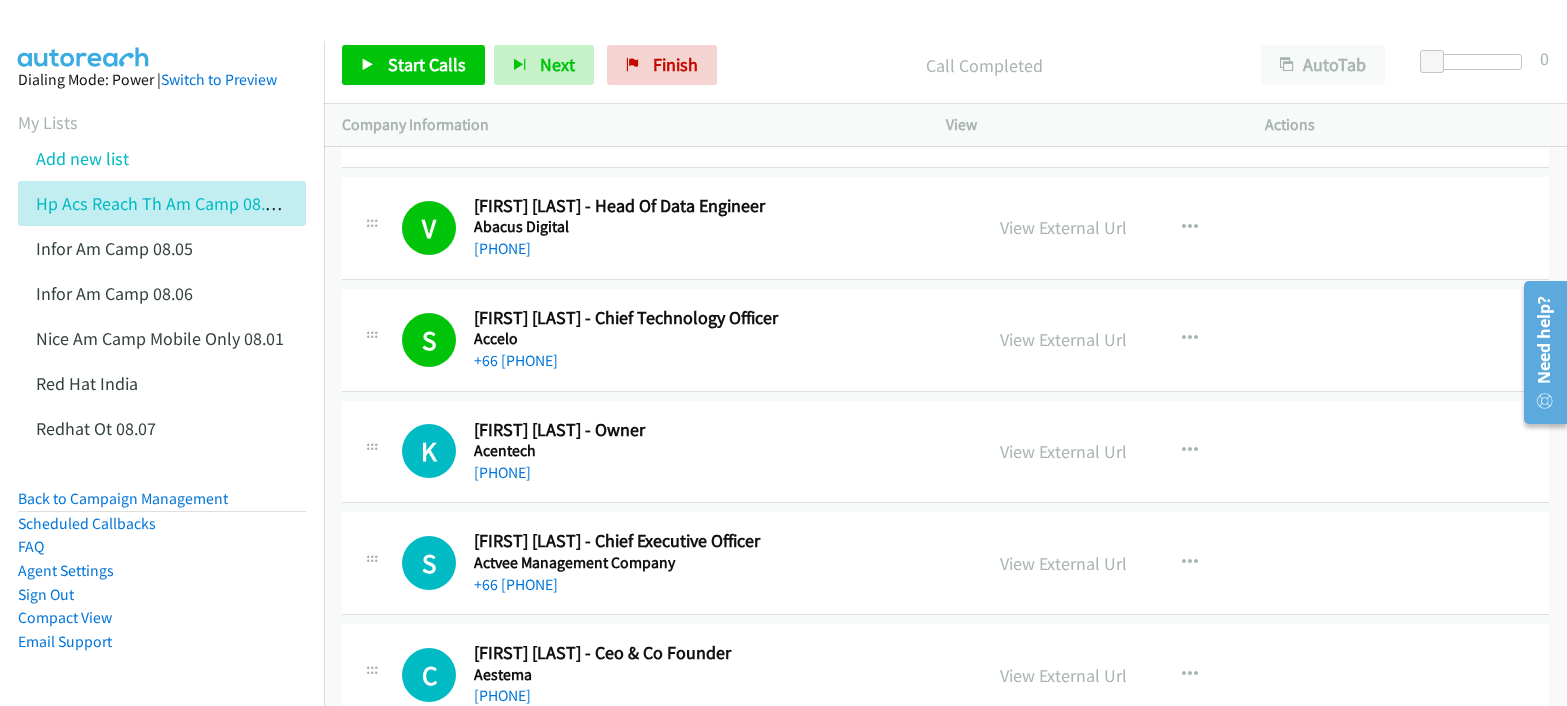 scroll, scrollTop: 1000, scrollLeft: 0, axis: vertical 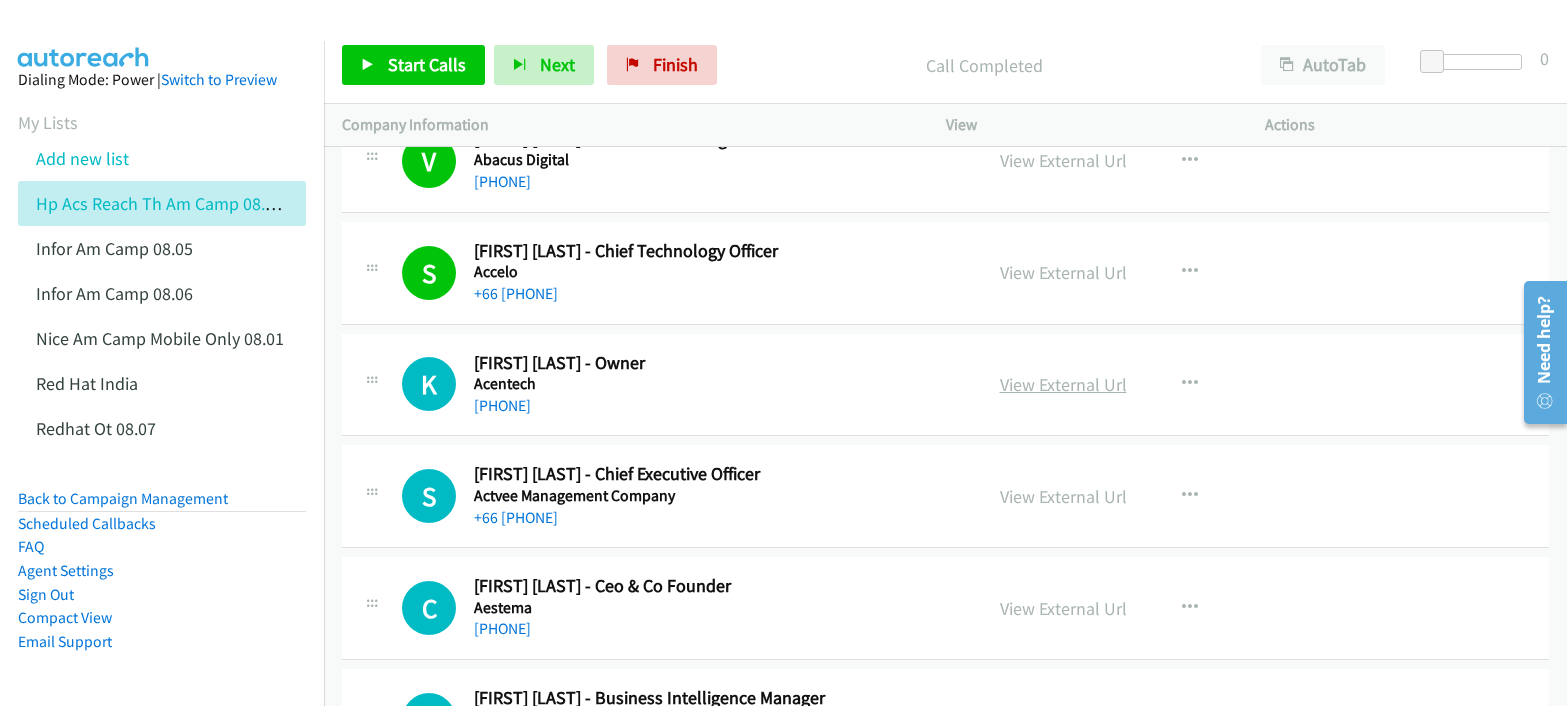 click on "View External Url" at bounding box center [1063, 384] 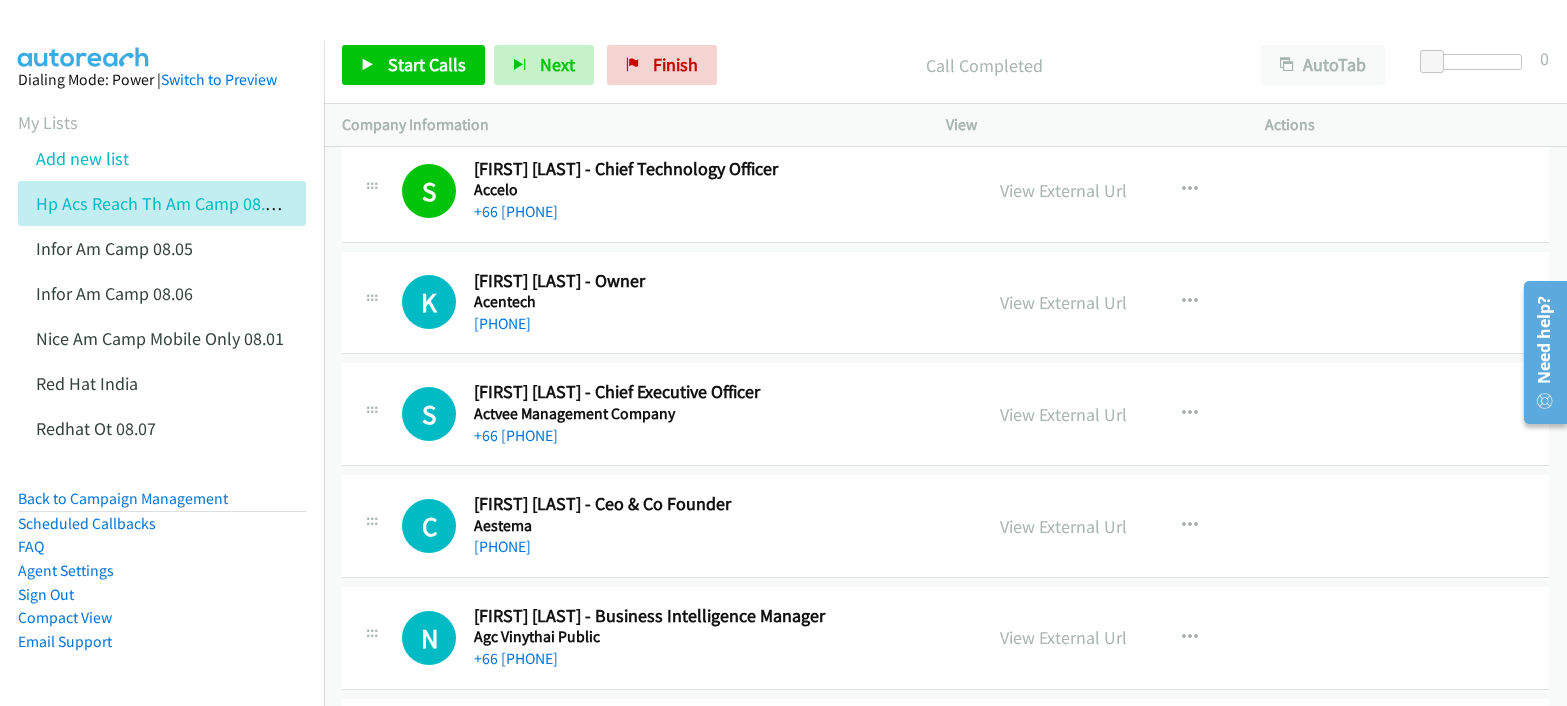 scroll, scrollTop: 1100, scrollLeft: 0, axis: vertical 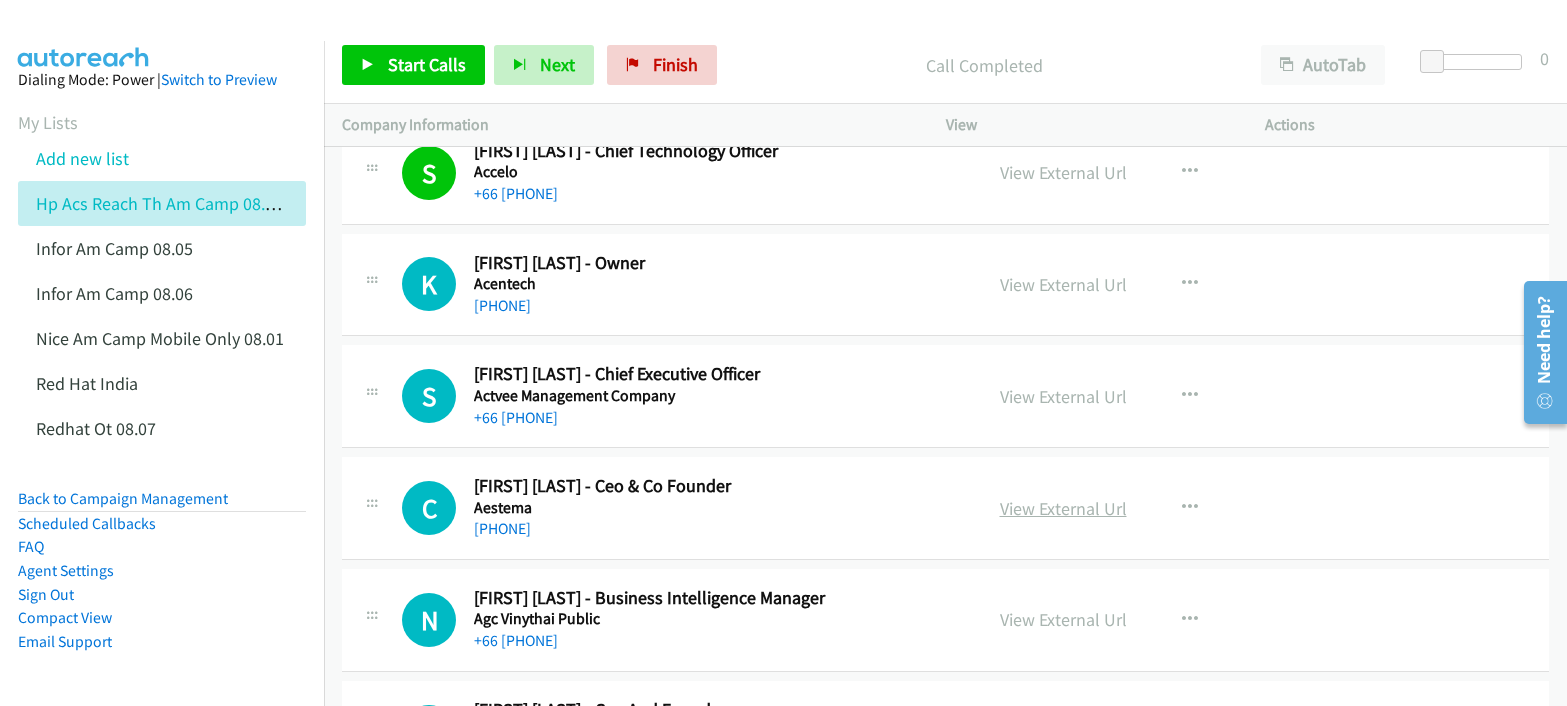 click on "View External Url" at bounding box center [1063, 508] 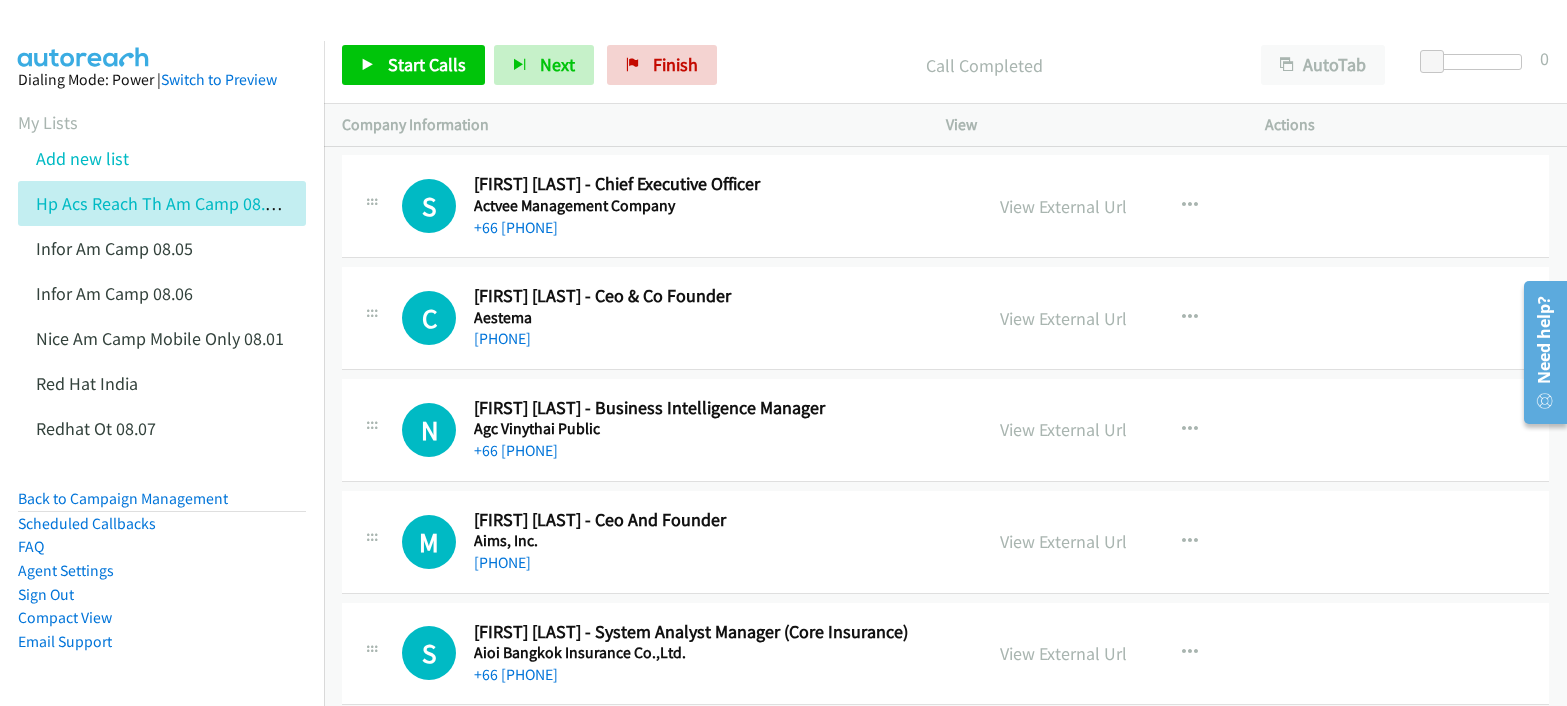 scroll, scrollTop: 1300, scrollLeft: 0, axis: vertical 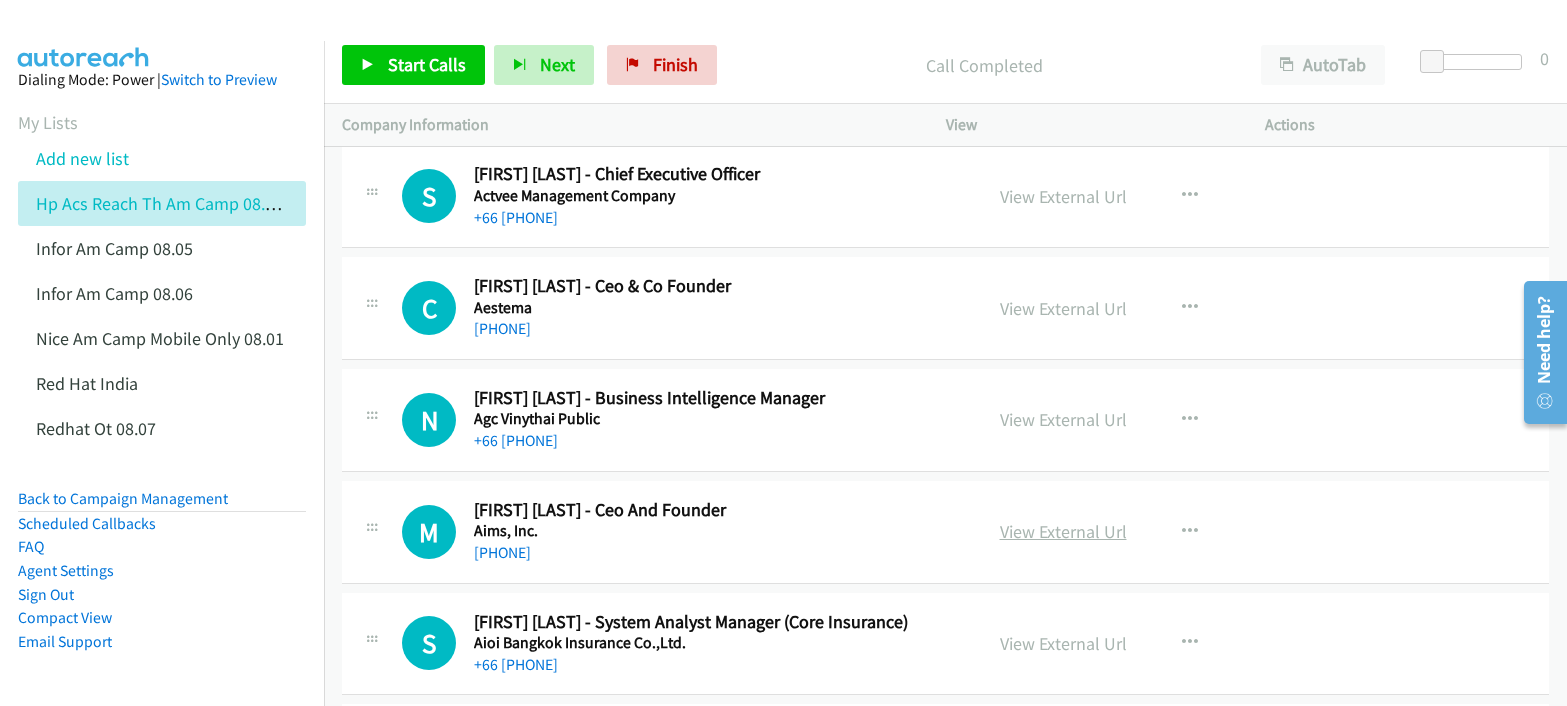 click on "View External Url" at bounding box center (1063, 531) 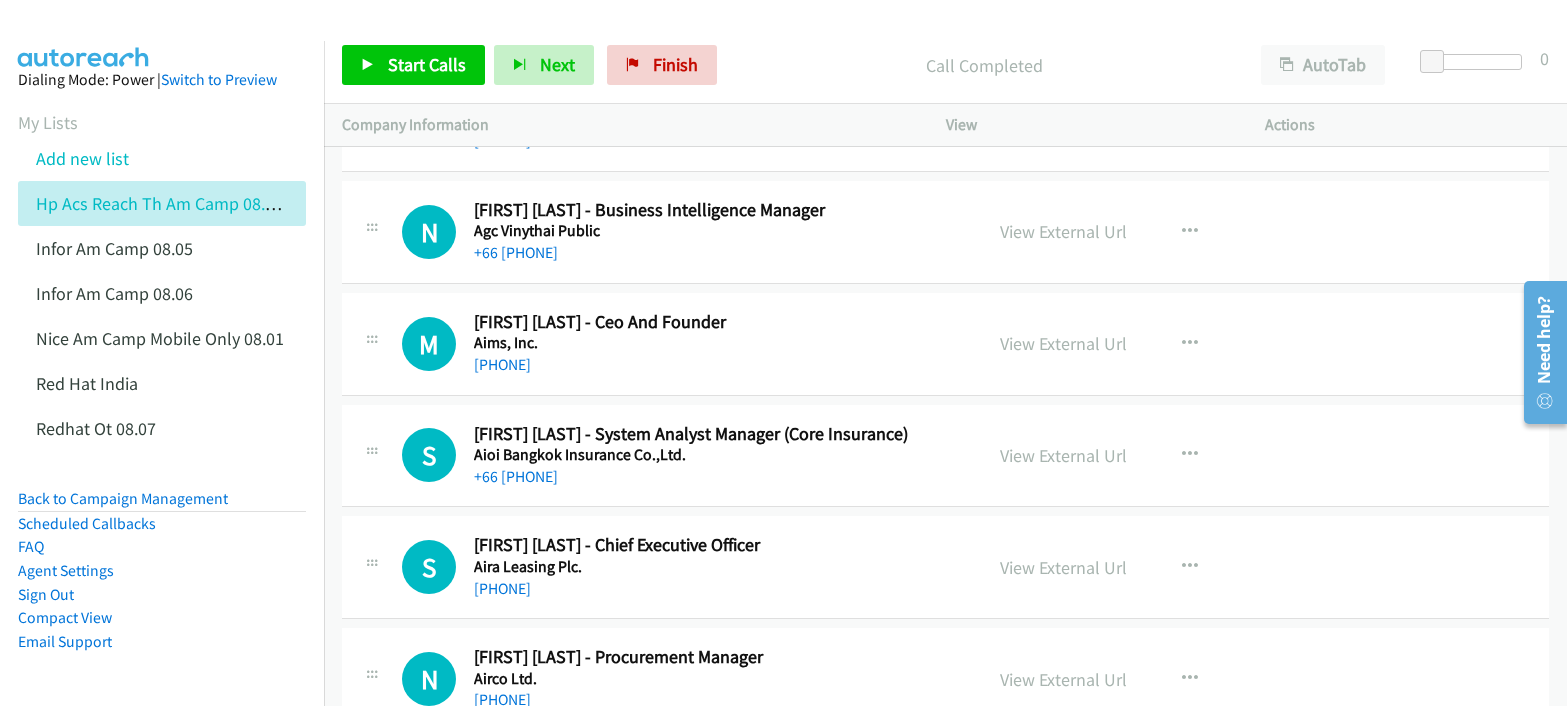 scroll, scrollTop: 1500, scrollLeft: 0, axis: vertical 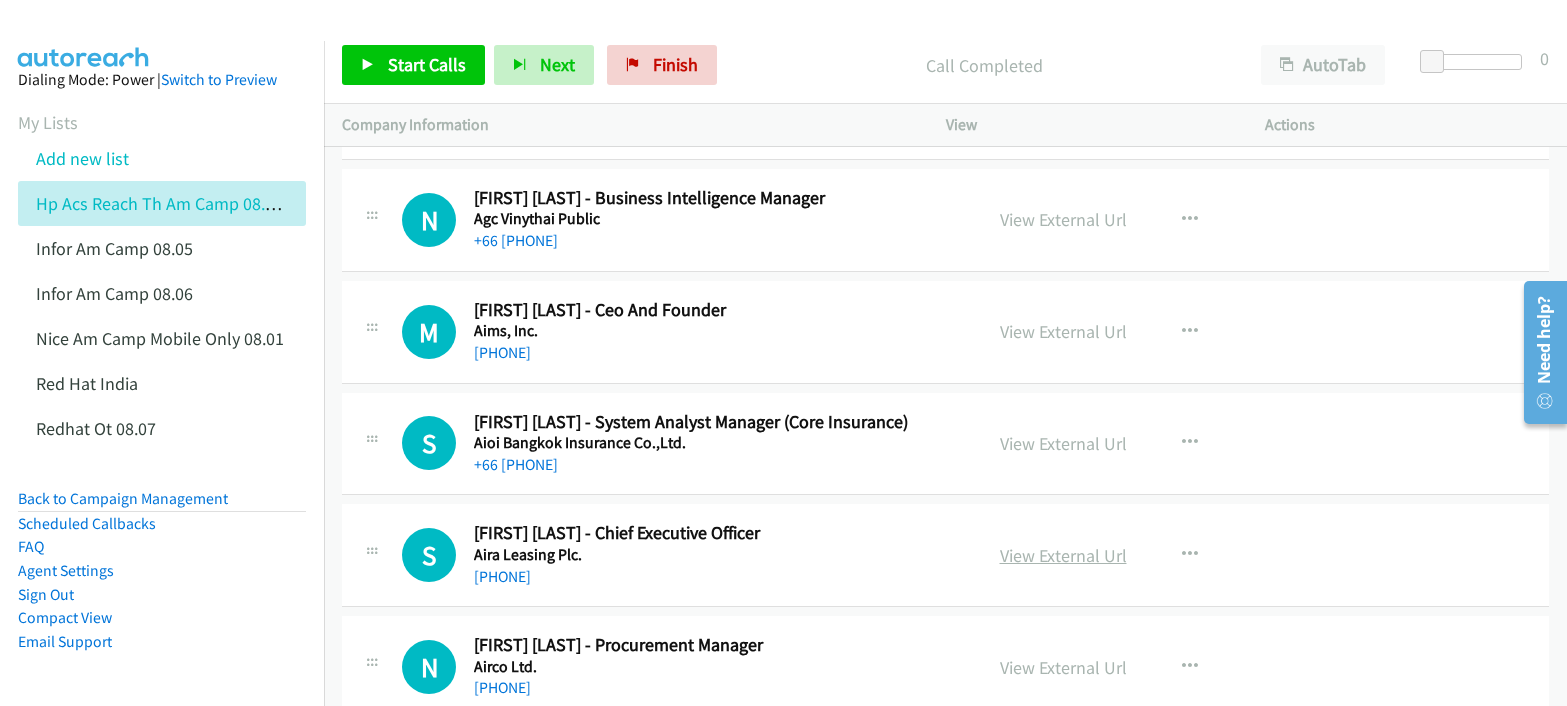 click on "View External Url" at bounding box center [1063, 555] 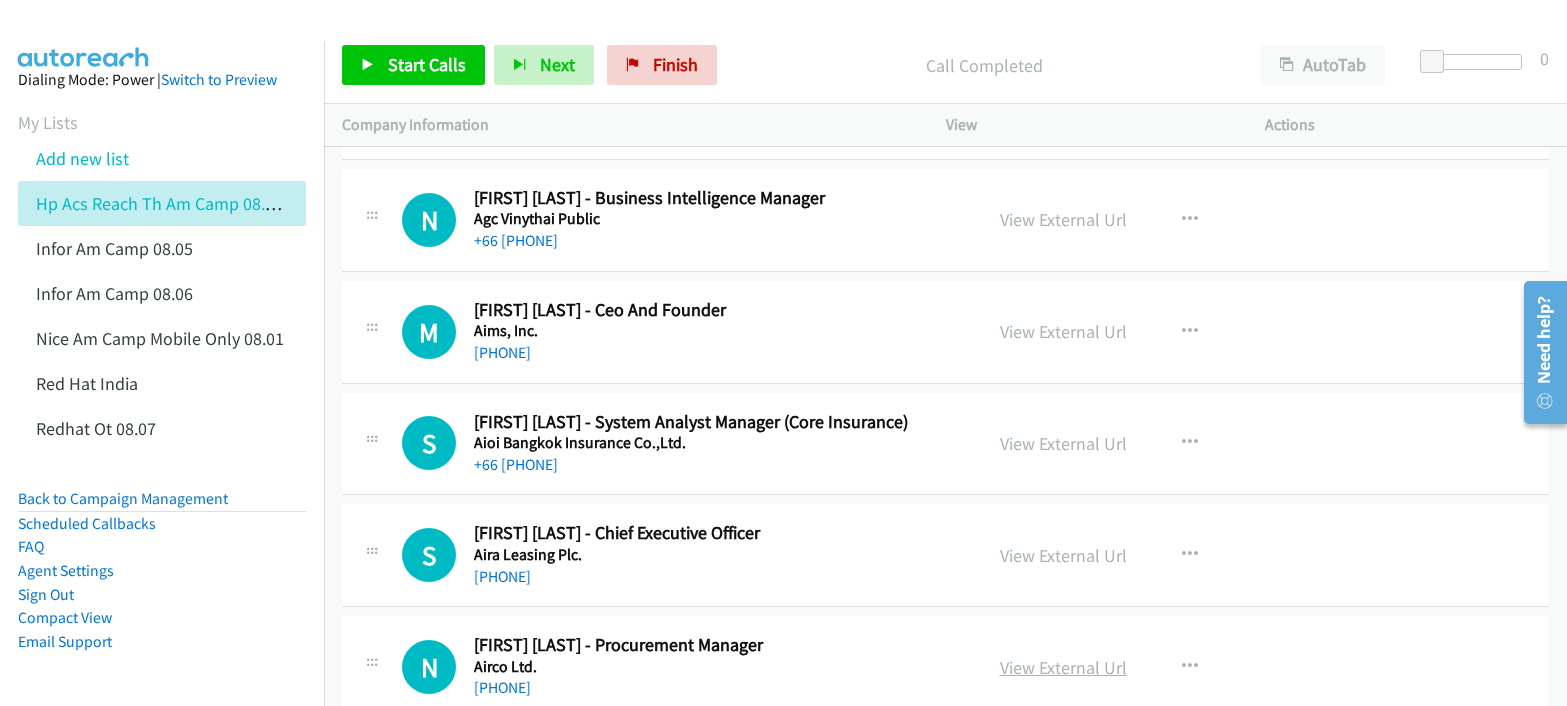 click on "View External Url" at bounding box center [1063, 667] 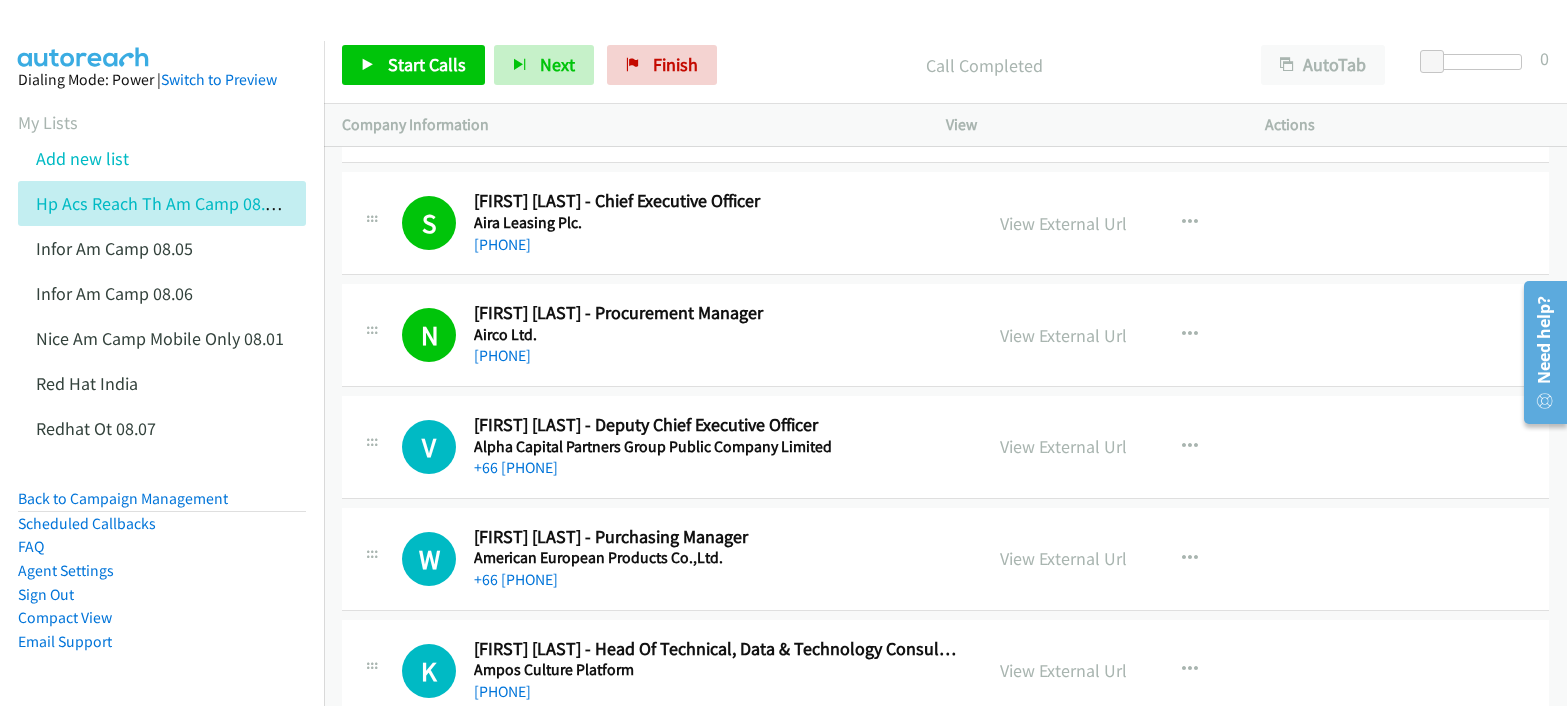 scroll, scrollTop: 1900, scrollLeft: 0, axis: vertical 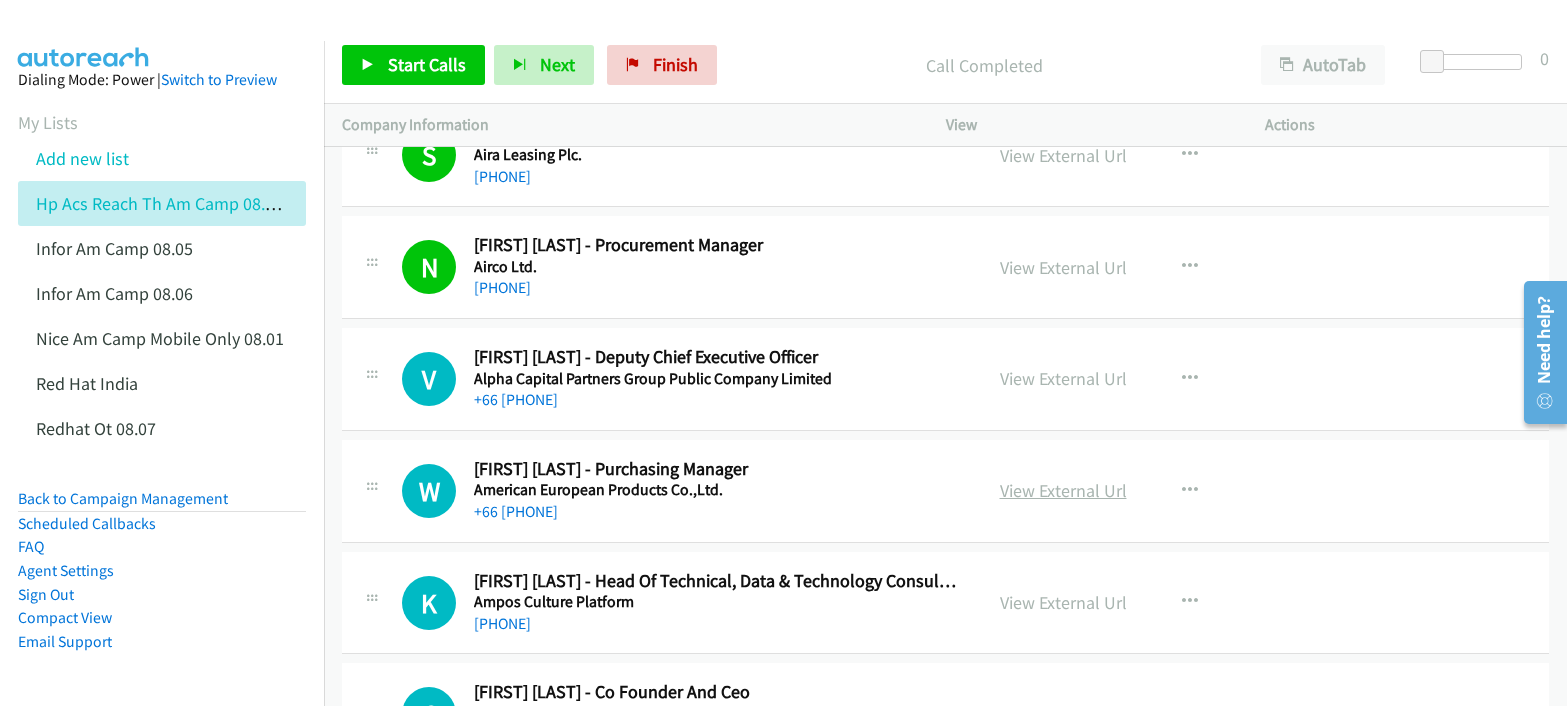 click on "View External Url" at bounding box center (1063, 490) 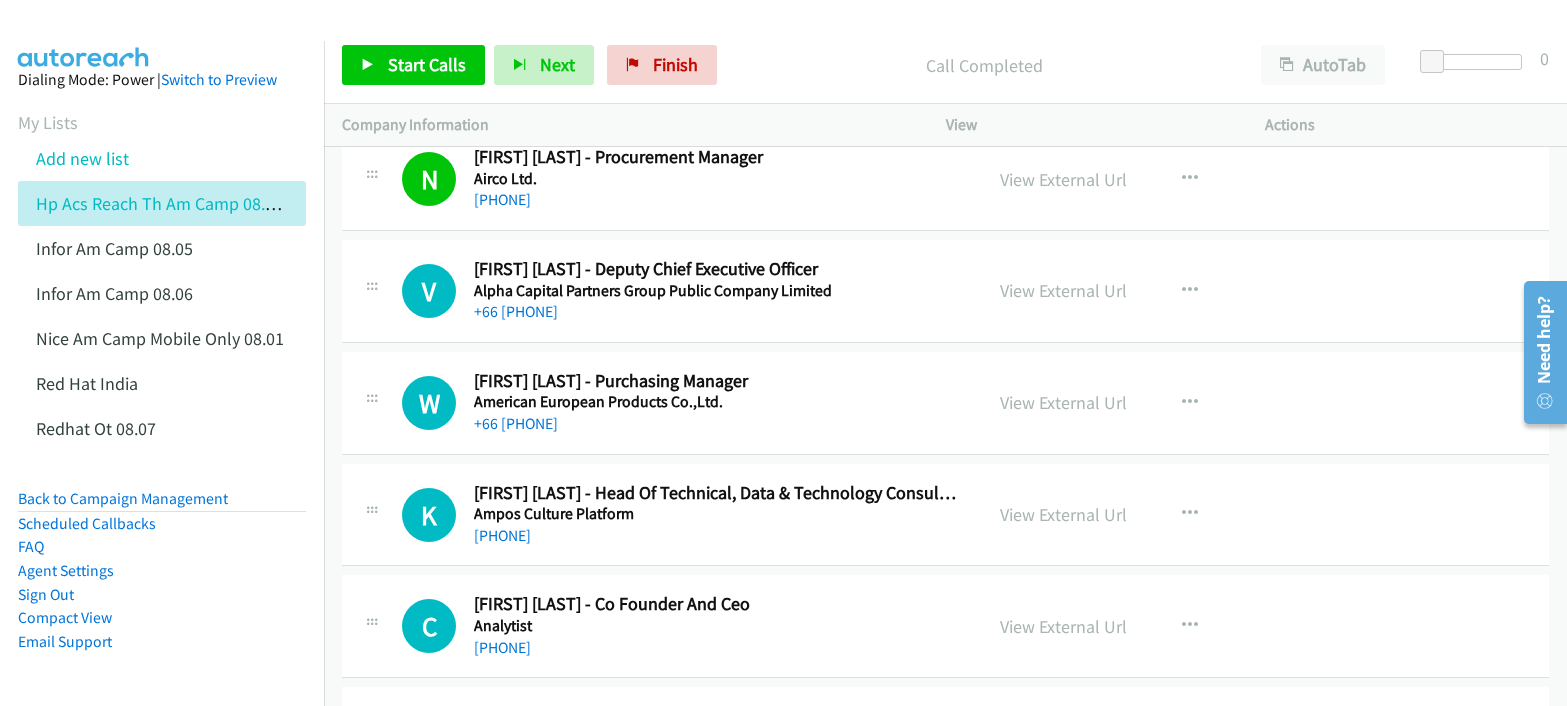 scroll, scrollTop: 2000, scrollLeft: 0, axis: vertical 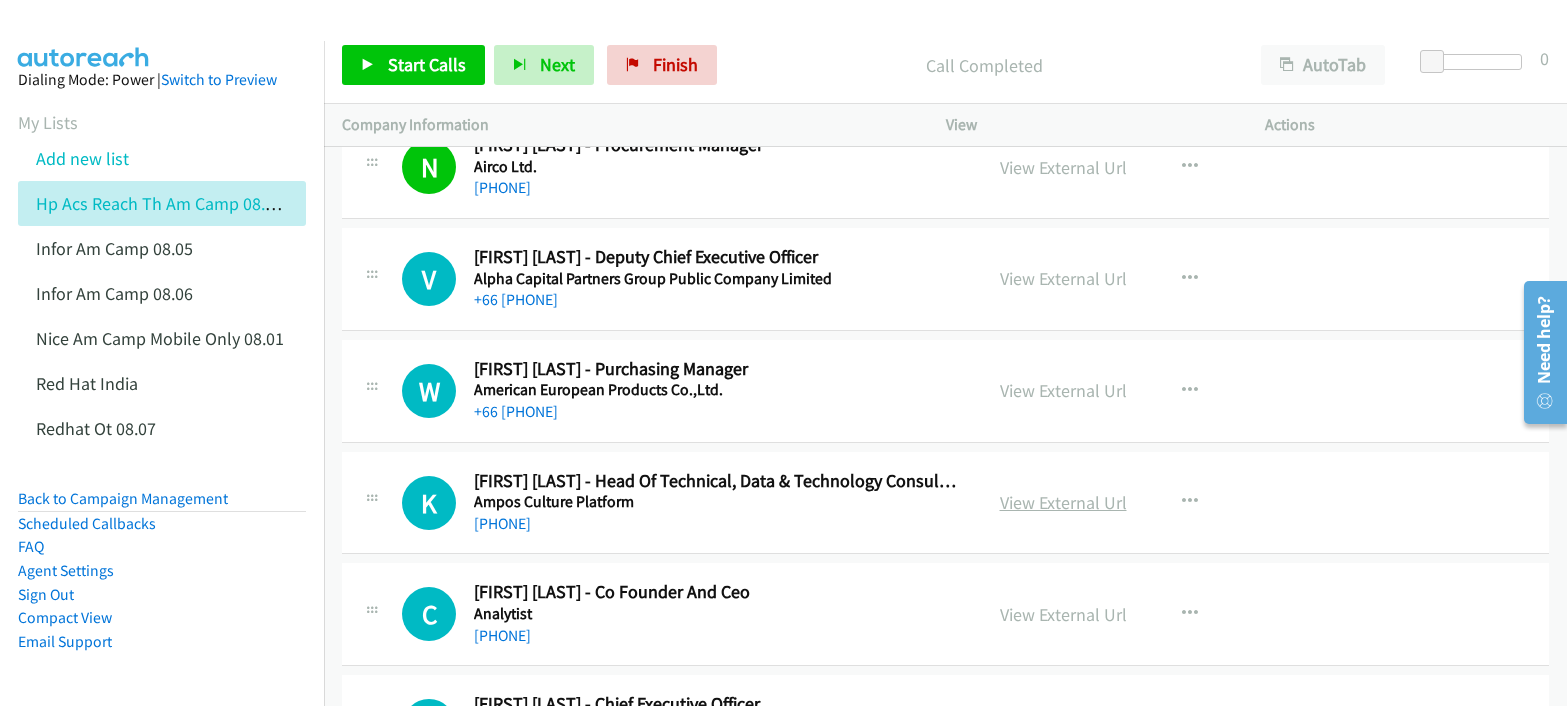 click on "View External Url" at bounding box center (1063, 502) 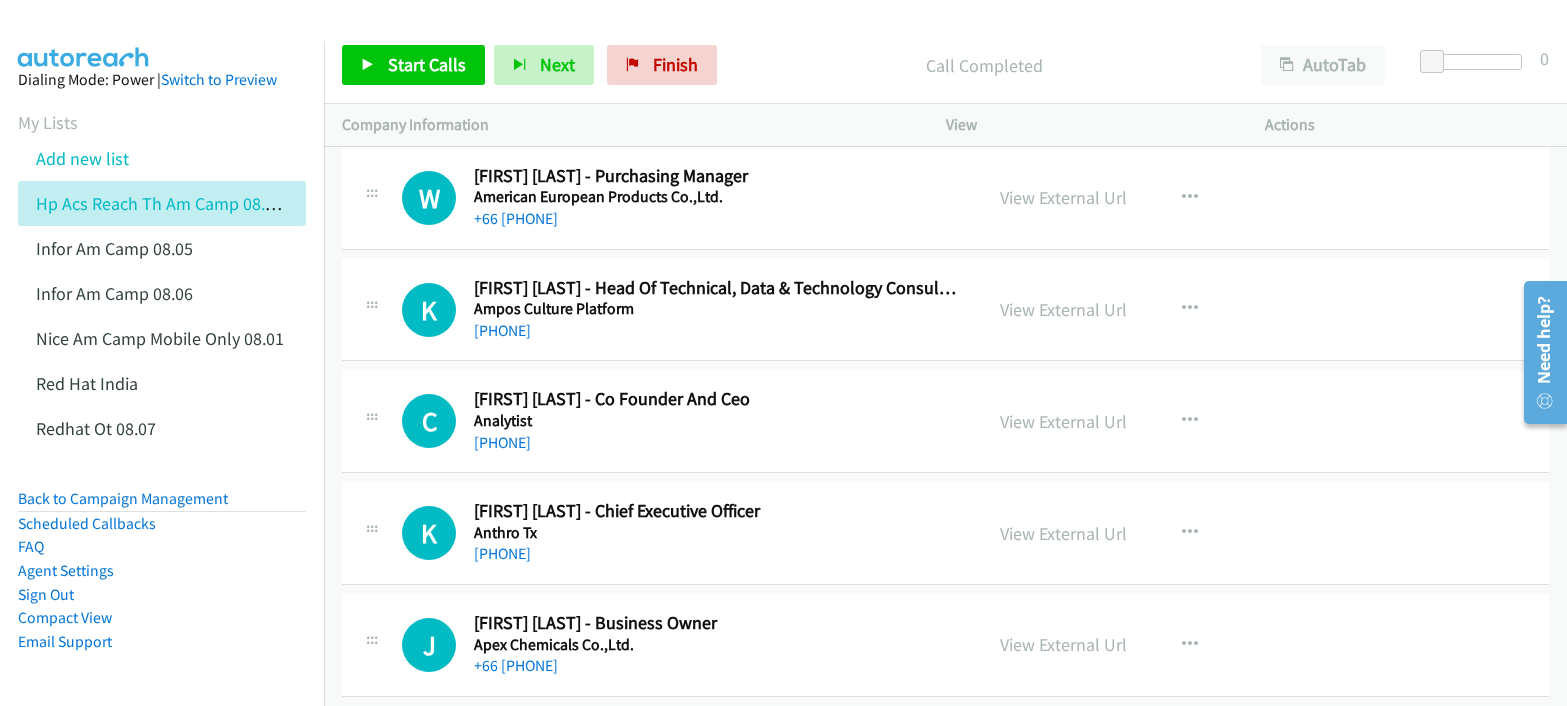 scroll, scrollTop: 2200, scrollLeft: 0, axis: vertical 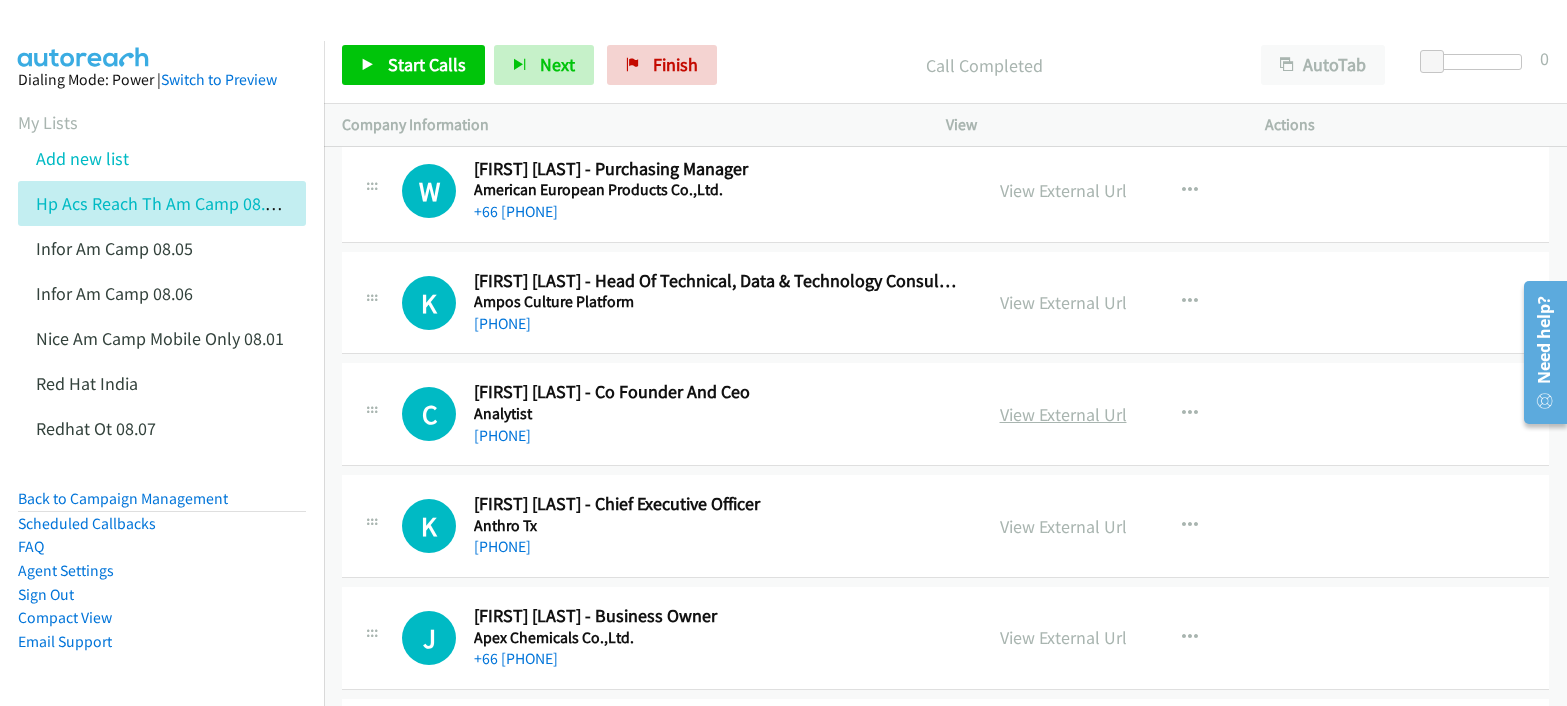 click on "View External Url" at bounding box center [1063, 414] 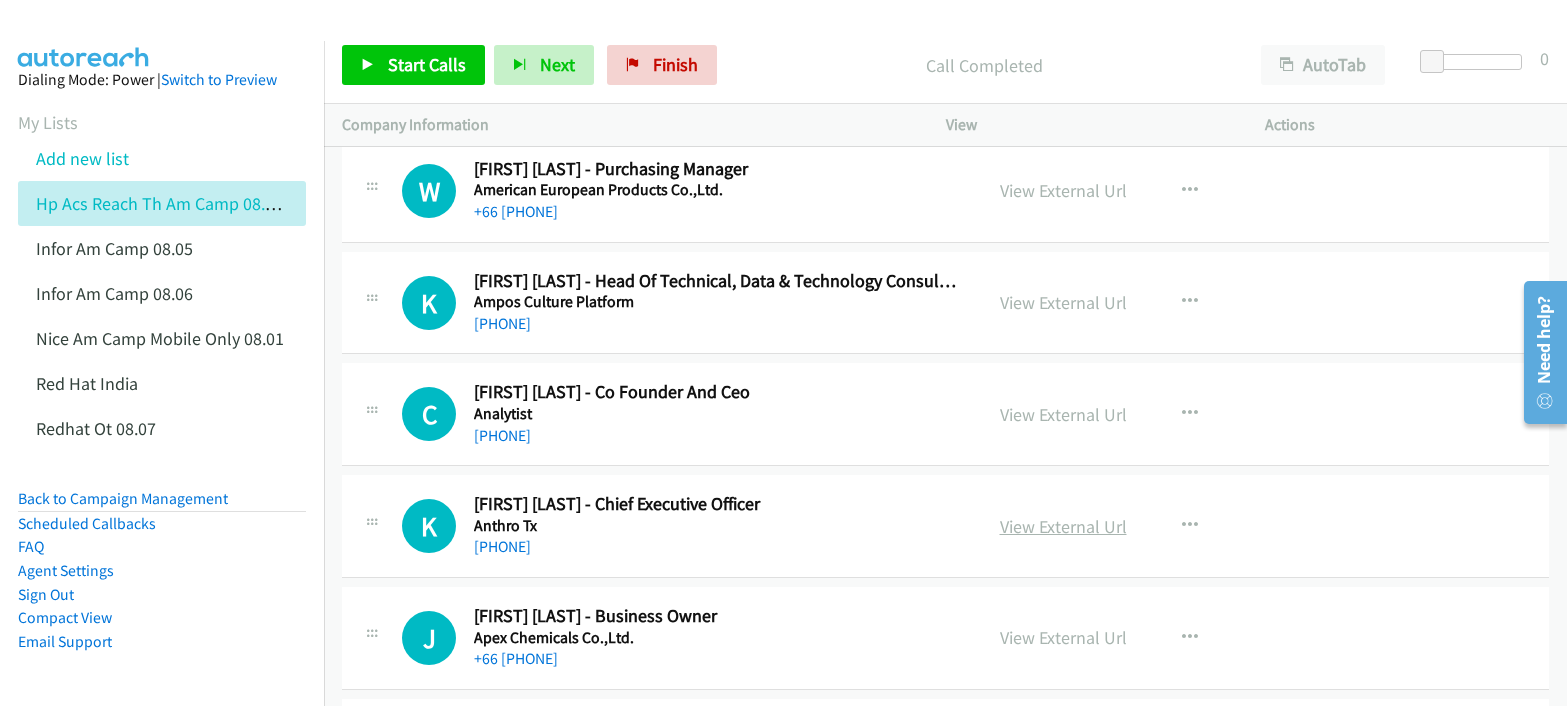 click on "View External Url" at bounding box center (1063, 526) 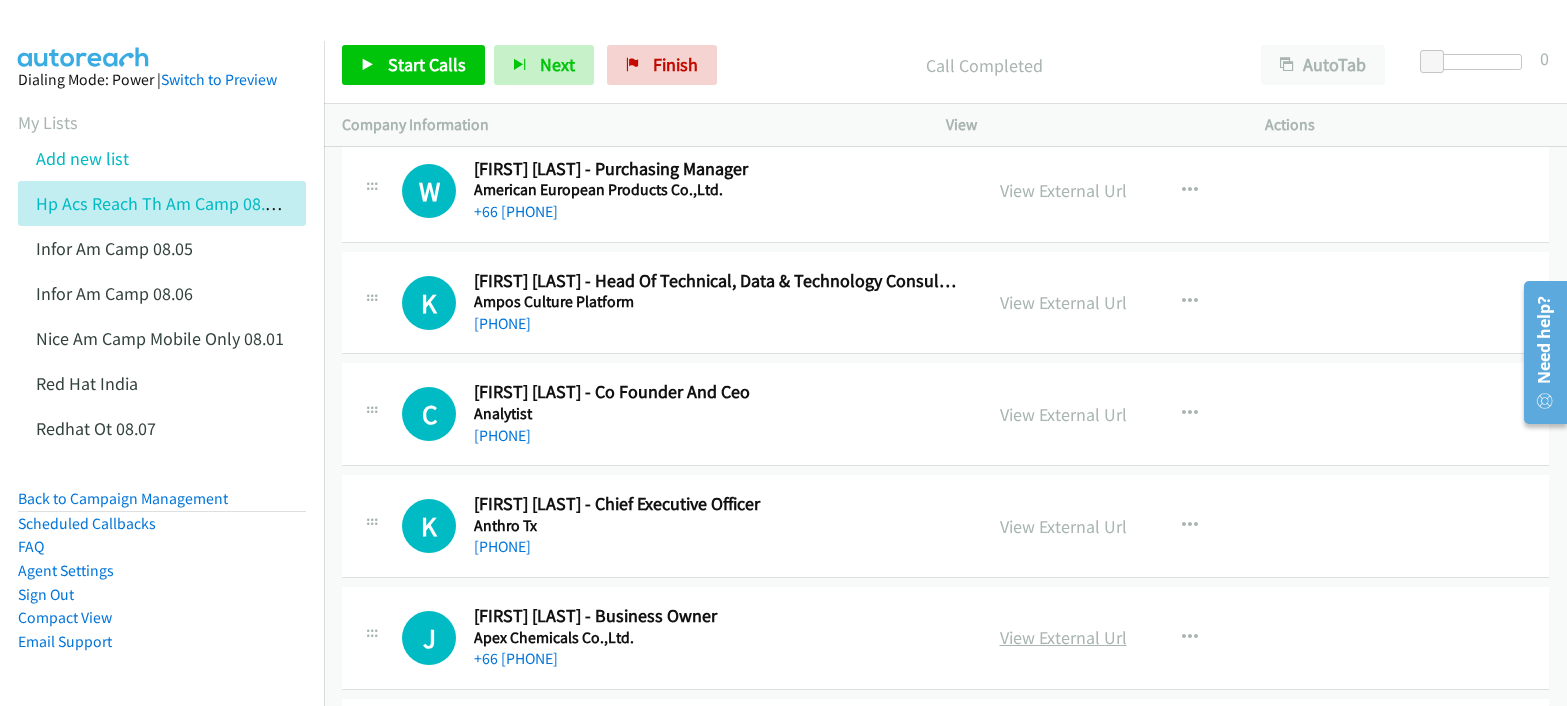 click on "View External Url" at bounding box center [1063, 637] 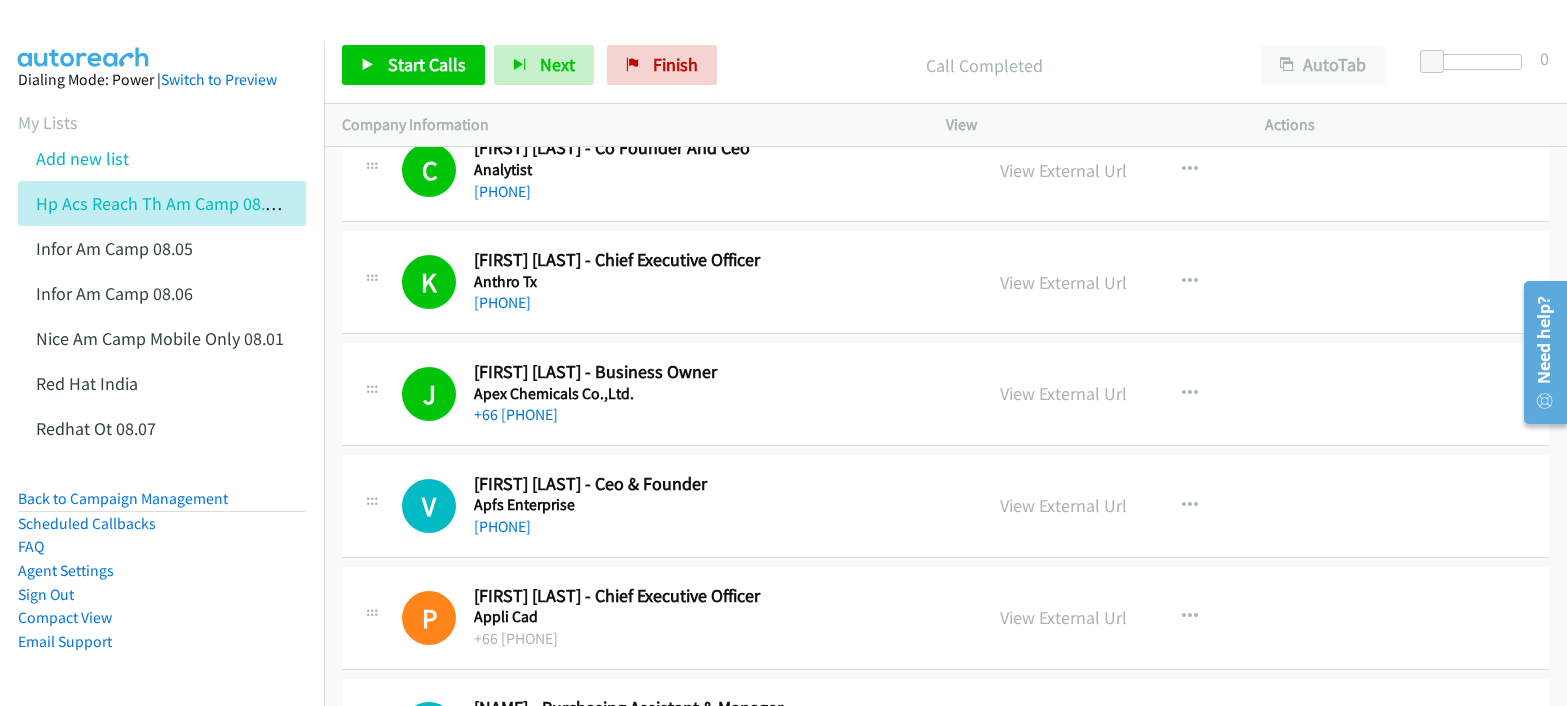 scroll, scrollTop: 2500, scrollLeft: 0, axis: vertical 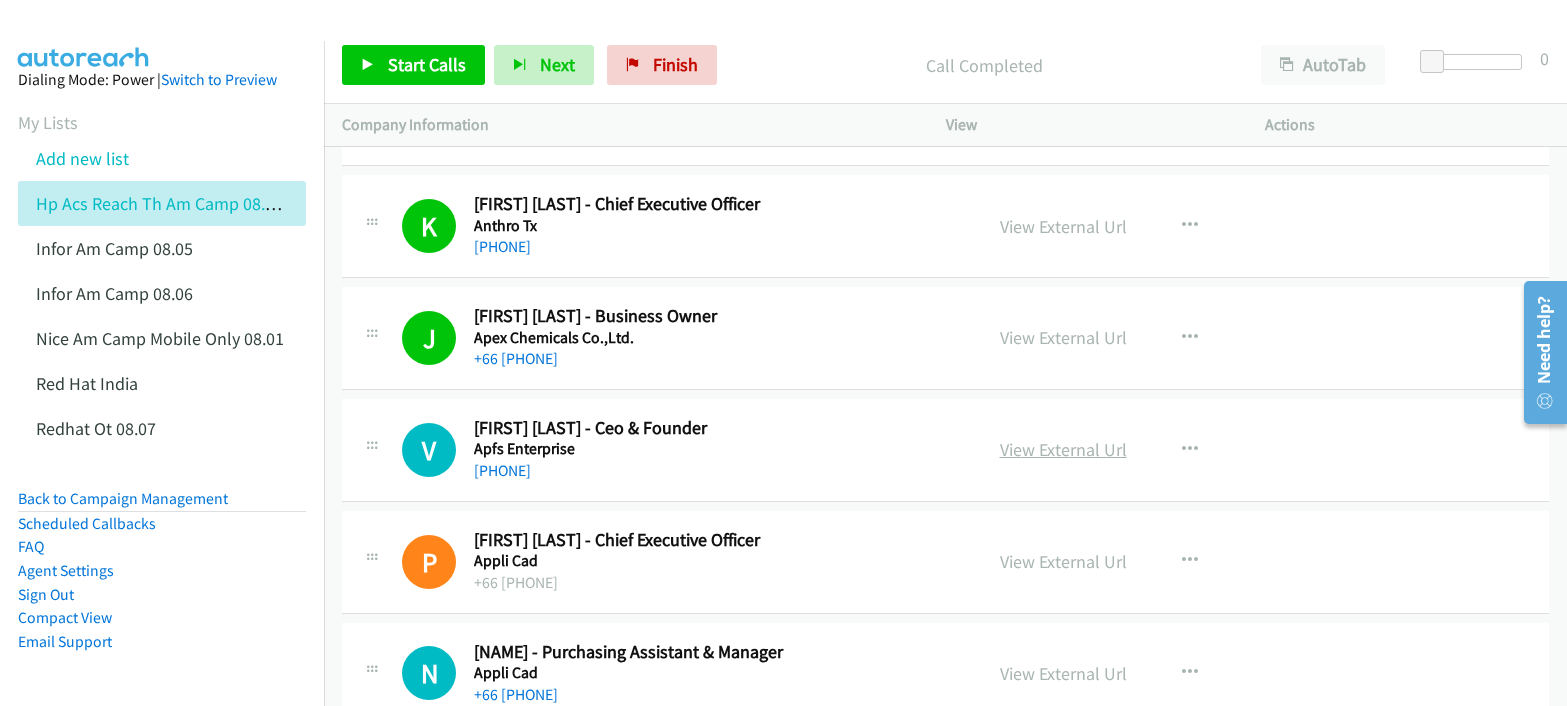 click on "View External Url" at bounding box center (1063, 449) 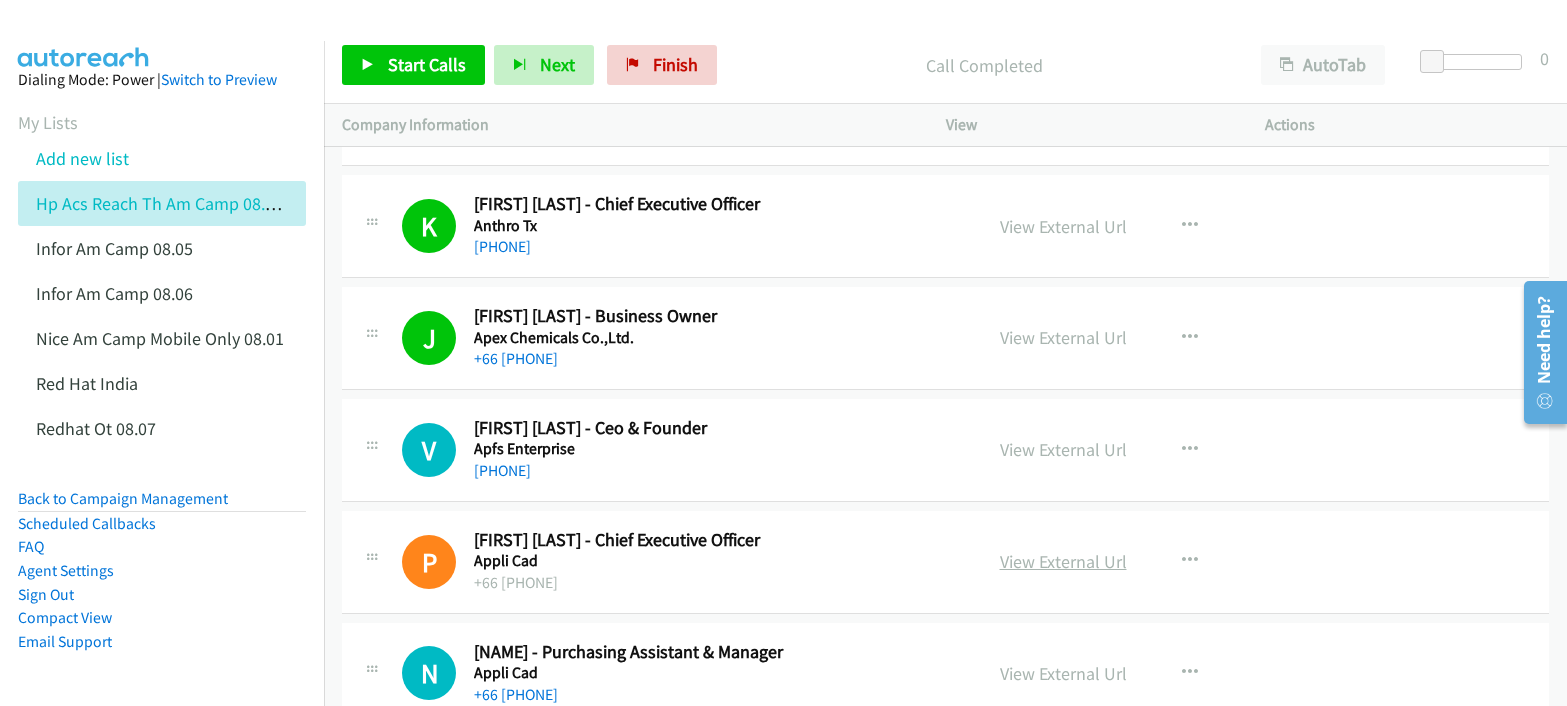 click on "View External Url" at bounding box center [1063, 561] 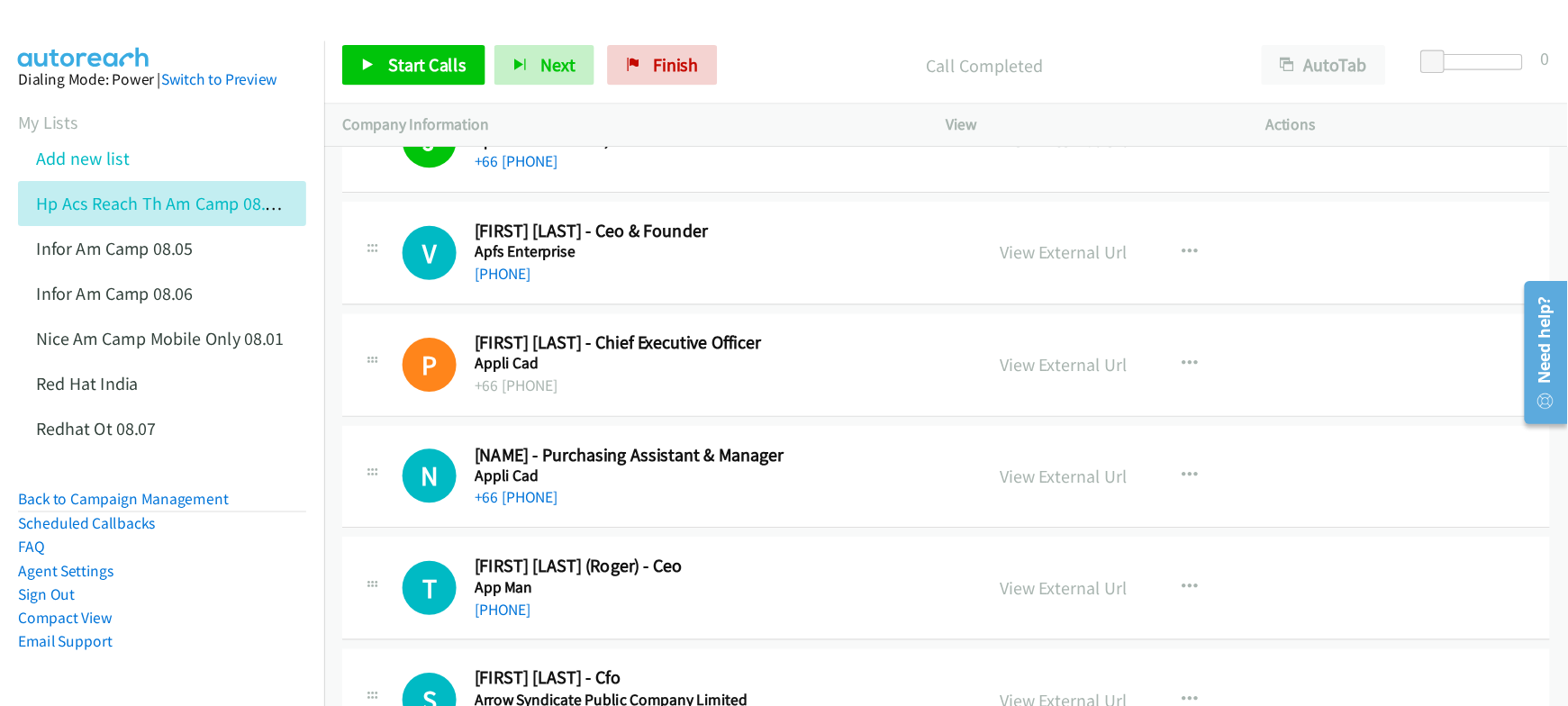 scroll, scrollTop: 2431, scrollLeft: 0, axis: vertical 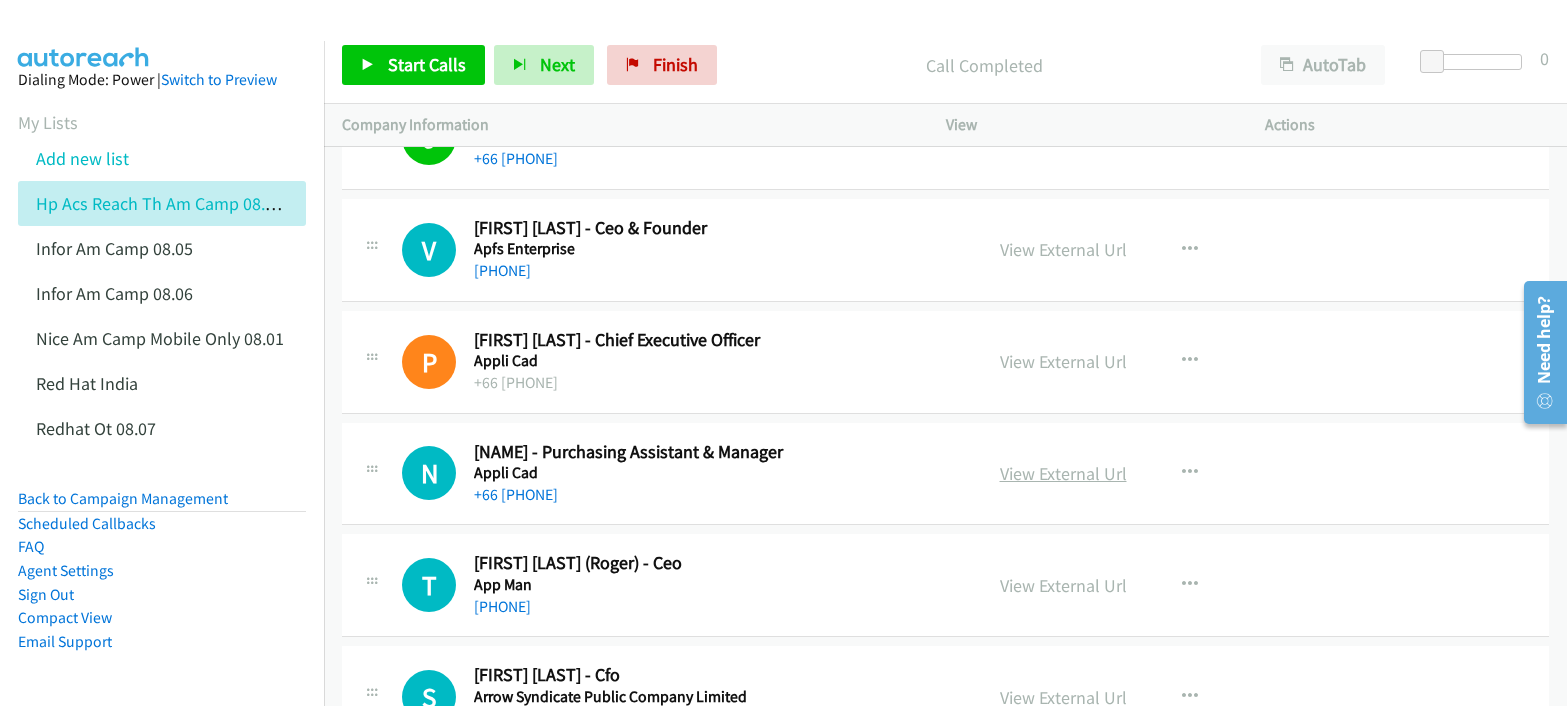 click on "View External Url" at bounding box center (1063, 473) 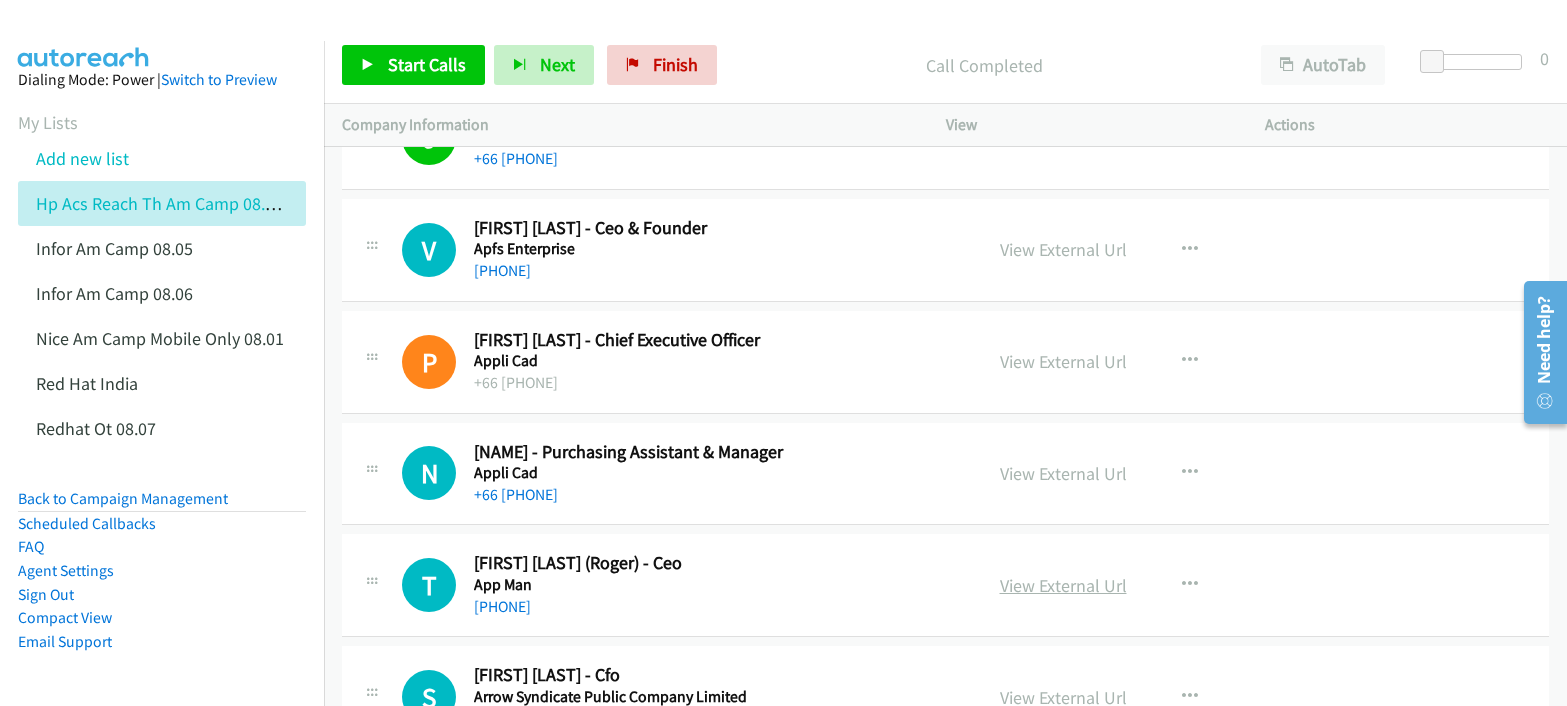 click on "View External Url" at bounding box center (1063, 585) 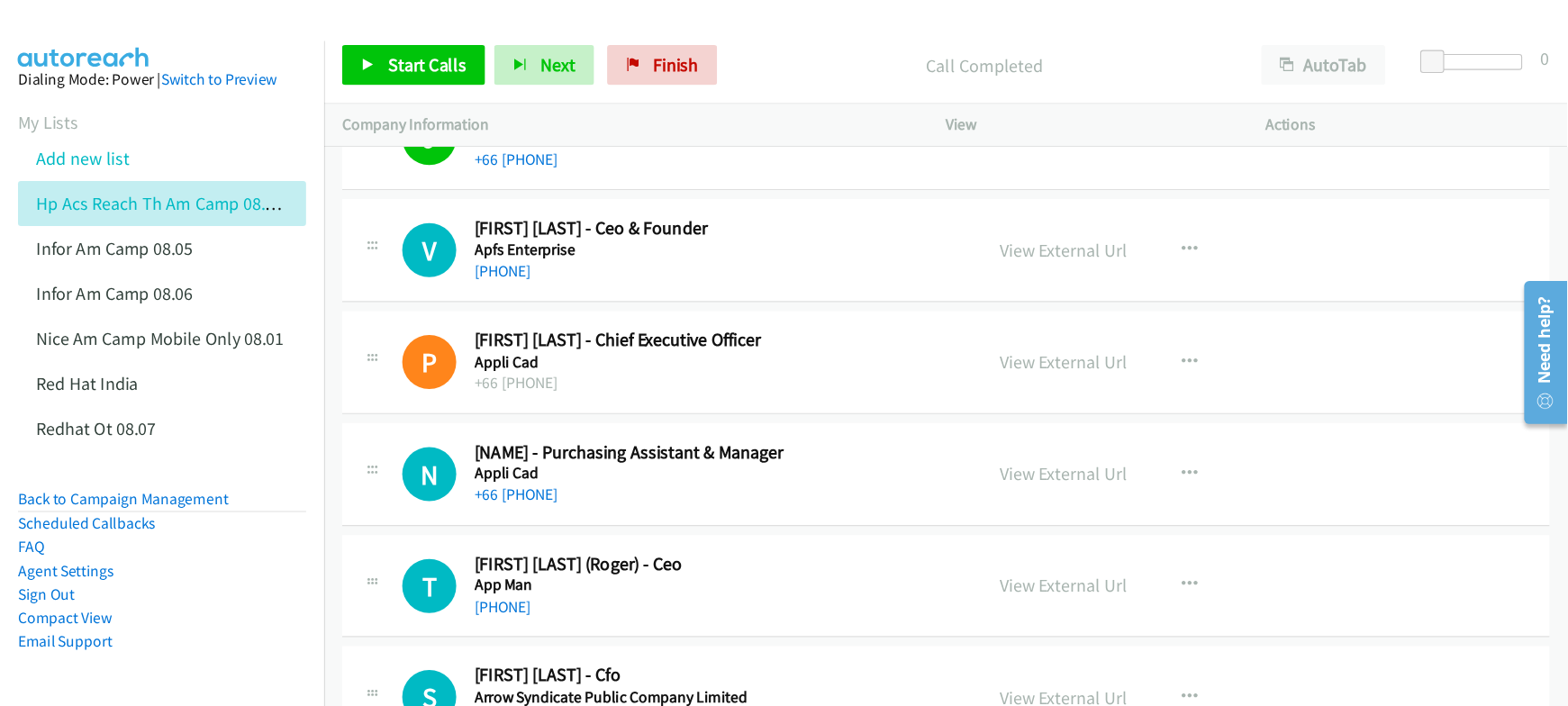 scroll, scrollTop: 2731, scrollLeft: 0, axis: vertical 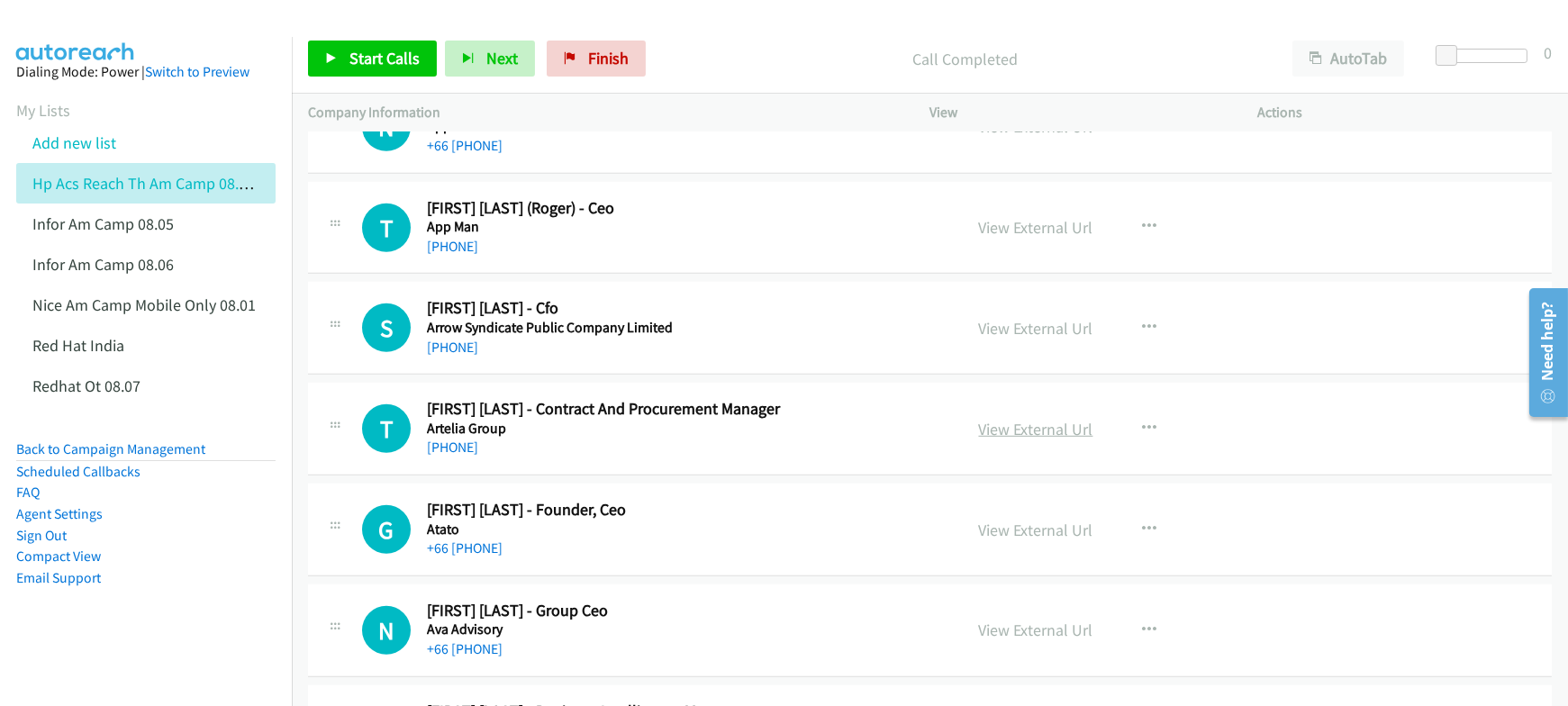 click on "View External Url" at bounding box center [1036, 429] 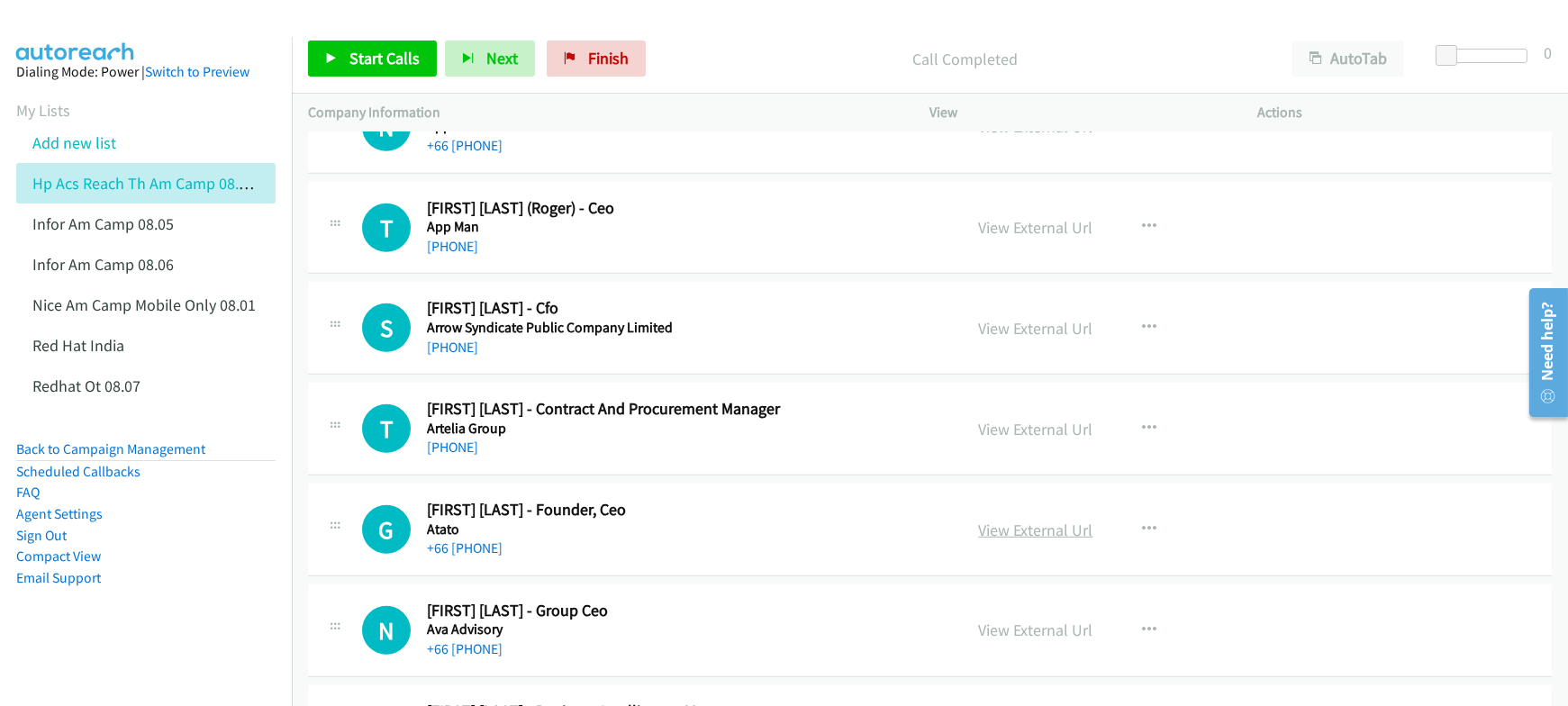 click on "View External Url" at bounding box center (1036, 530) 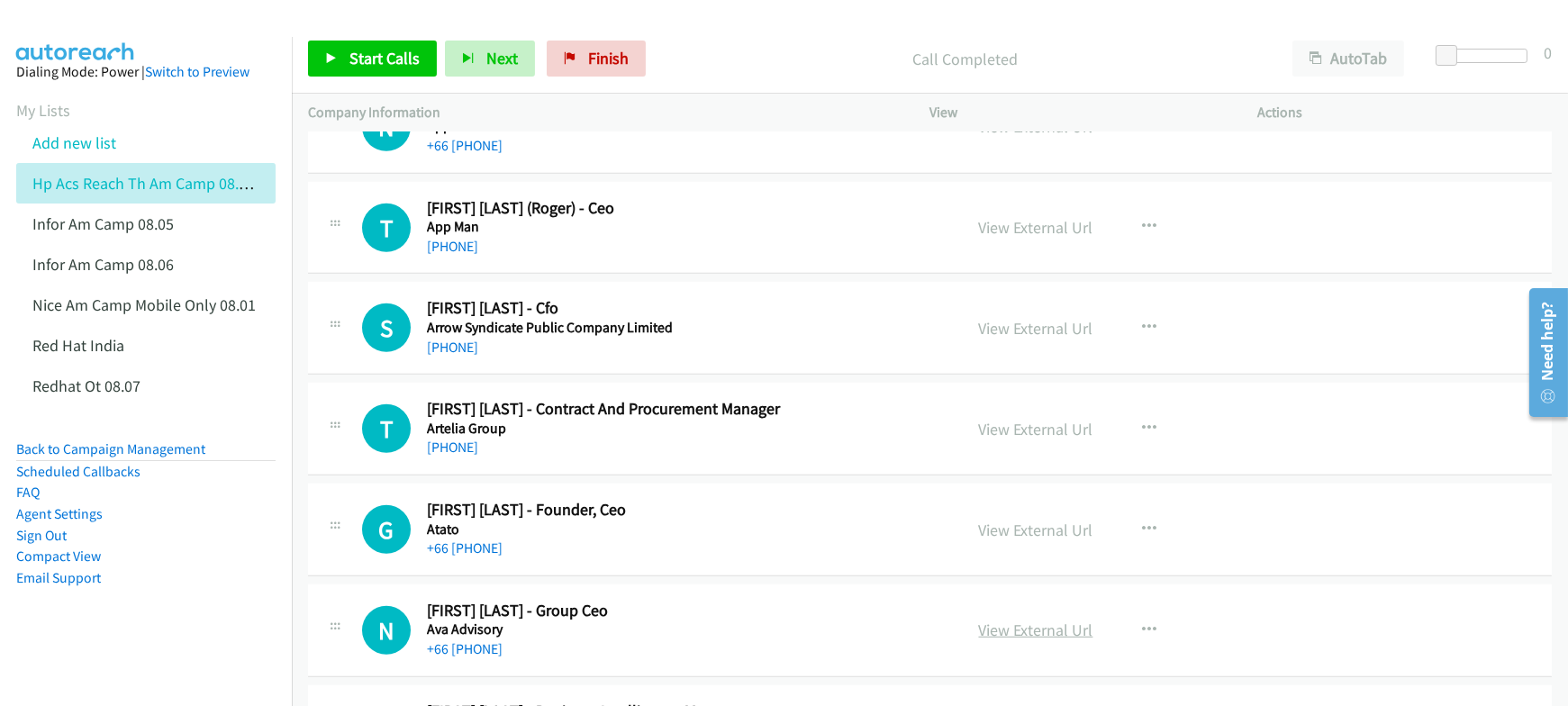 click on "View External Url" at bounding box center (1036, 629) 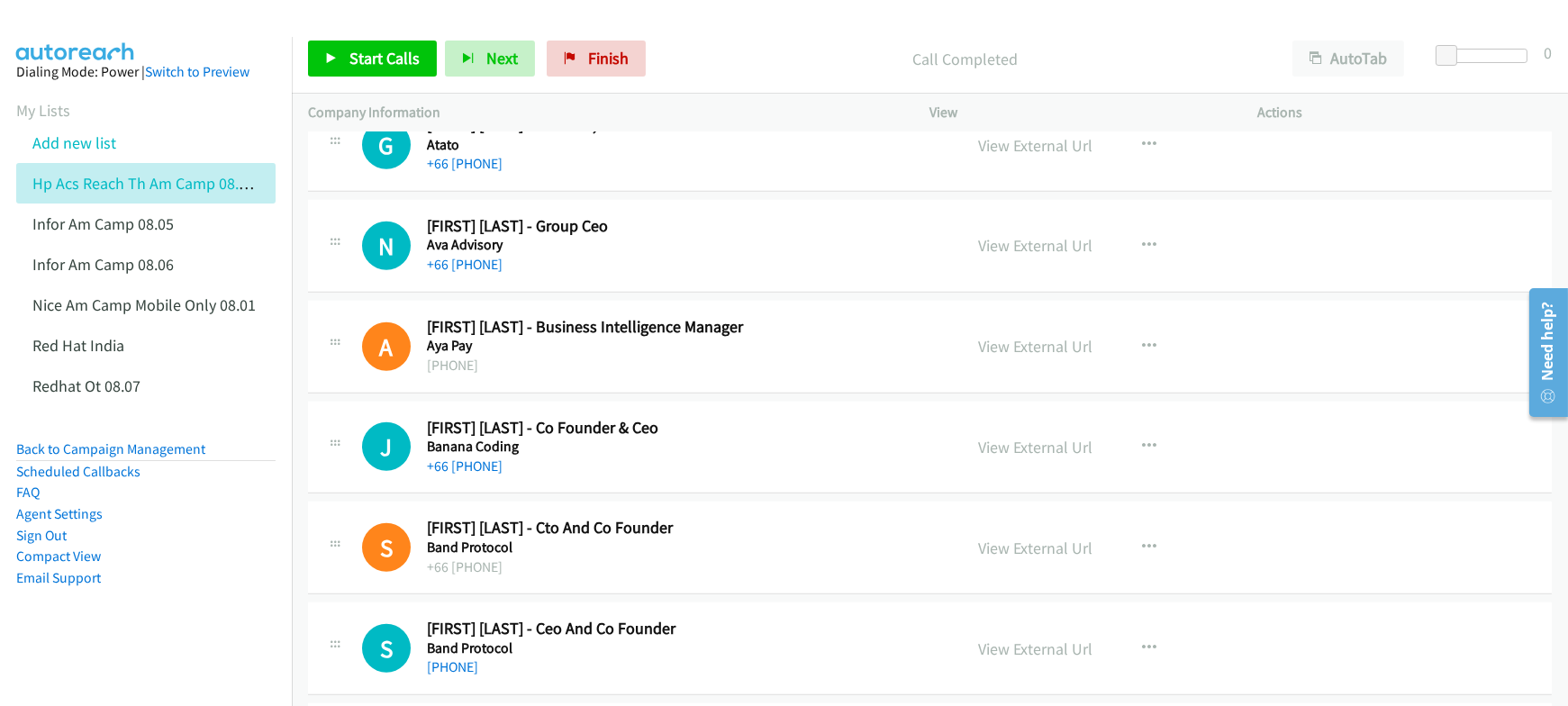 scroll, scrollTop: 3131, scrollLeft: 0, axis: vertical 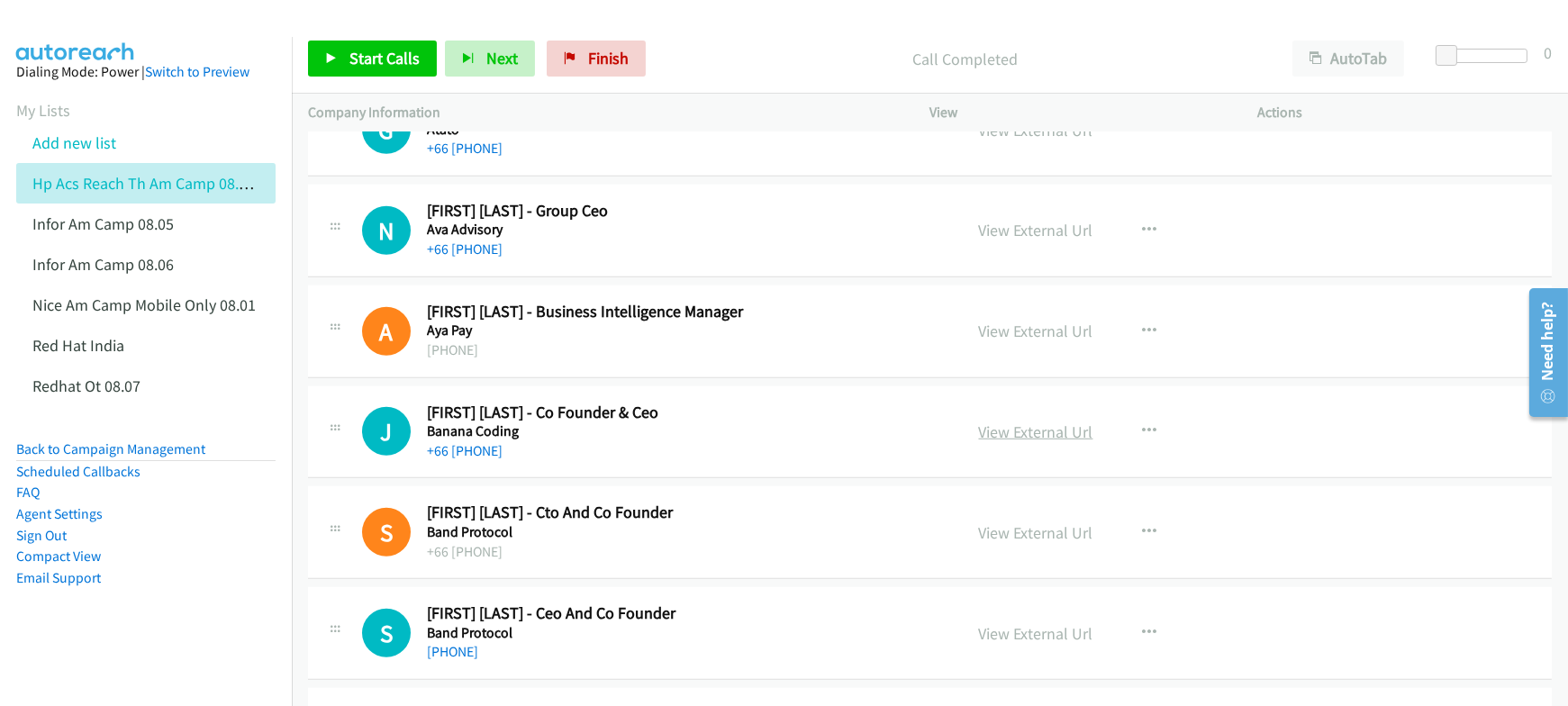 click on "View External Url" at bounding box center [1036, 431] 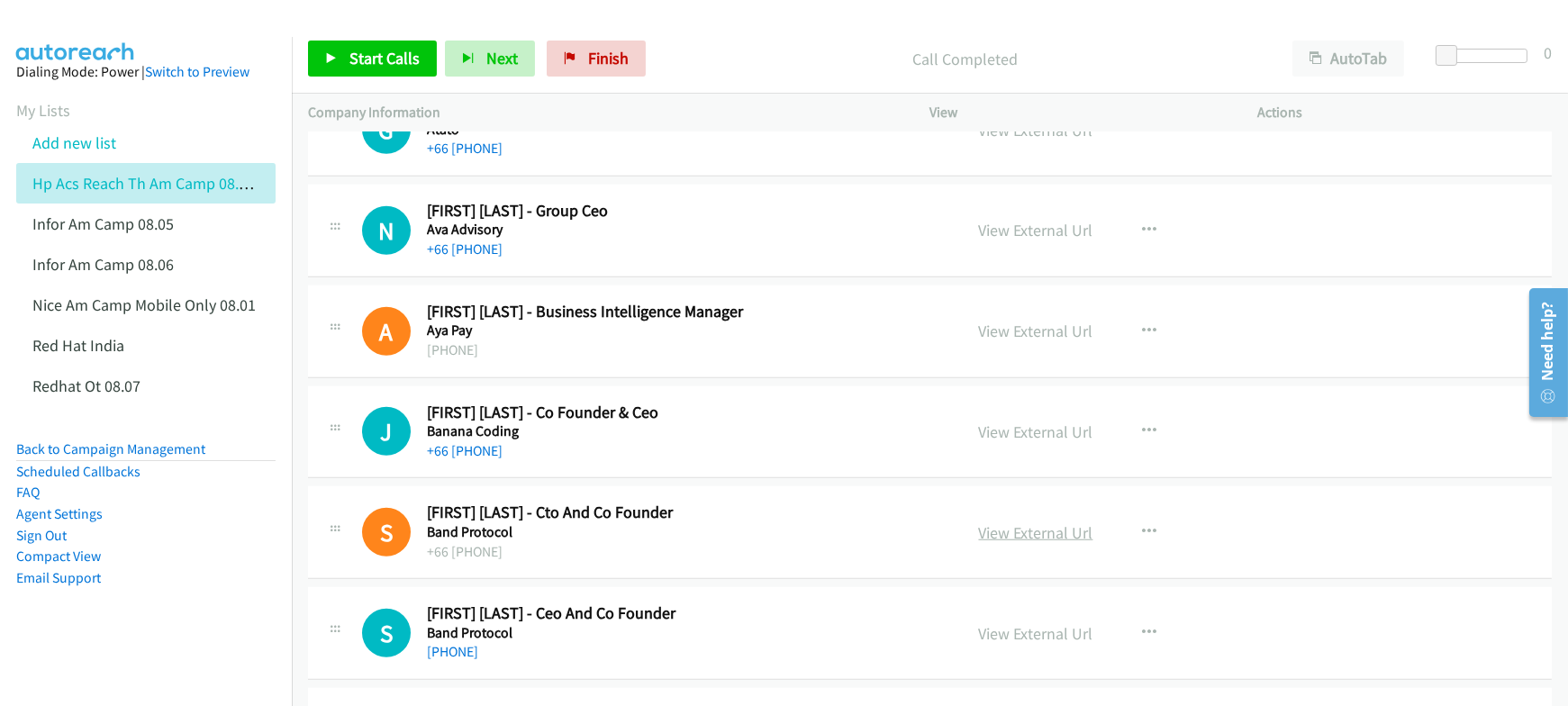 click on "View External Url" at bounding box center (1036, 532) 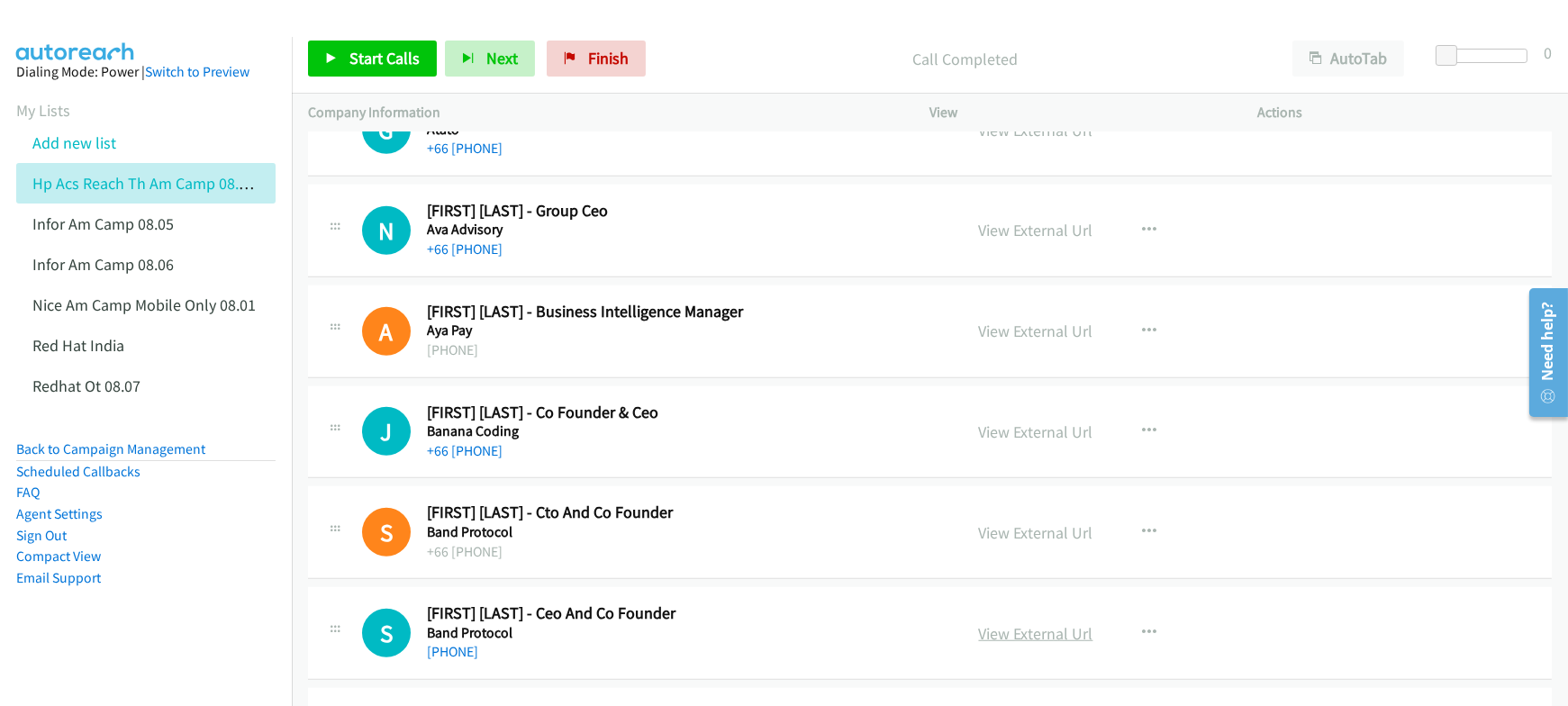 click on "View External Url" at bounding box center [1036, 633] 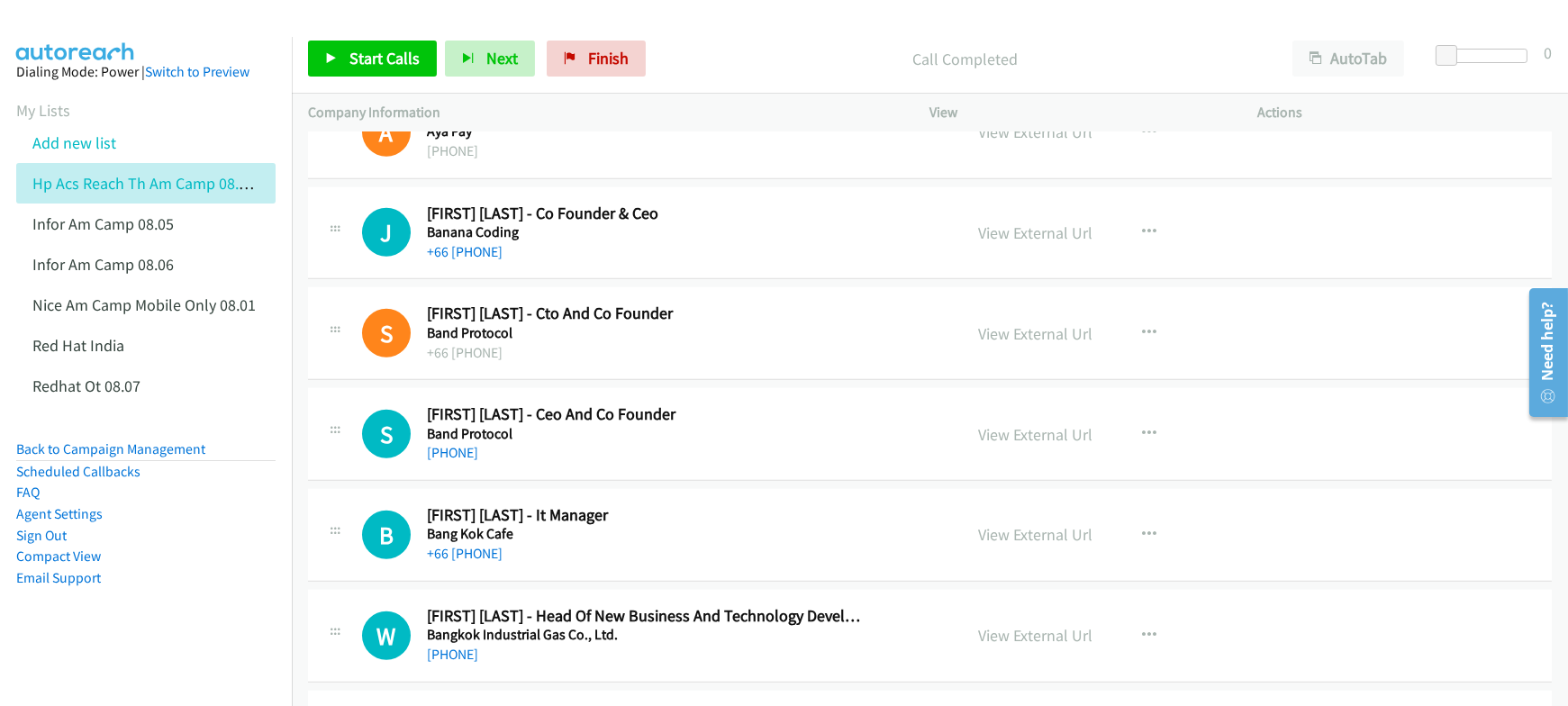 scroll, scrollTop: 3332, scrollLeft: 0, axis: vertical 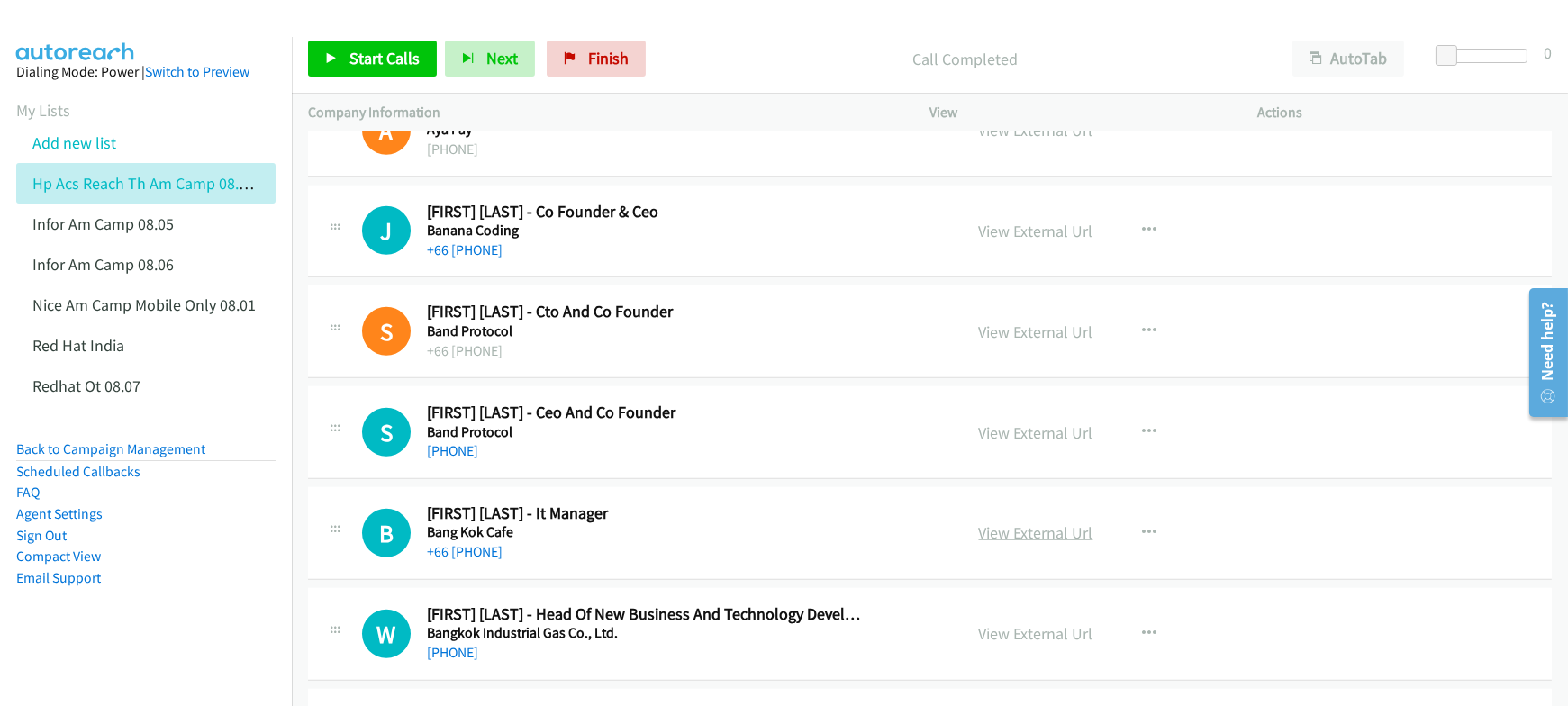 click on "View External Url" at bounding box center [1036, 532] 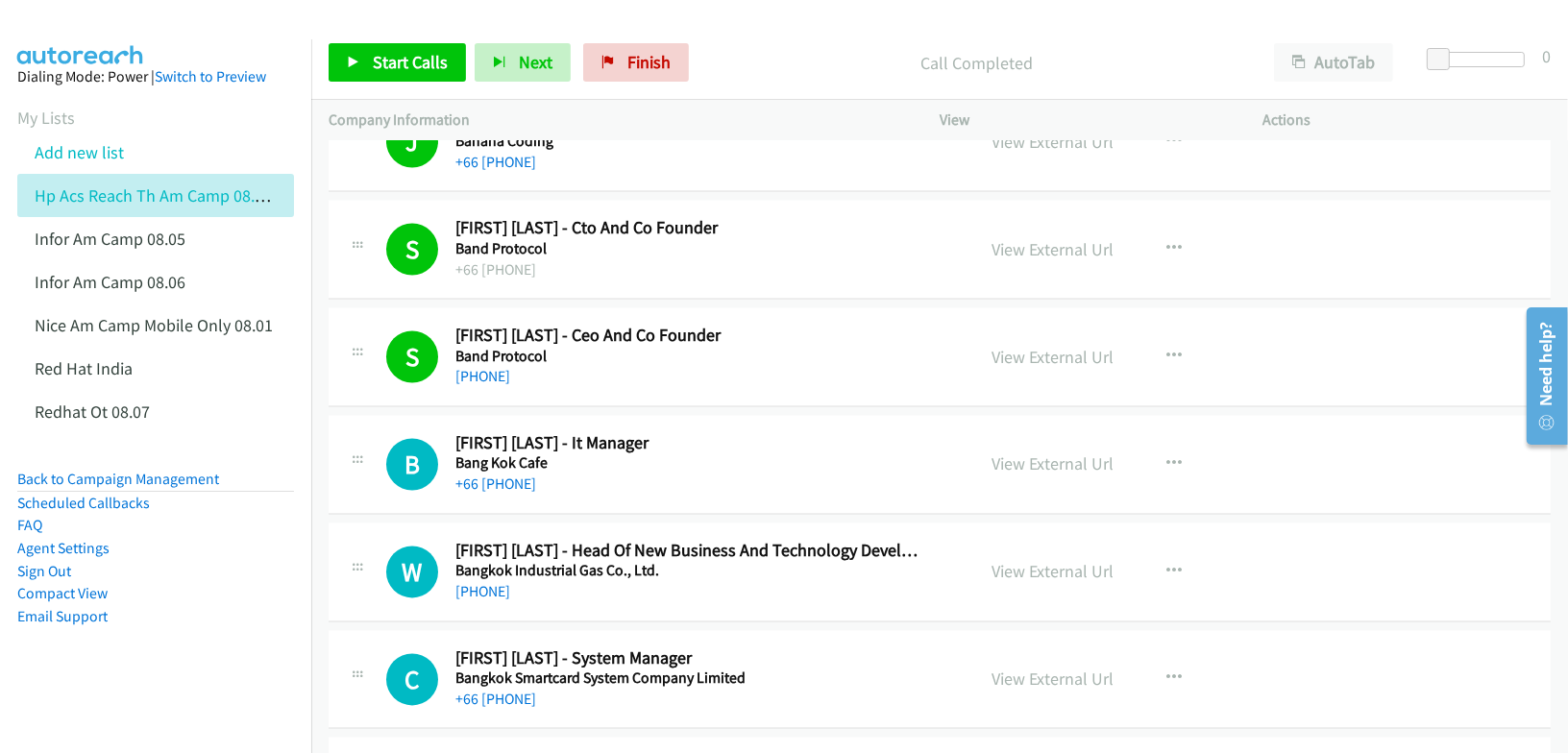 scroll, scrollTop: 3660, scrollLeft: 0, axis: vertical 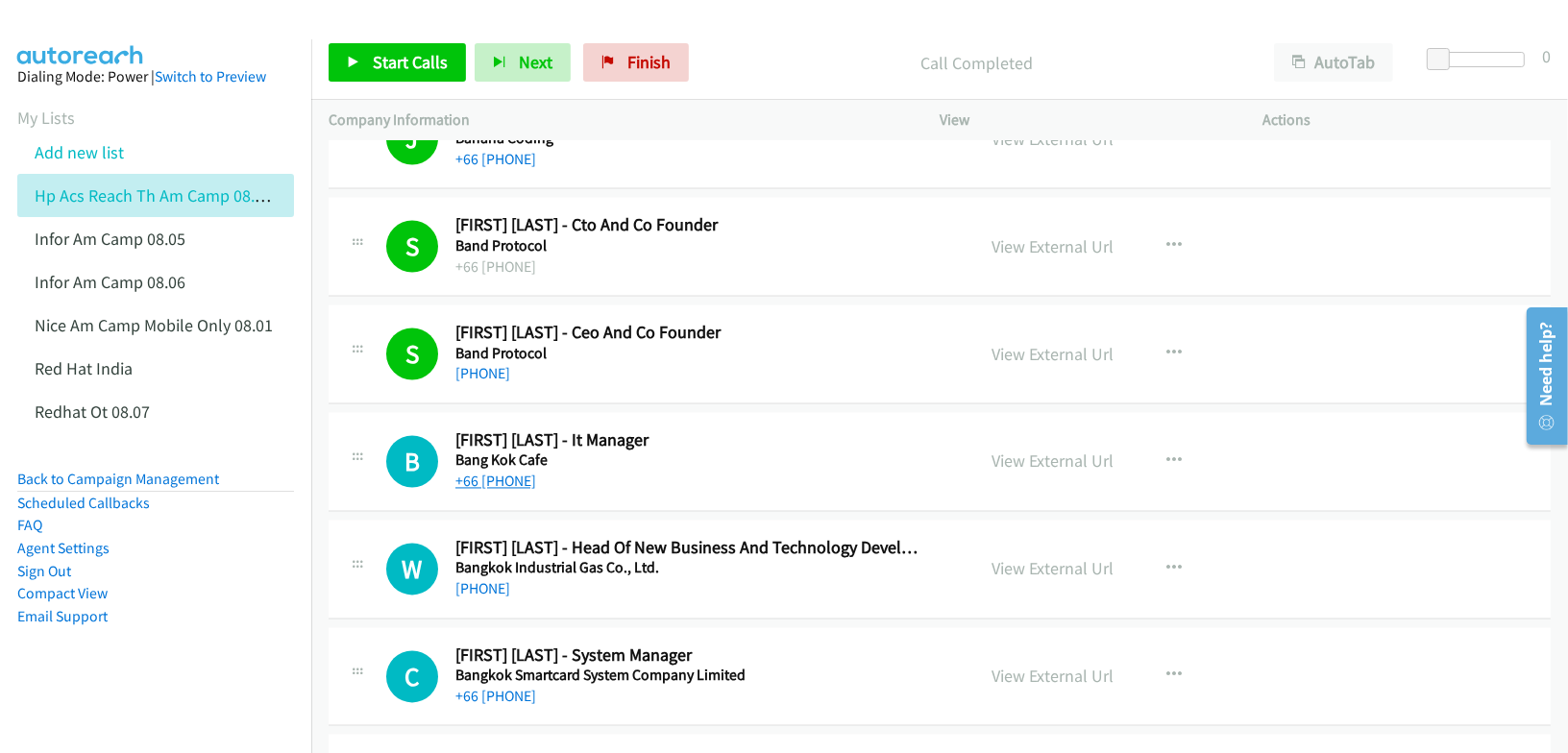 click on "+66 [PHONE]" at bounding box center [496, 481] 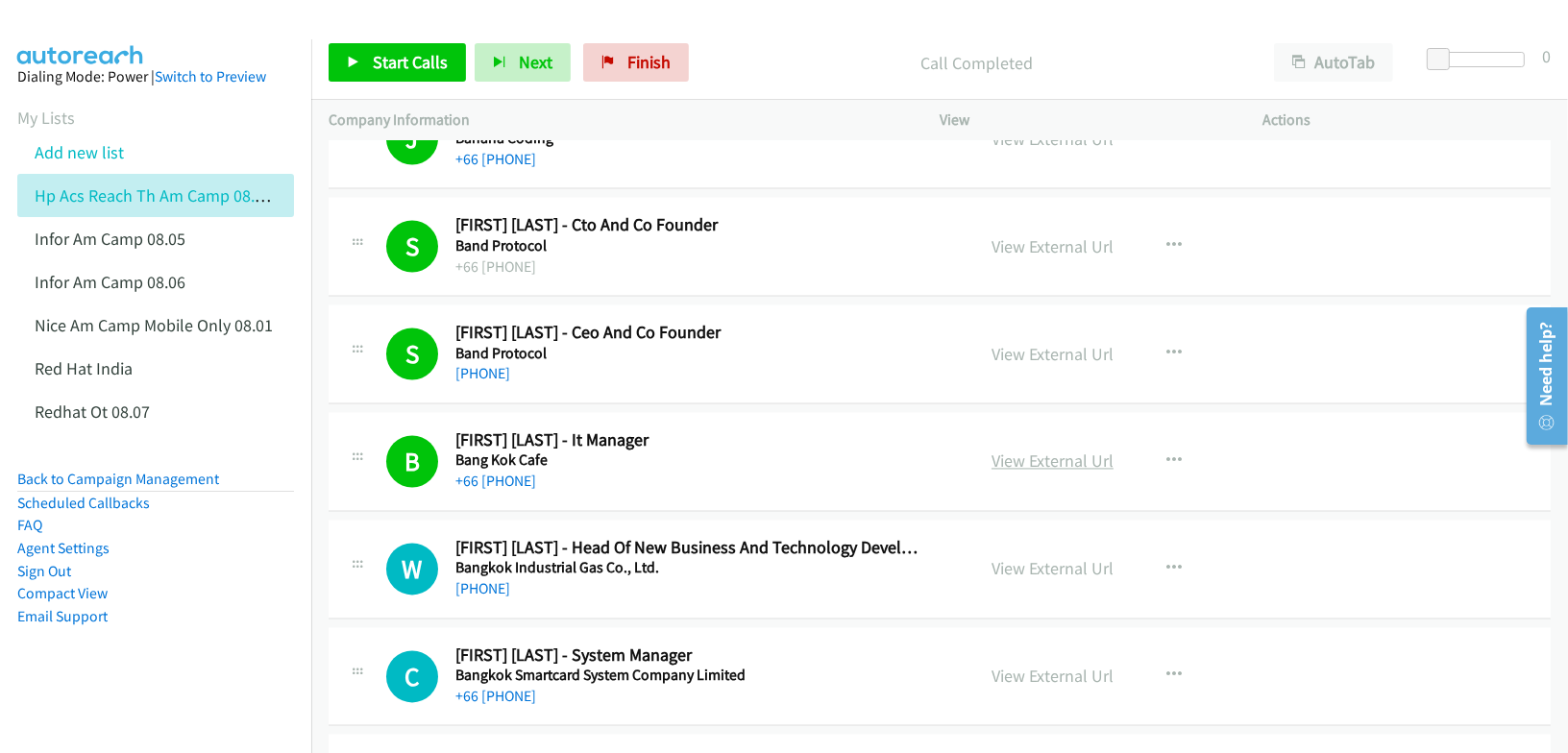 click on "View External Url" at bounding box center (1052, 461) 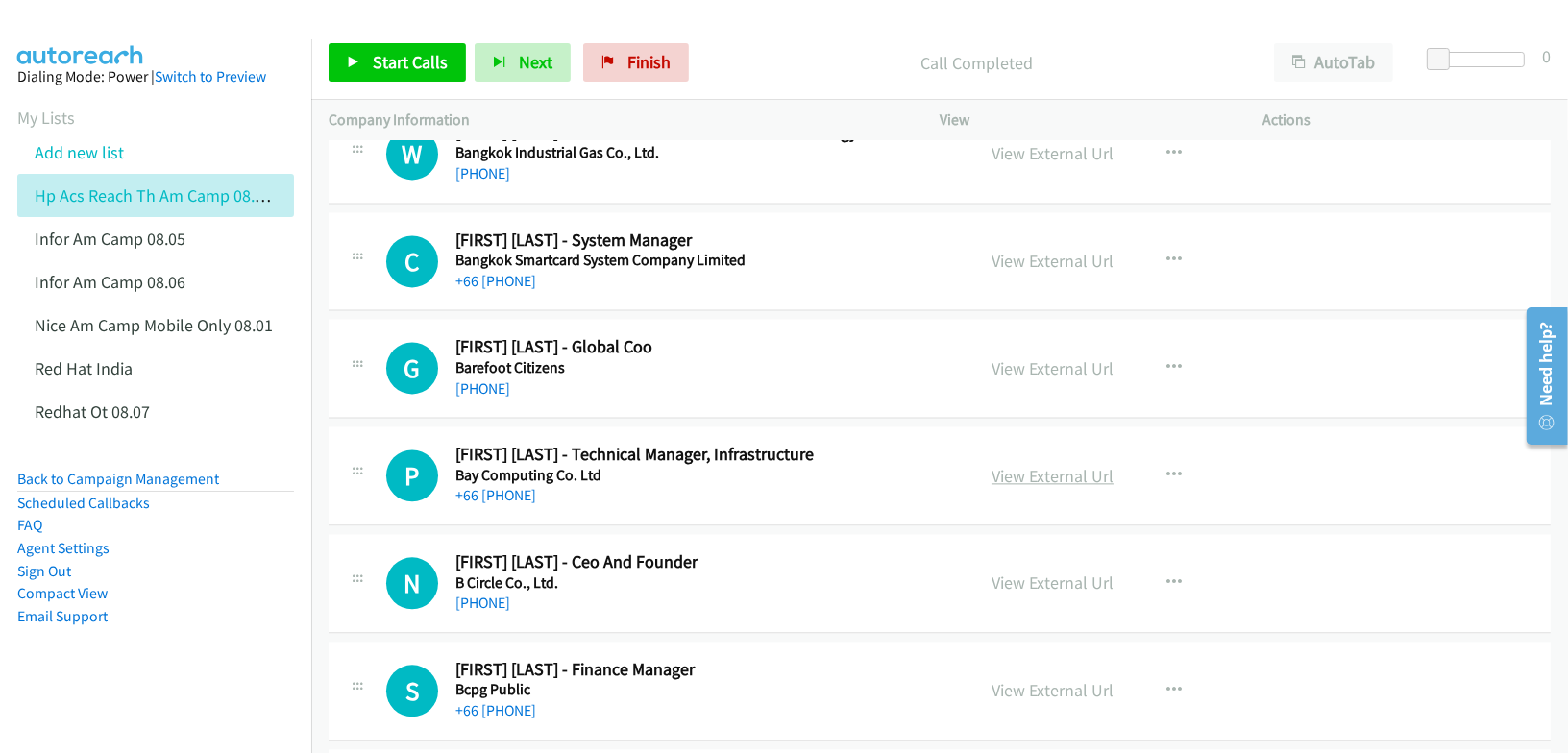 scroll, scrollTop: 4087, scrollLeft: 0, axis: vertical 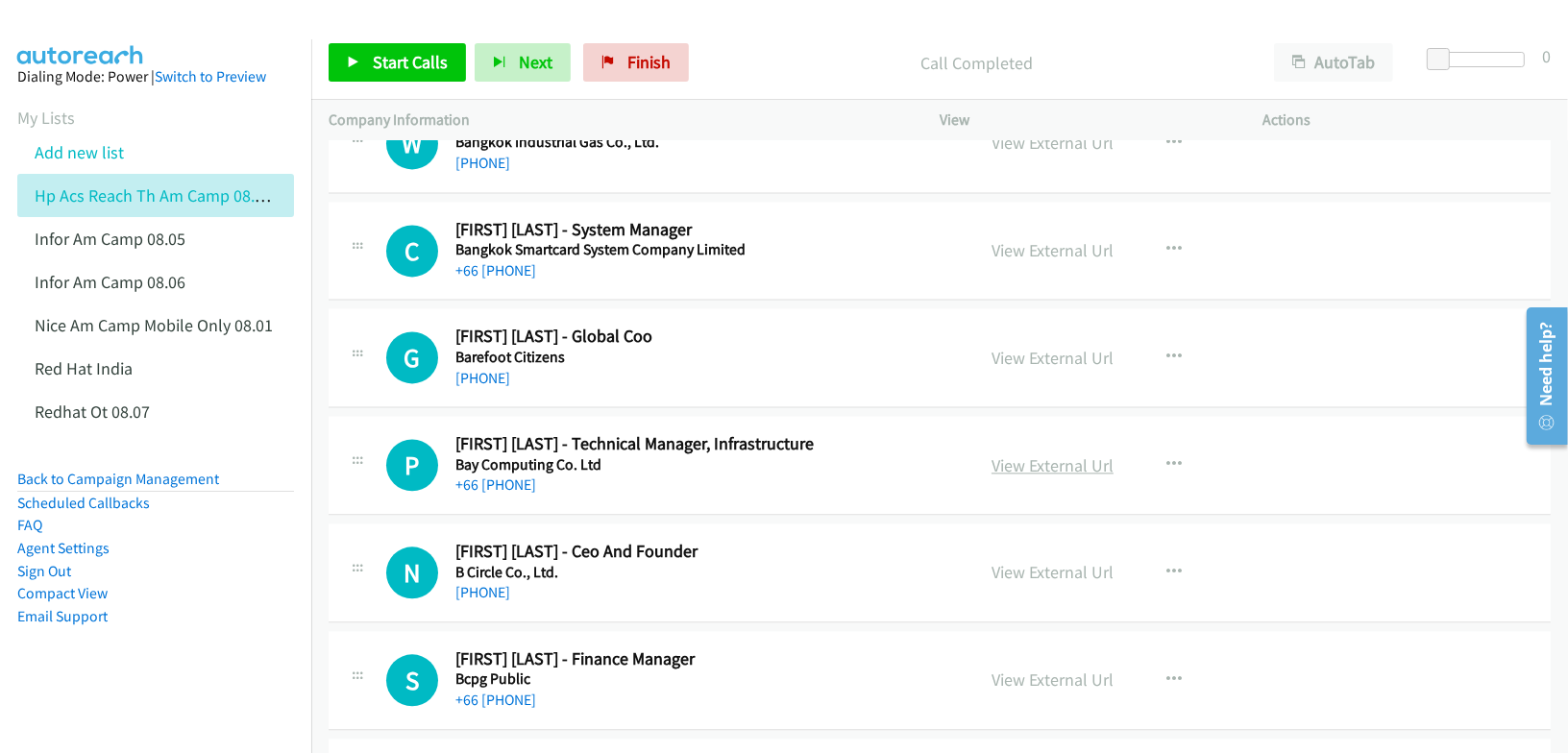 click on "View External Url" at bounding box center (1052, 465) 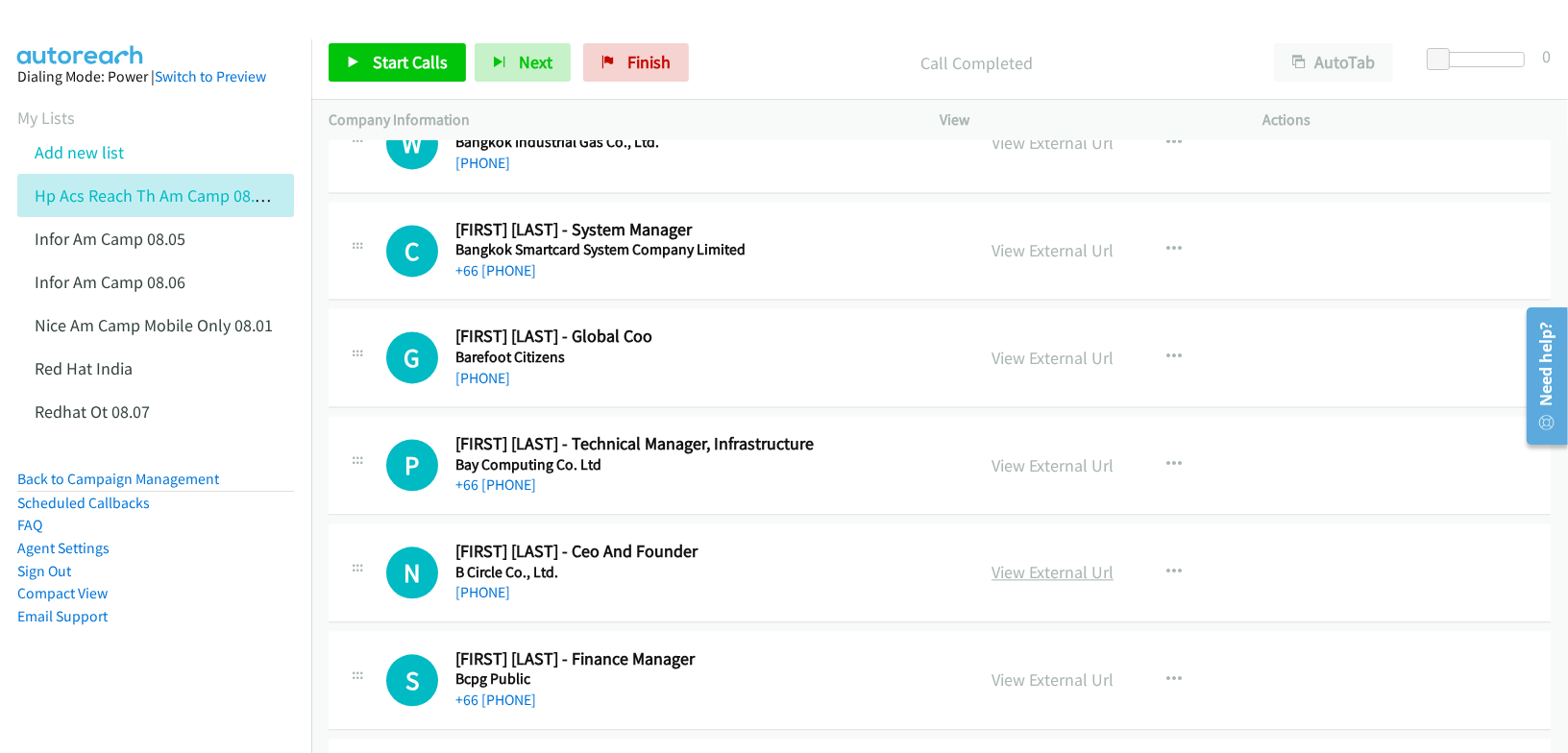 click on "View External Url" at bounding box center (1052, 571) 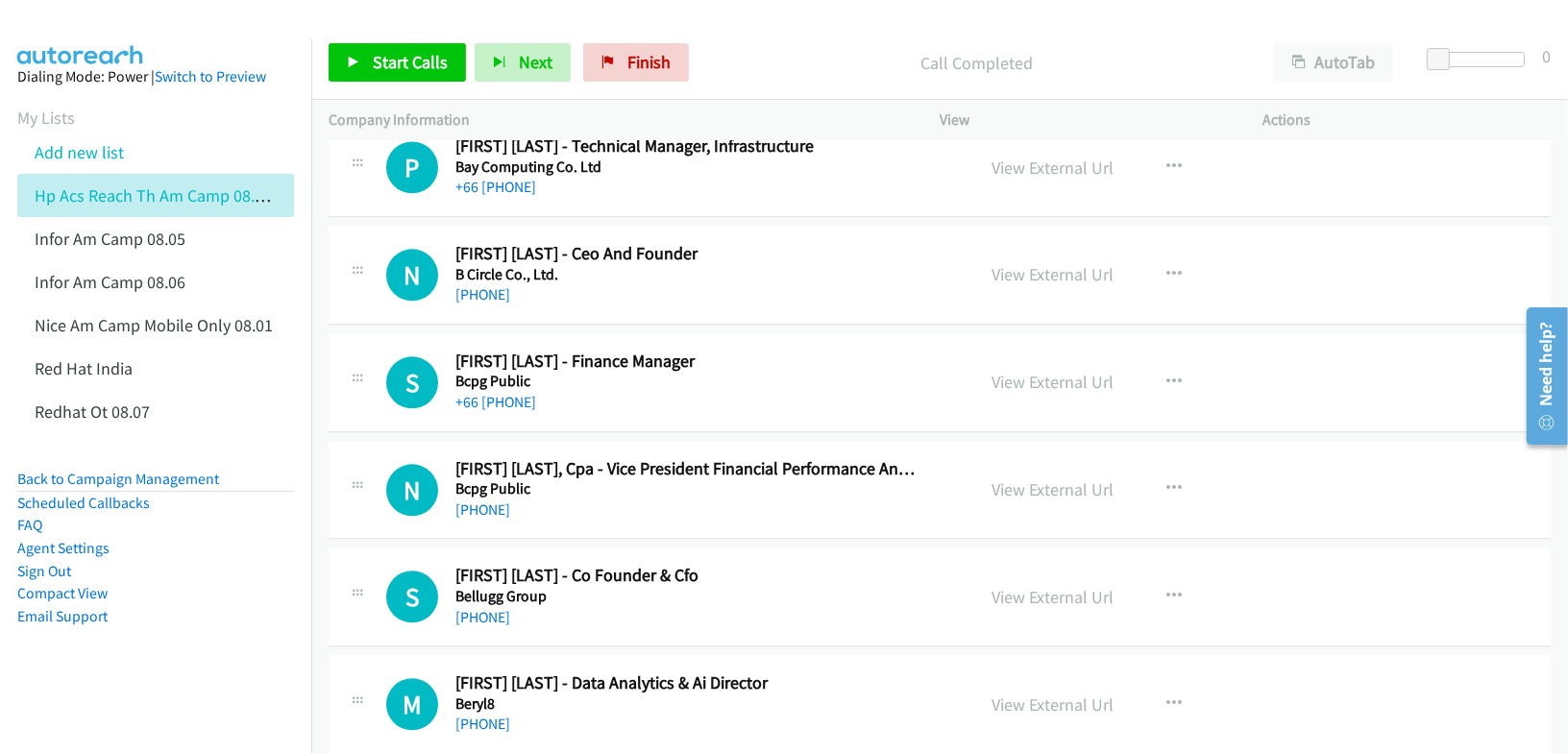 scroll, scrollTop: 4407, scrollLeft: 0, axis: vertical 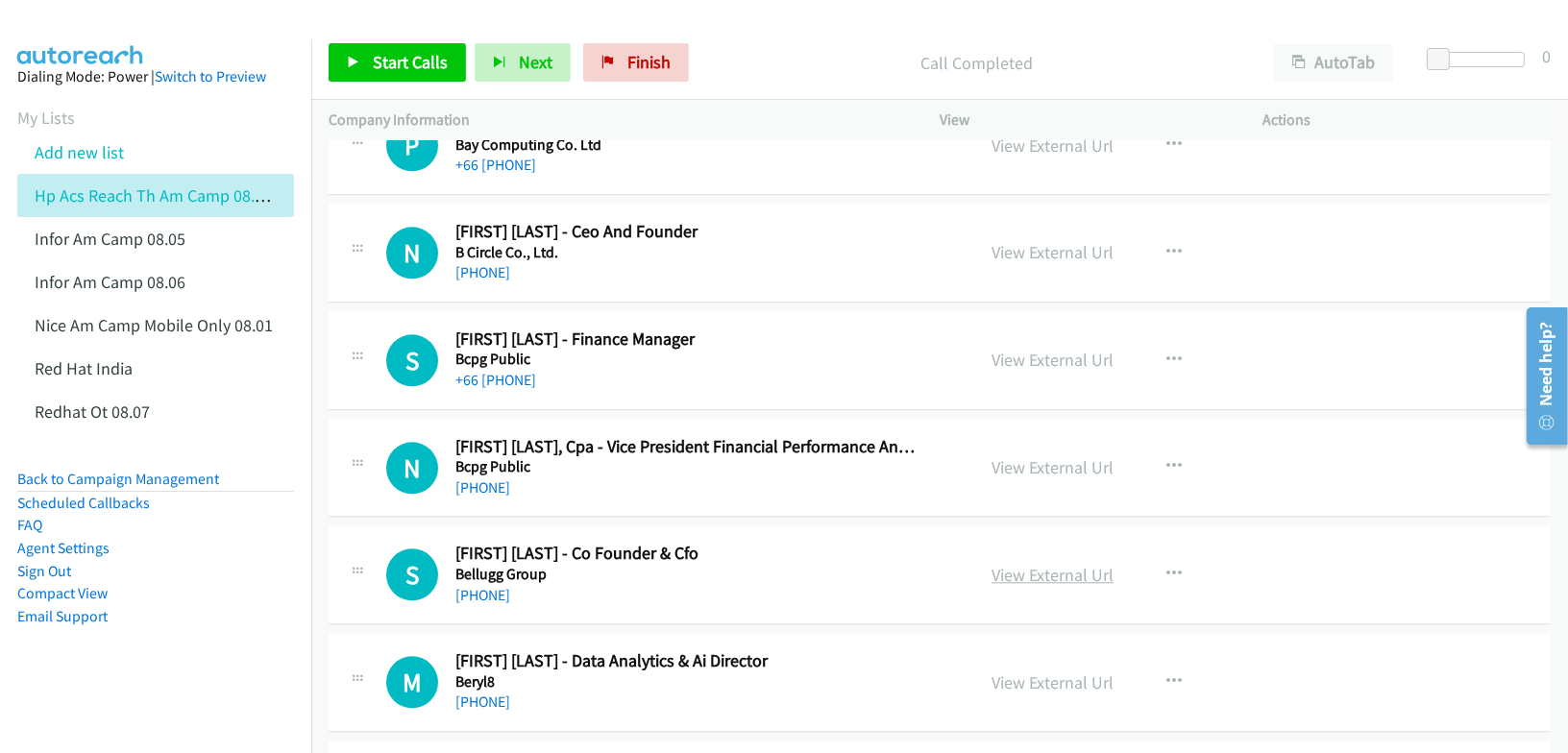 click on "View External Url" at bounding box center (1052, 574) 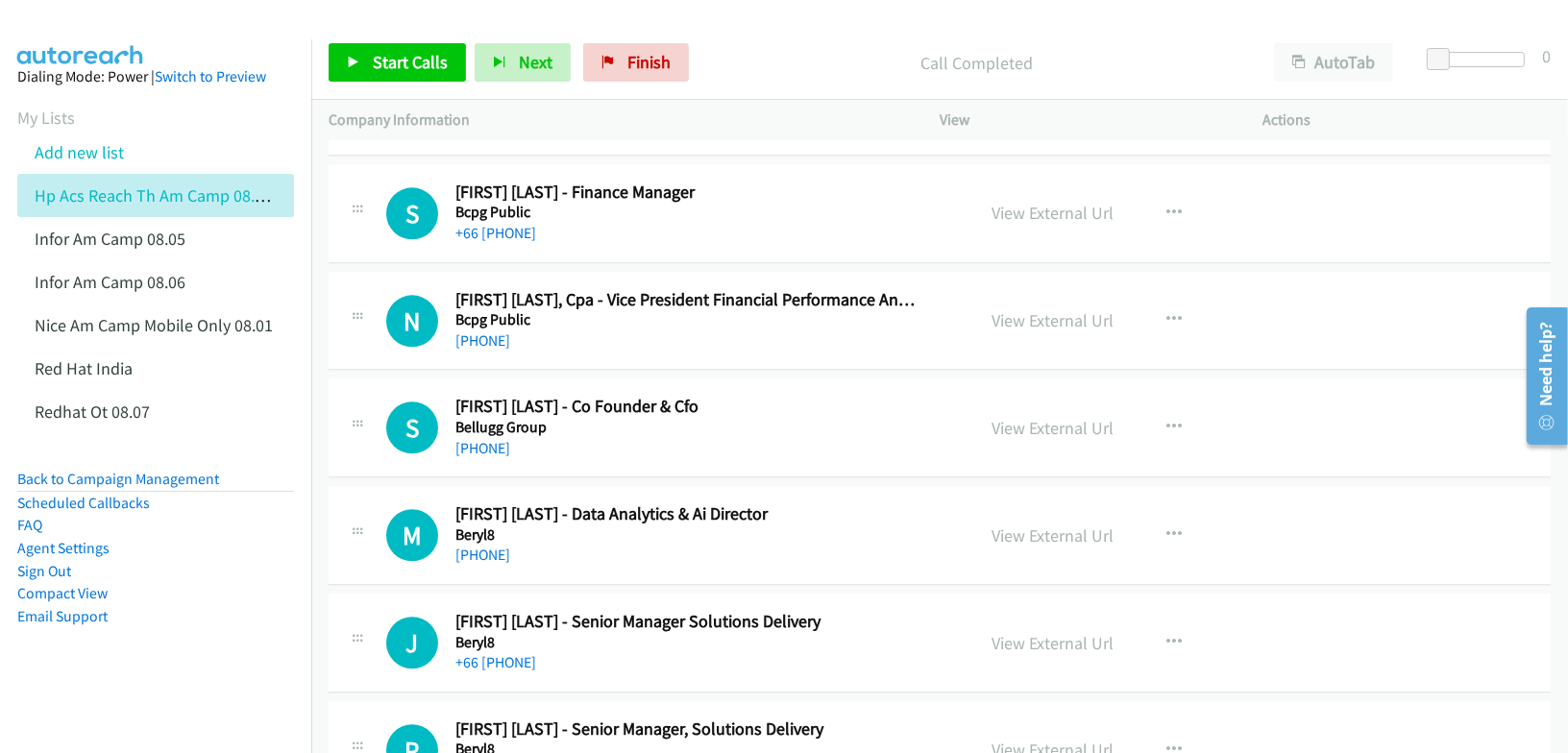 scroll, scrollTop: 4621, scrollLeft: 0, axis: vertical 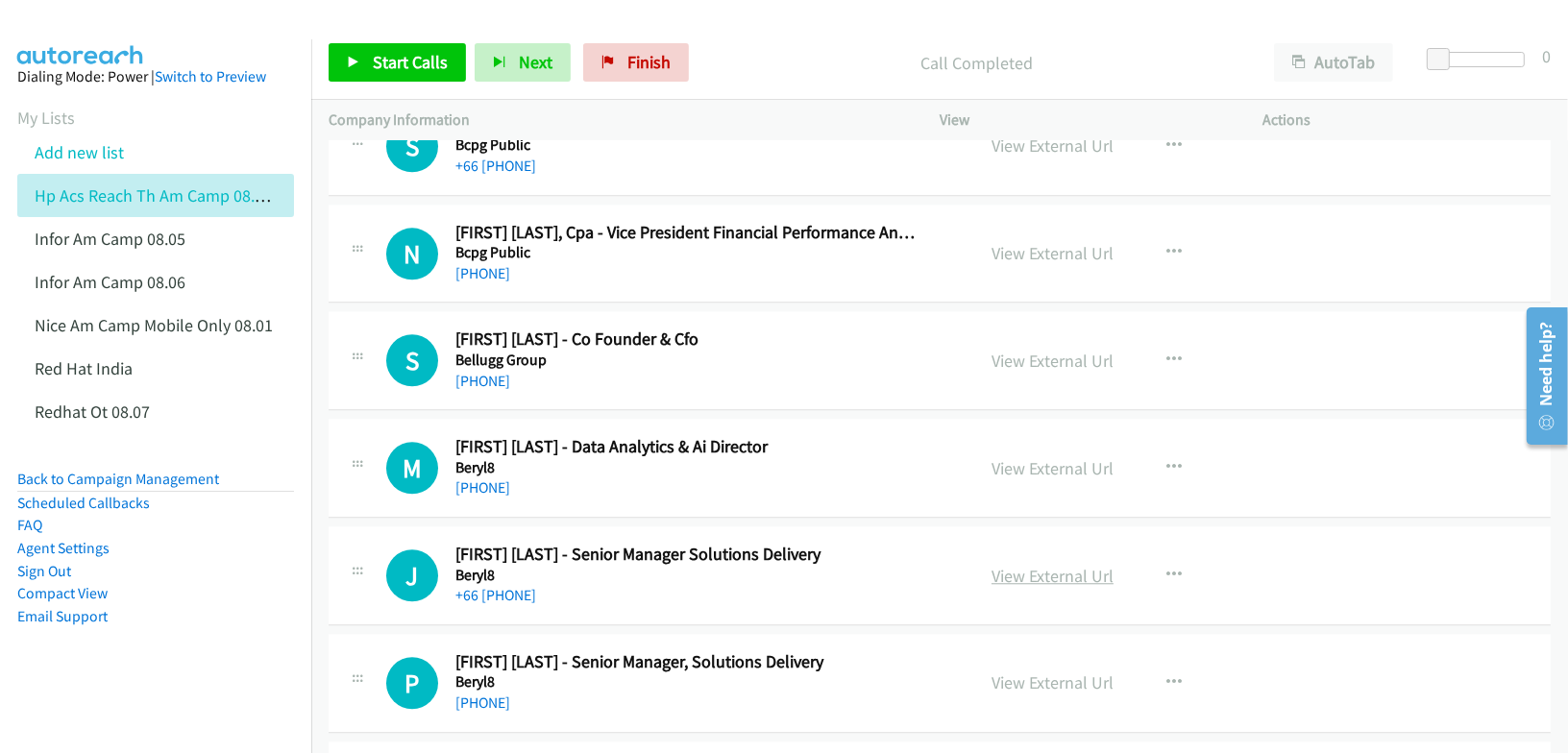 click on "View External Url" at bounding box center (1052, 575) 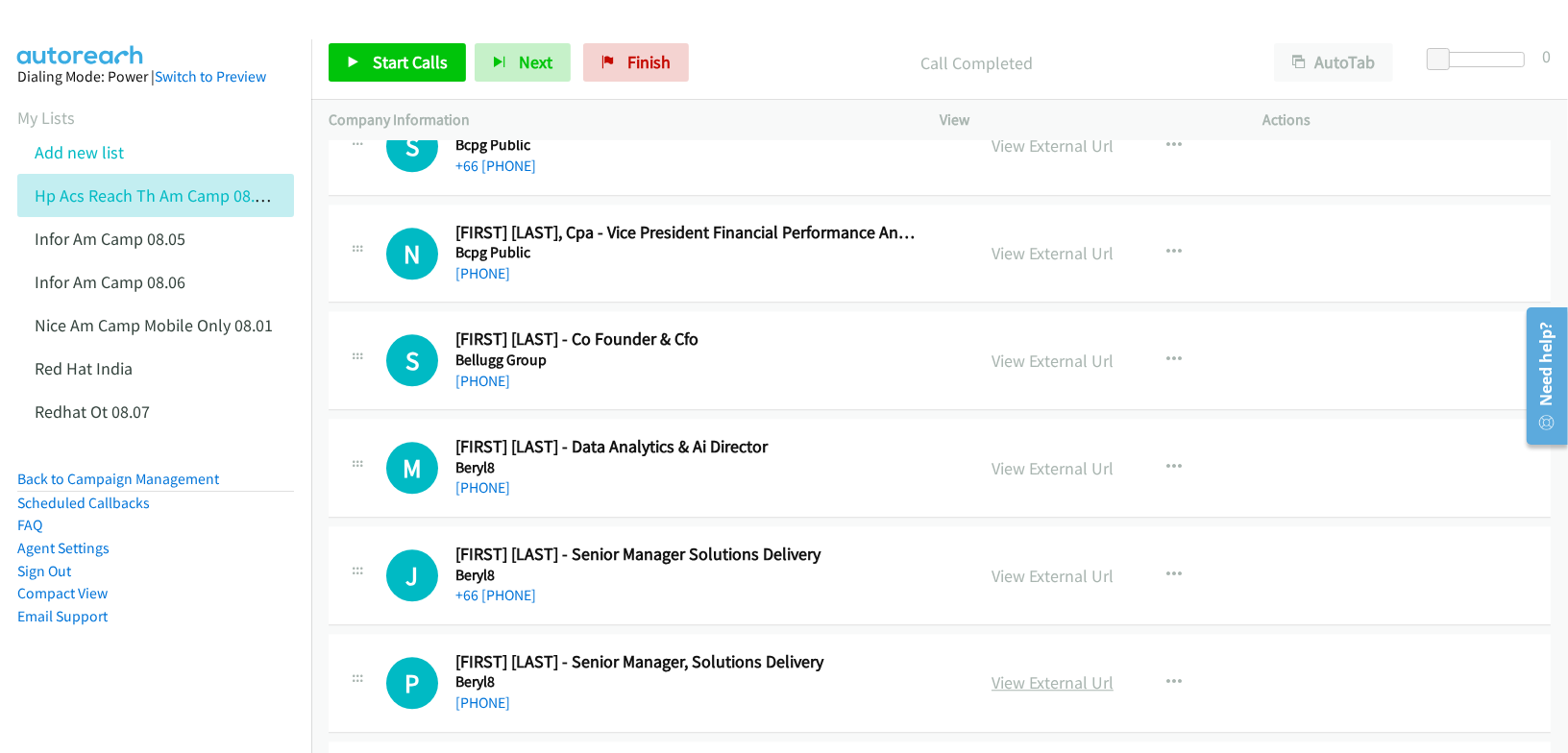 click on "View External Url" at bounding box center (1052, 682) 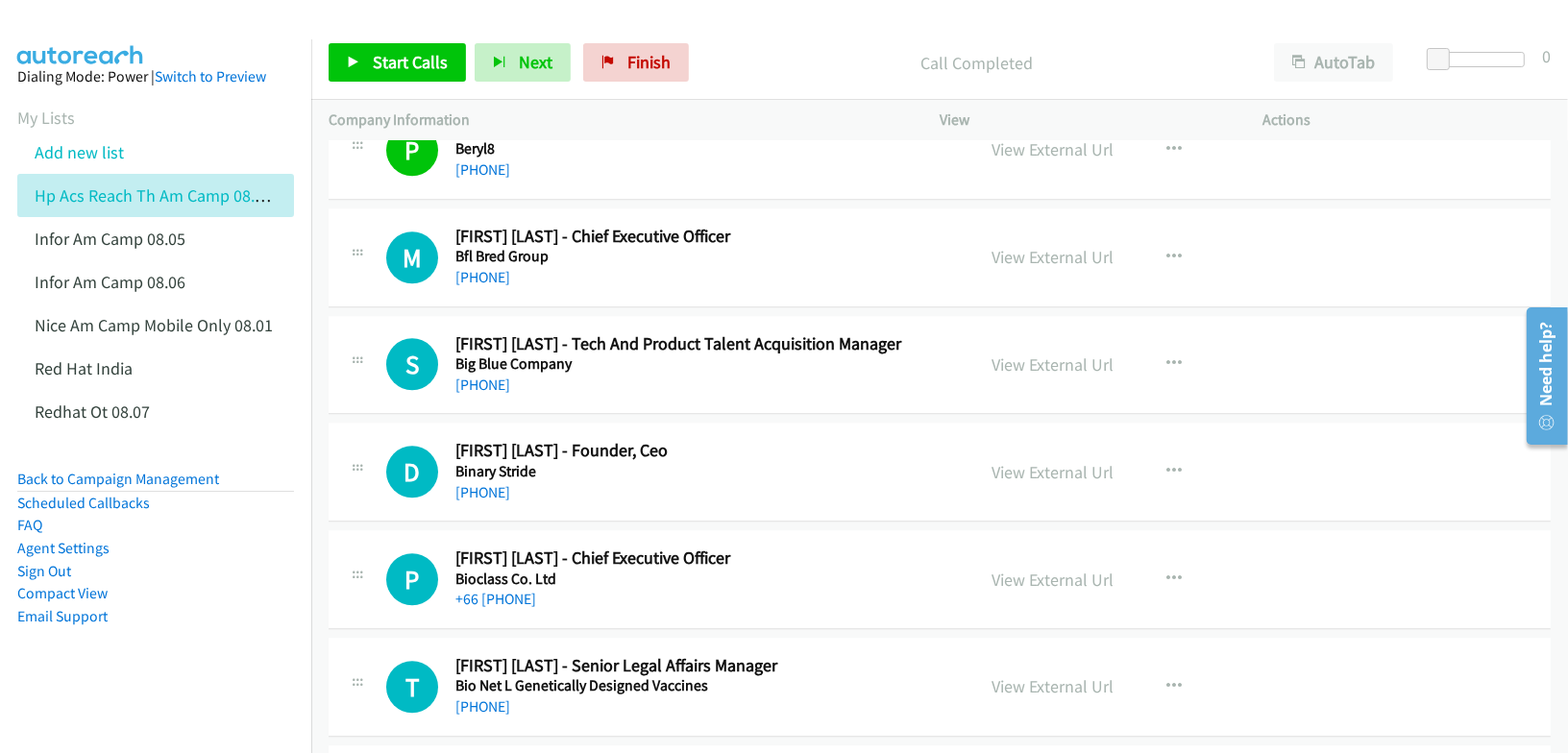 scroll, scrollTop: 5047, scrollLeft: 0, axis: vertical 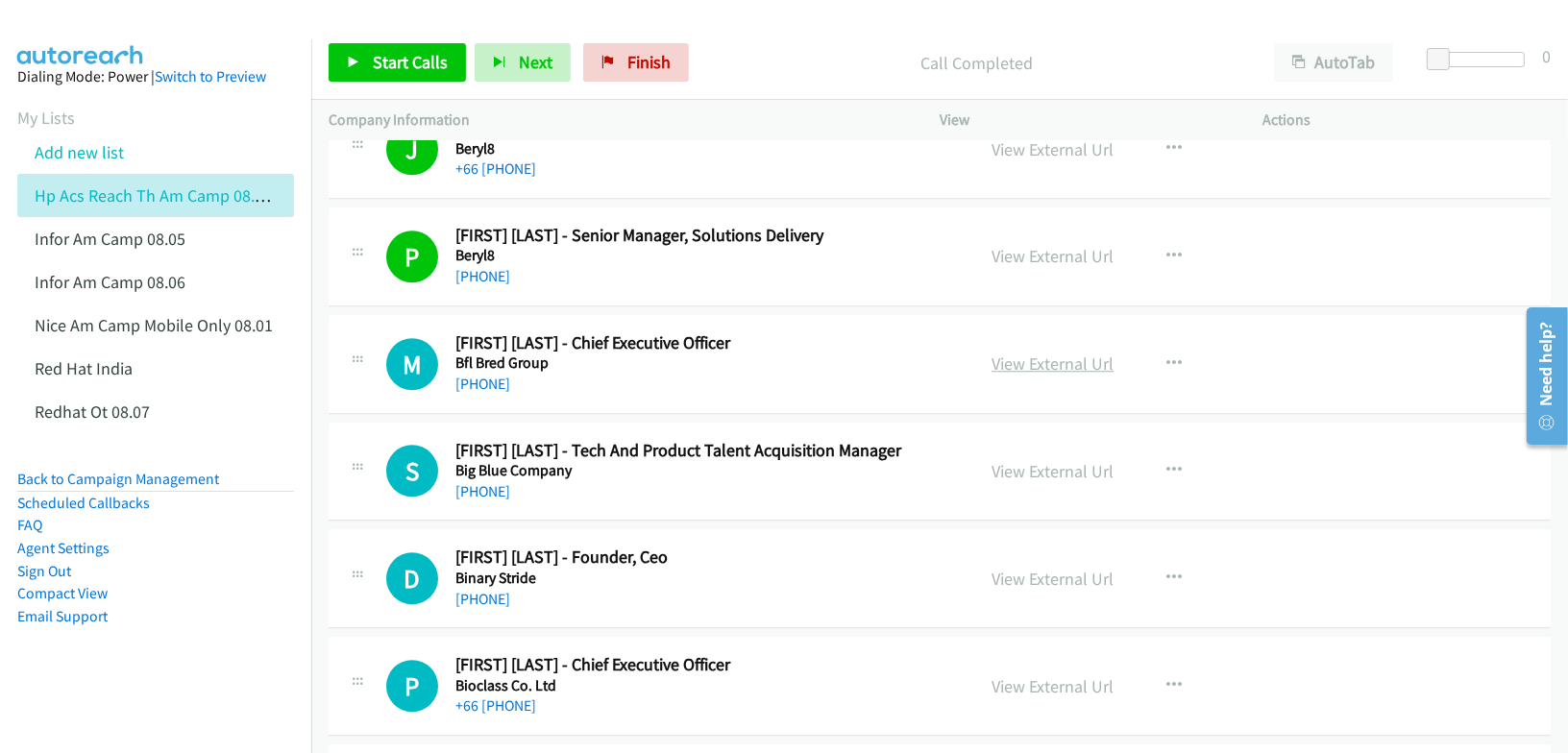 click on "View External Url" at bounding box center [1052, 363] 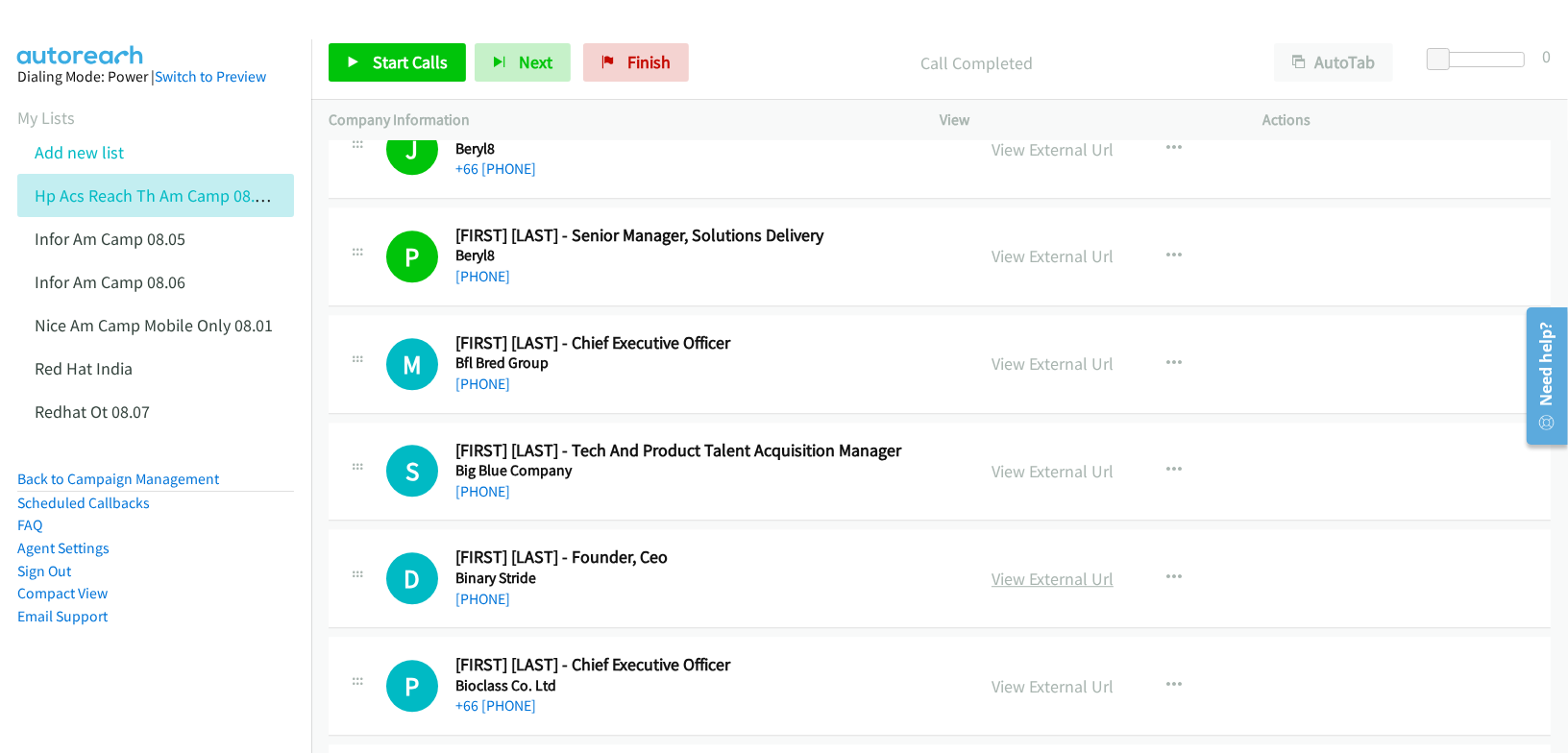 click on "View External Url" at bounding box center [1052, 578] 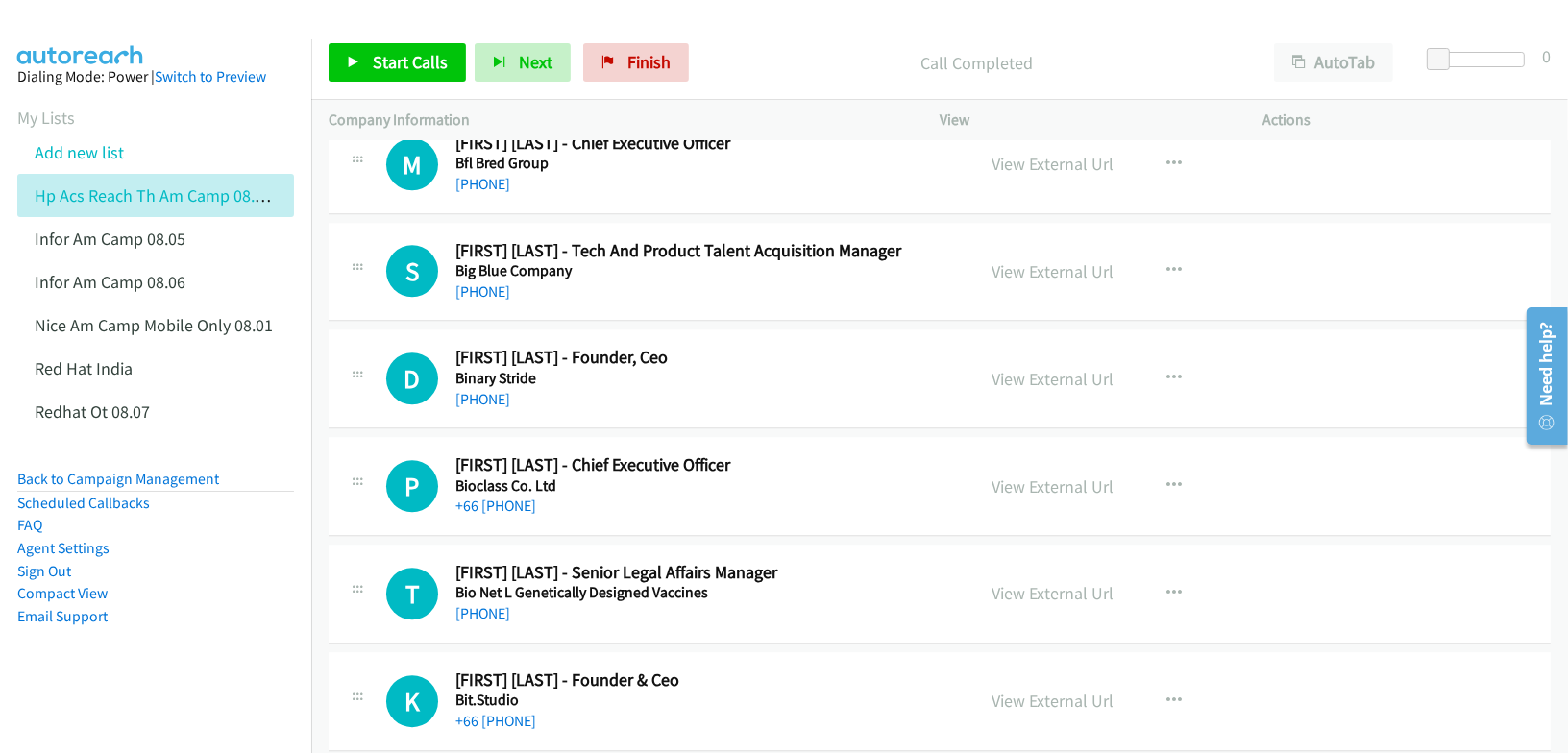 scroll, scrollTop: 5260, scrollLeft: 0, axis: vertical 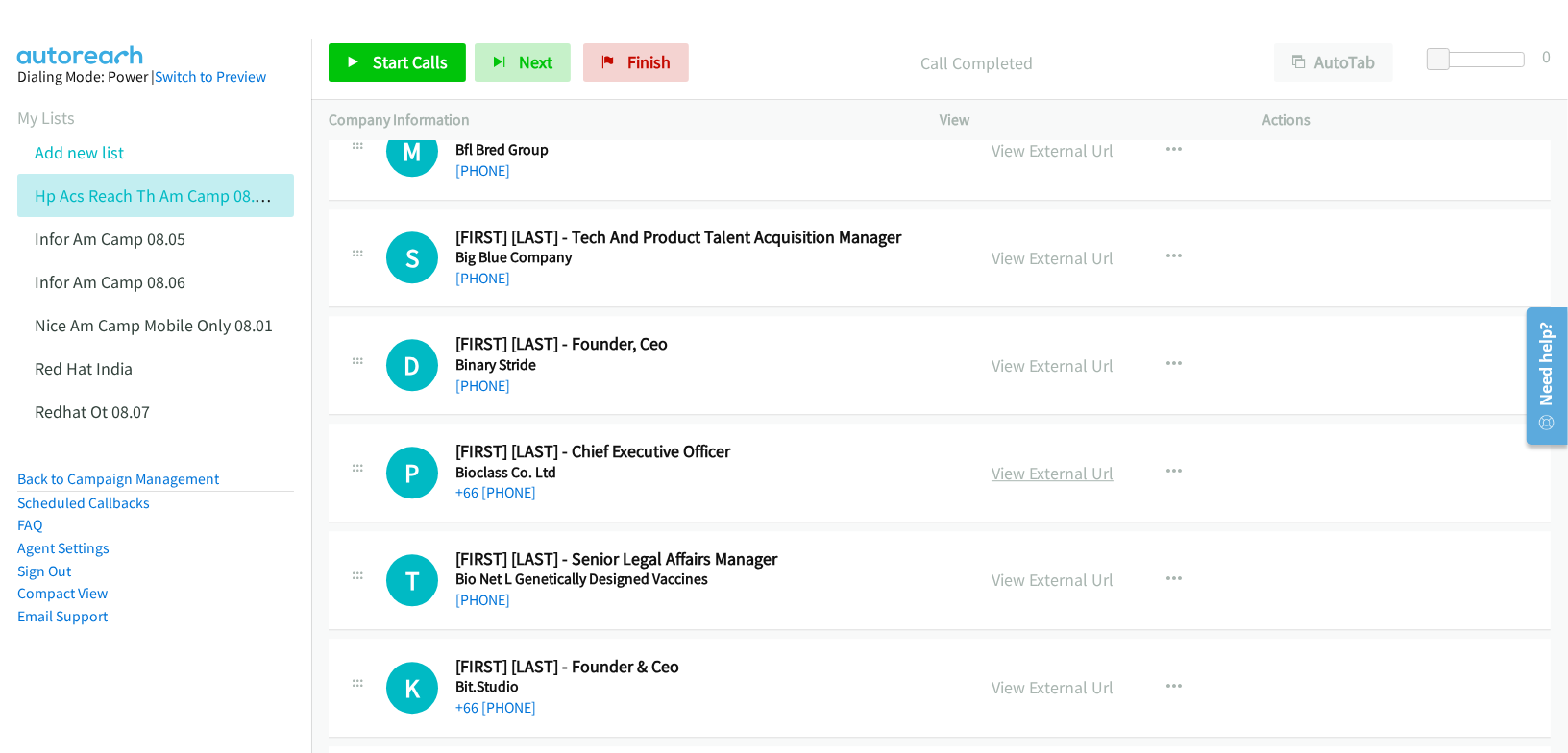 click on "View External Url" at bounding box center (1052, 473) 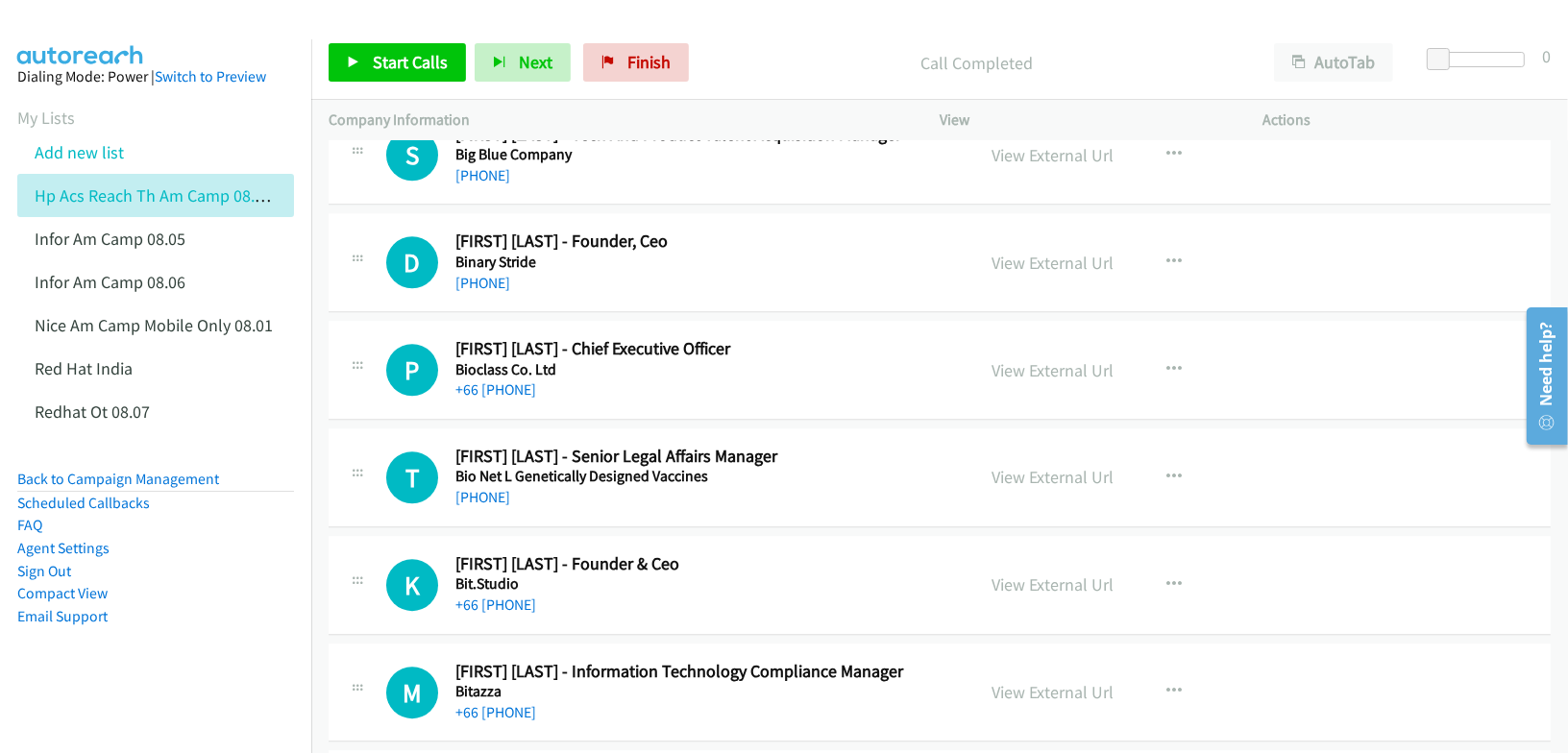 scroll, scrollTop: 5367, scrollLeft: 0, axis: vertical 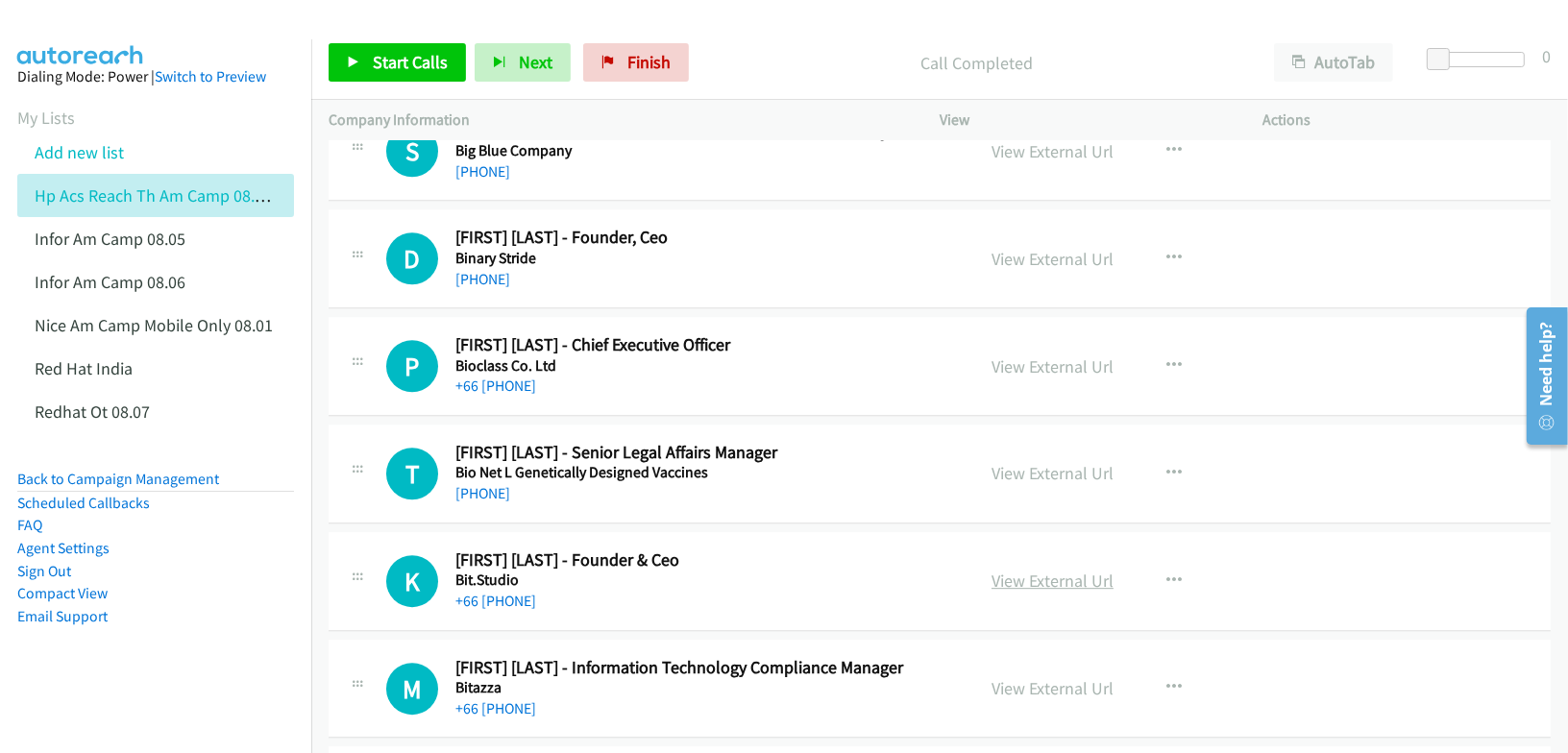 click on "View External Url" at bounding box center [1052, 580] 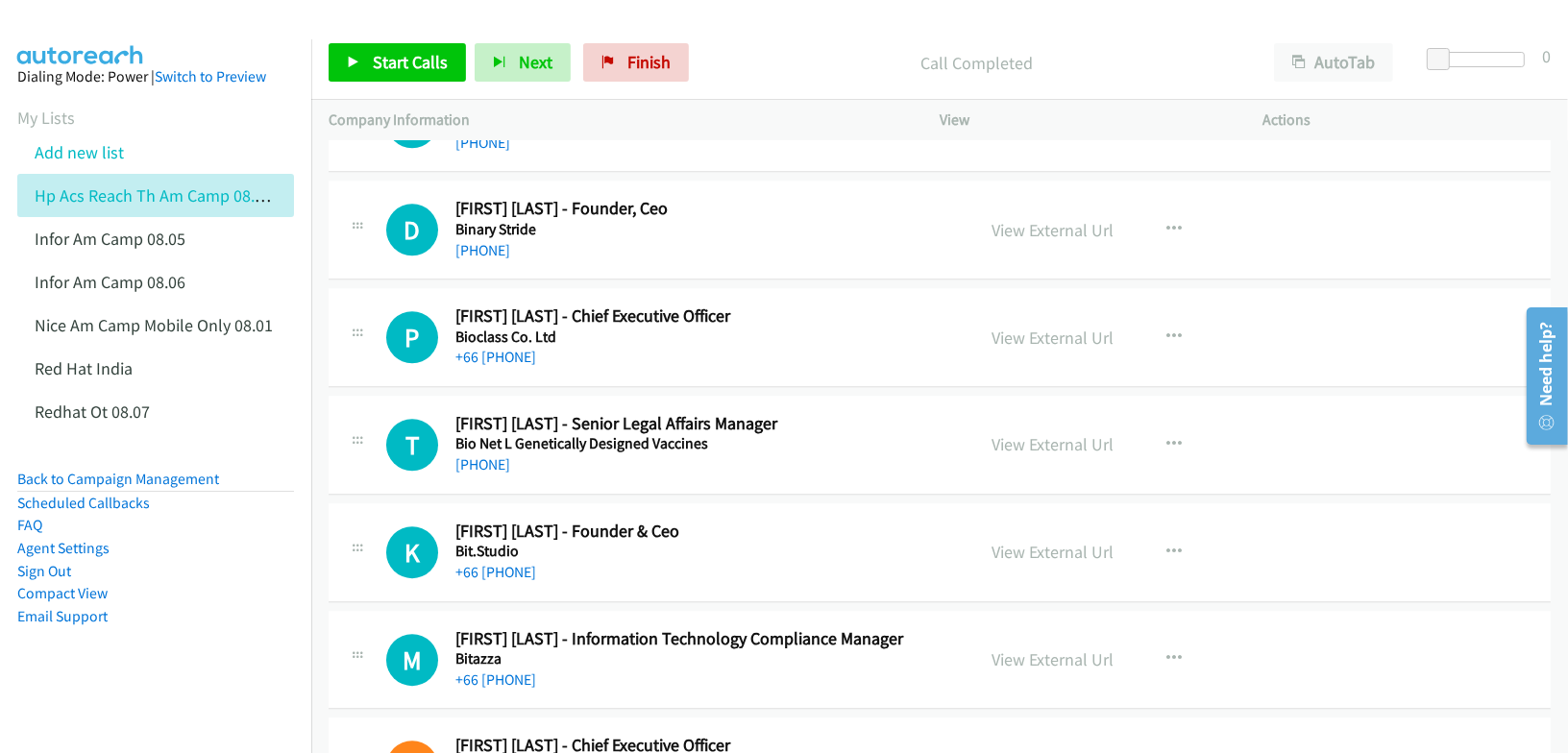 scroll, scrollTop: 5475, scrollLeft: 0, axis: vertical 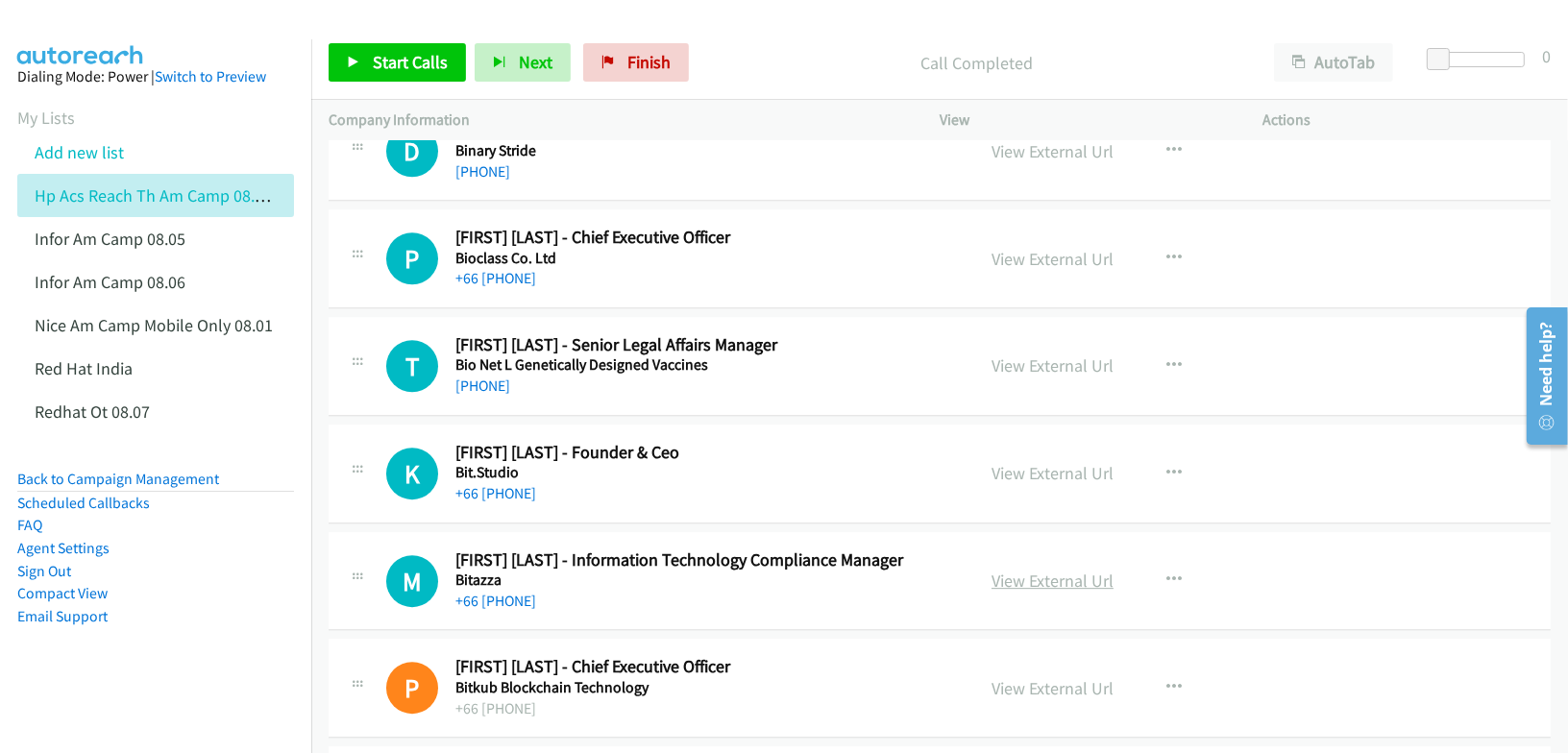click on "View External Url" at bounding box center (1052, 580) 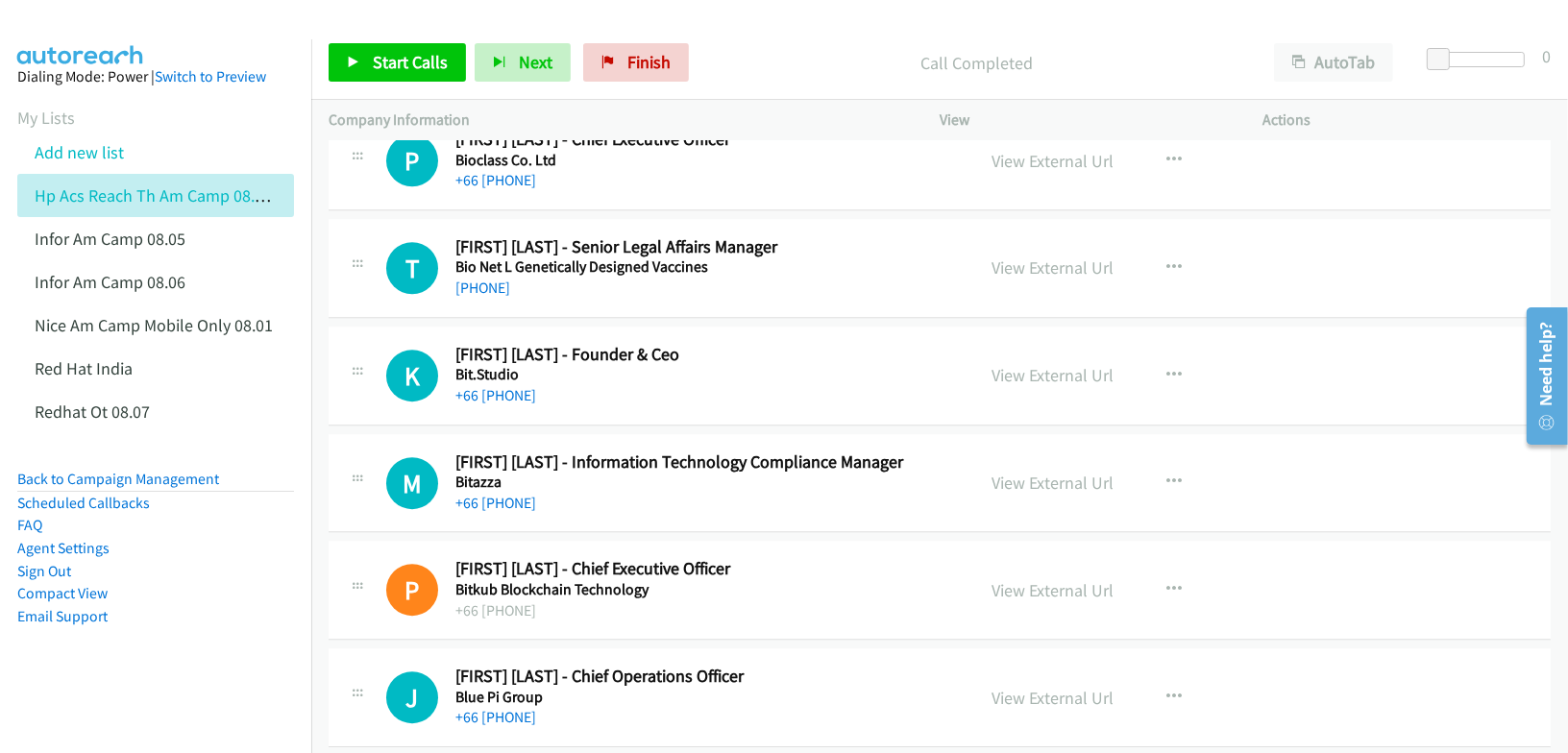 scroll, scrollTop: 5581, scrollLeft: 0, axis: vertical 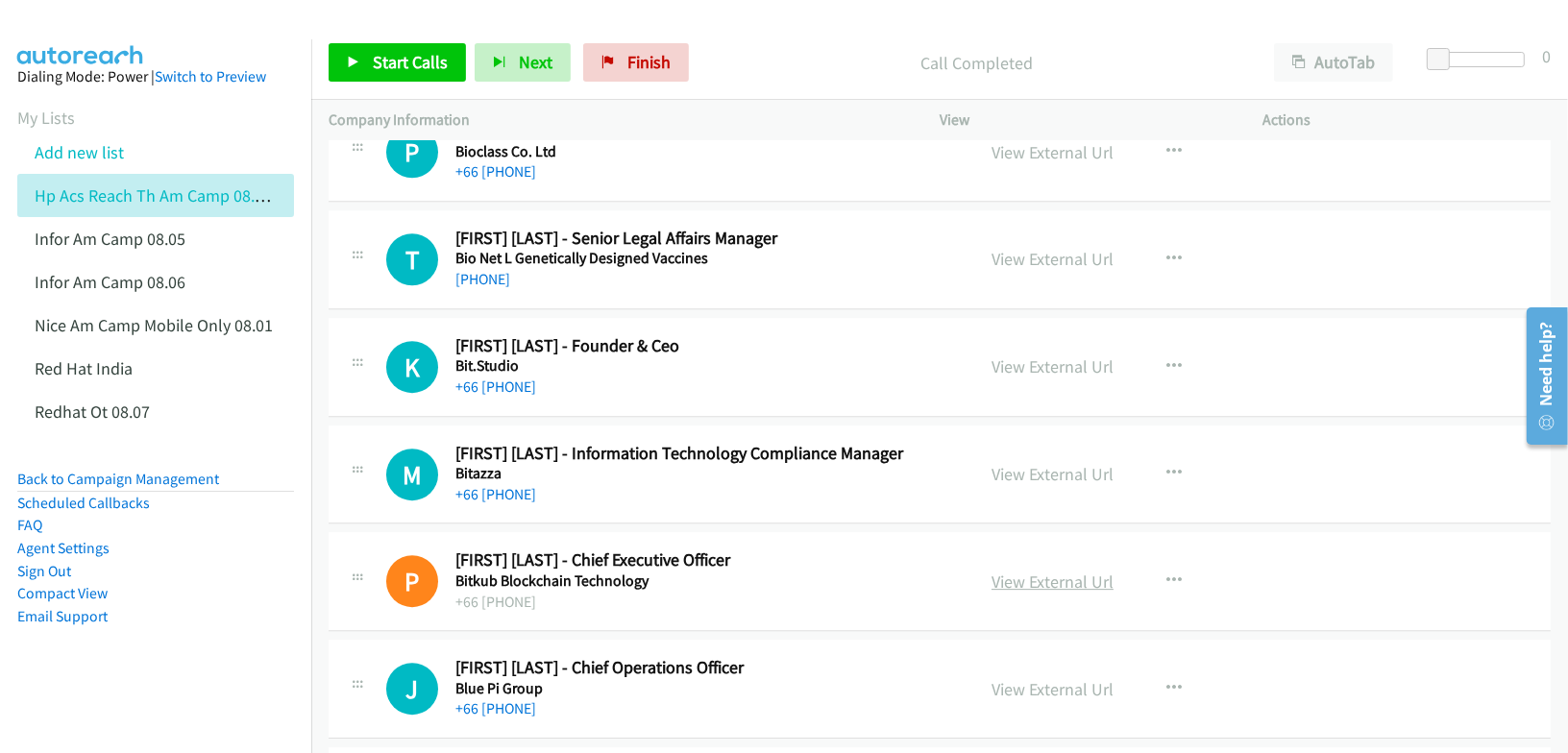 click on "View External Url" at bounding box center (1052, 581) 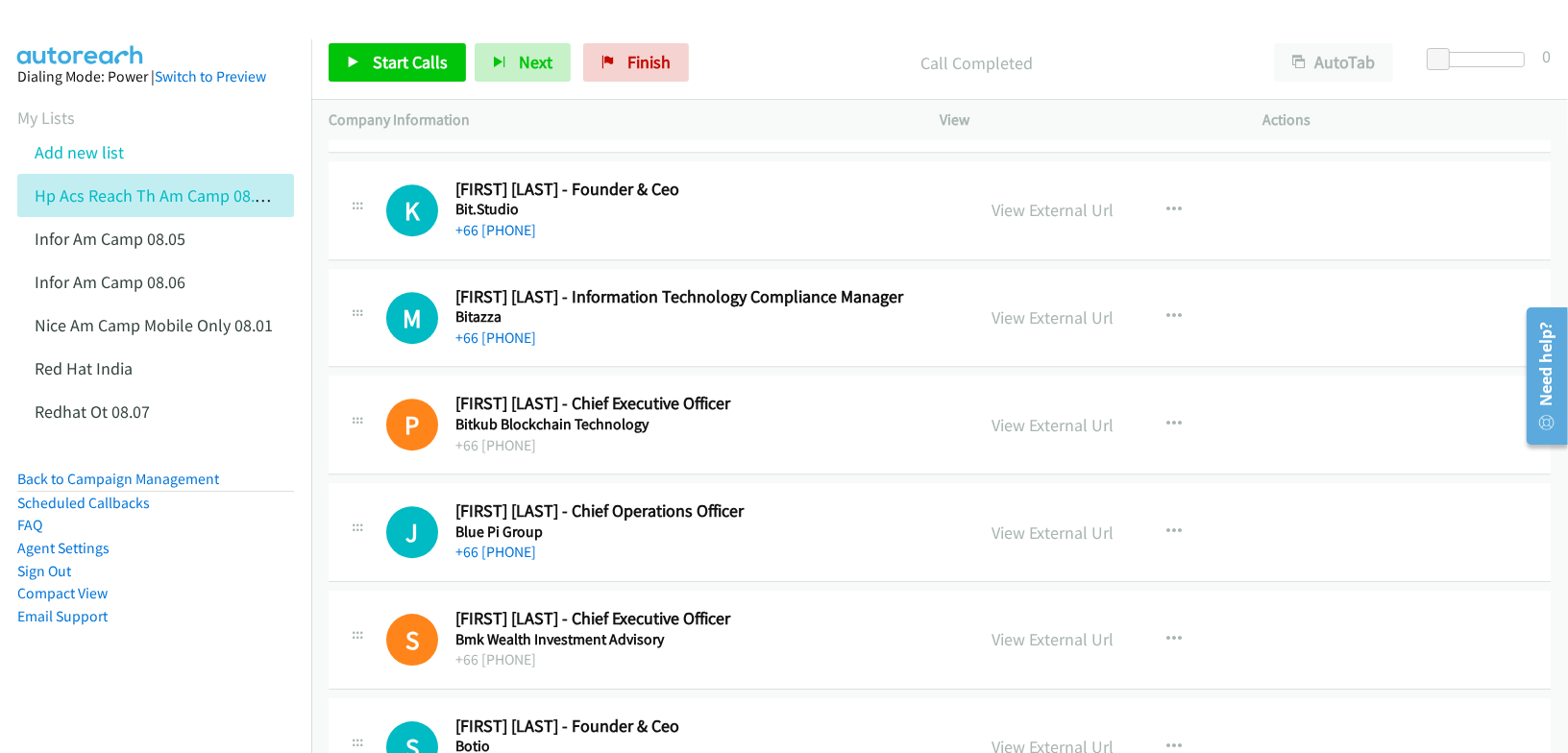 scroll, scrollTop: 5794, scrollLeft: 0, axis: vertical 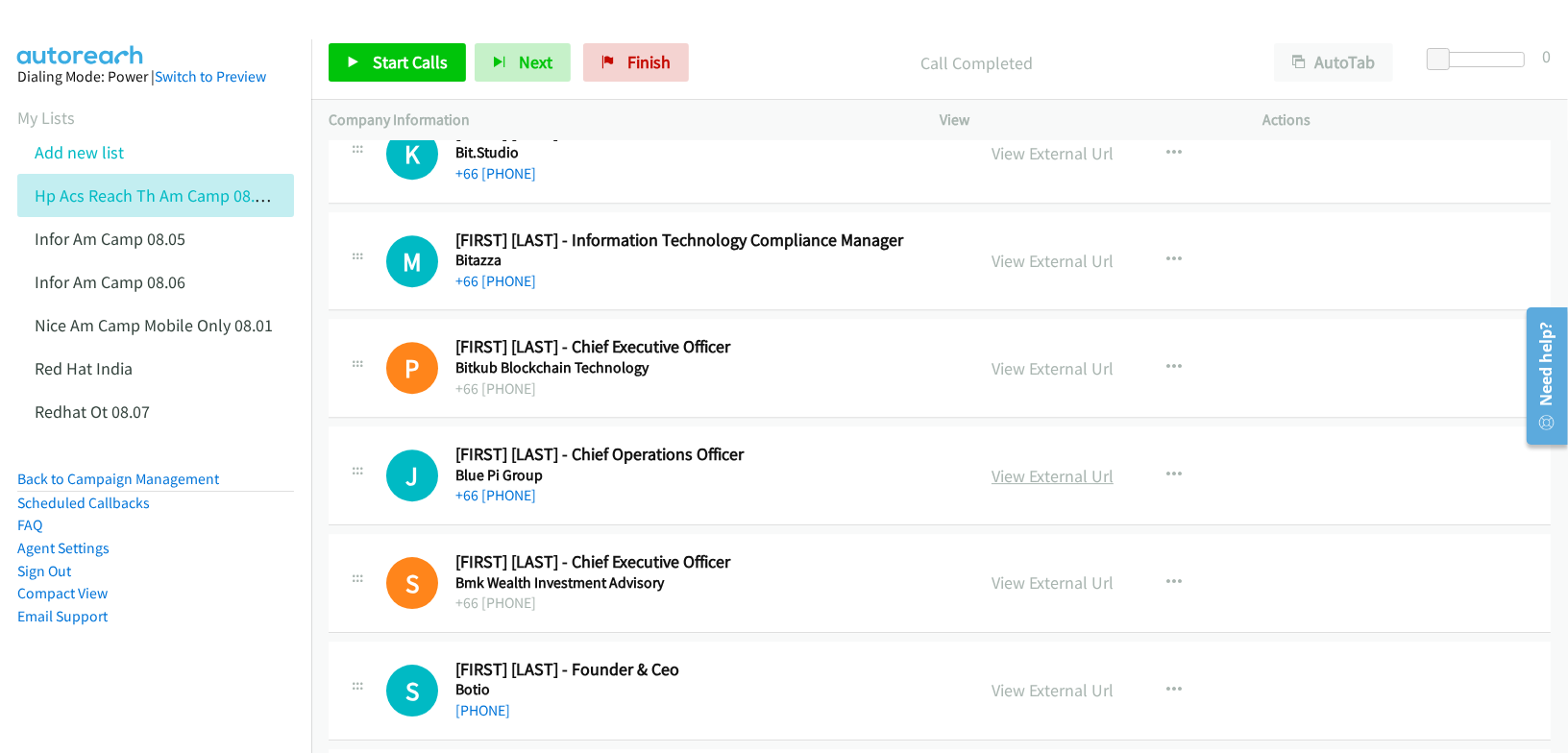 click on "View External Url" at bounding box center [1052, 475] 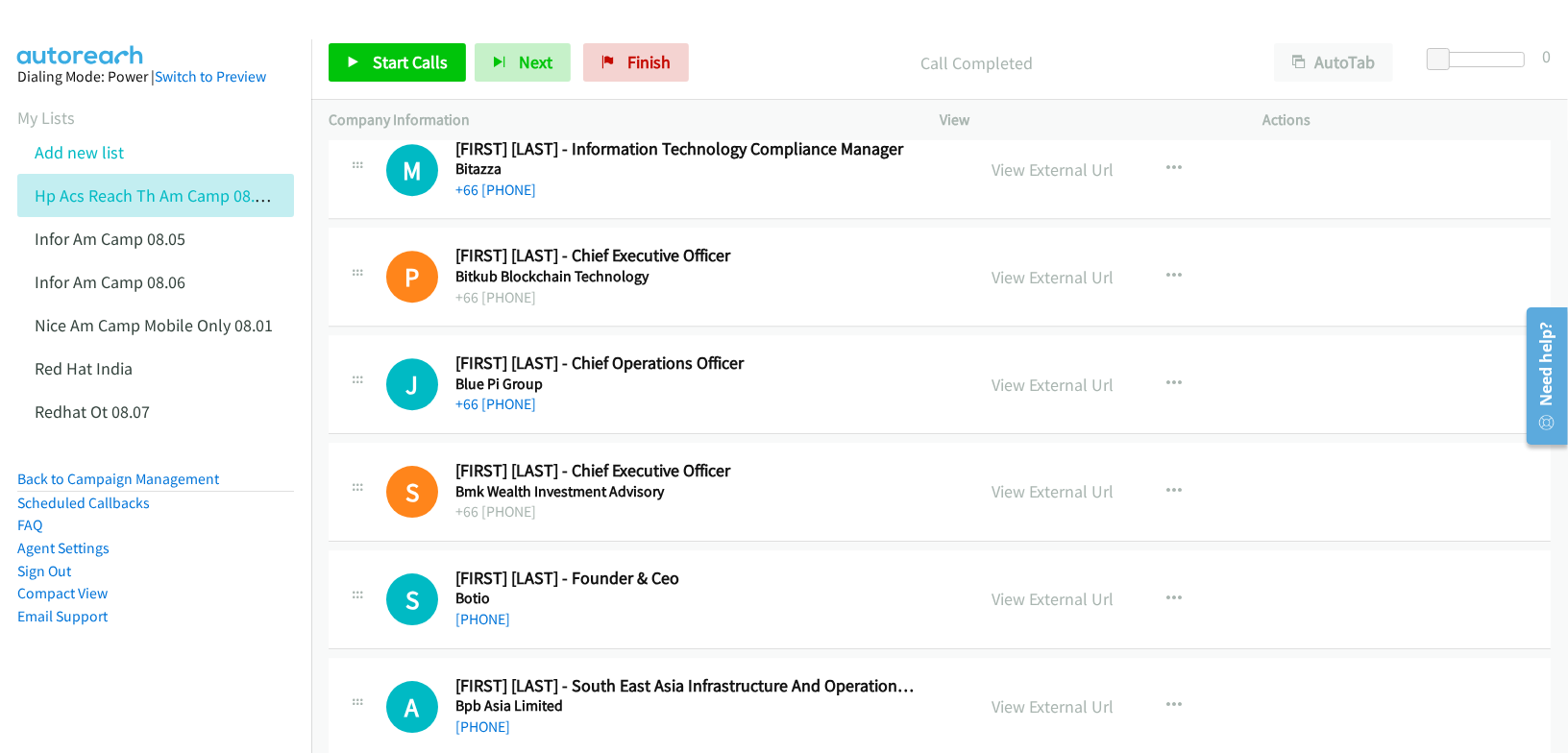 scroll, scrollTop: 5901, scrollLeft: 0, axis: vertical 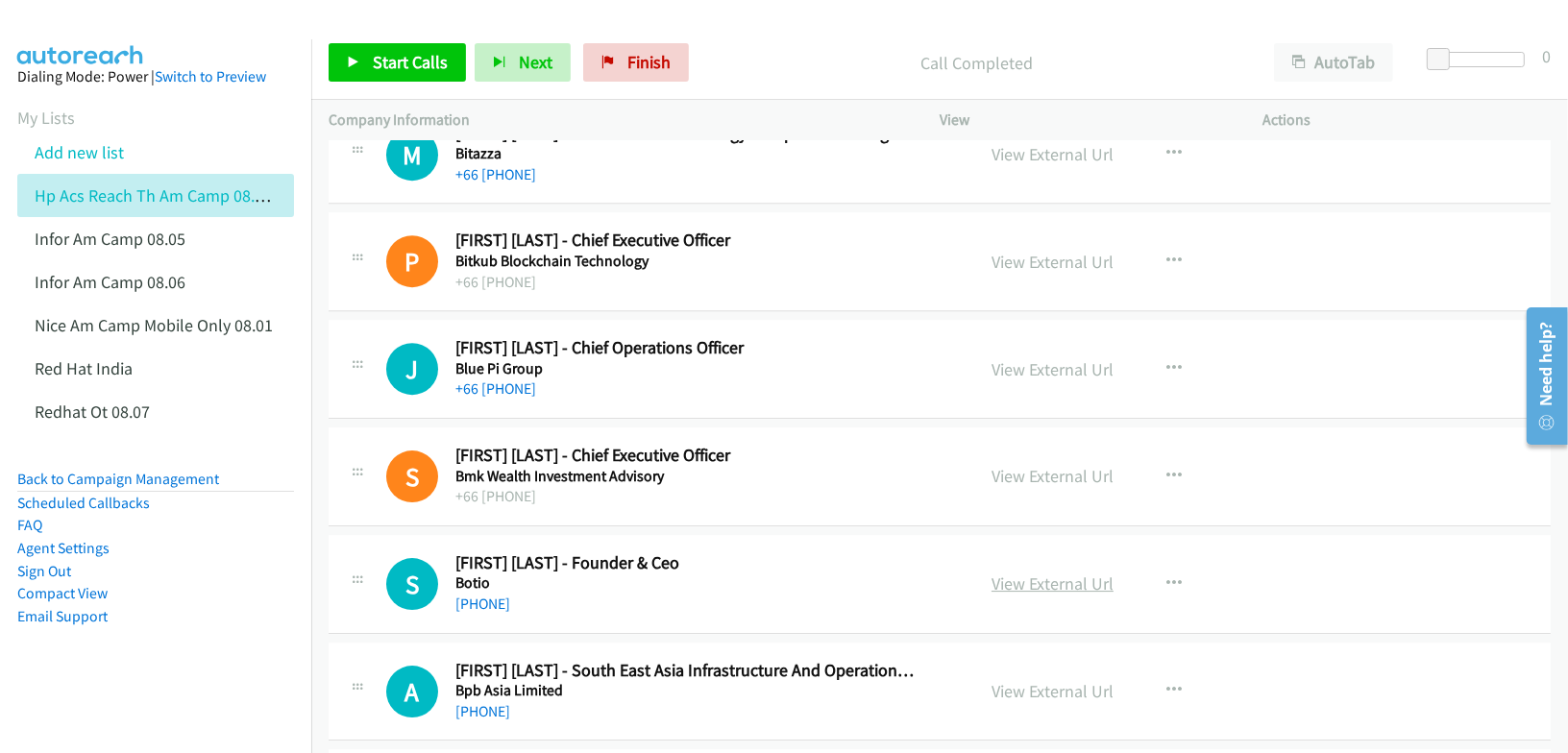click on "View External Url" at bounding box center [1052, 583] 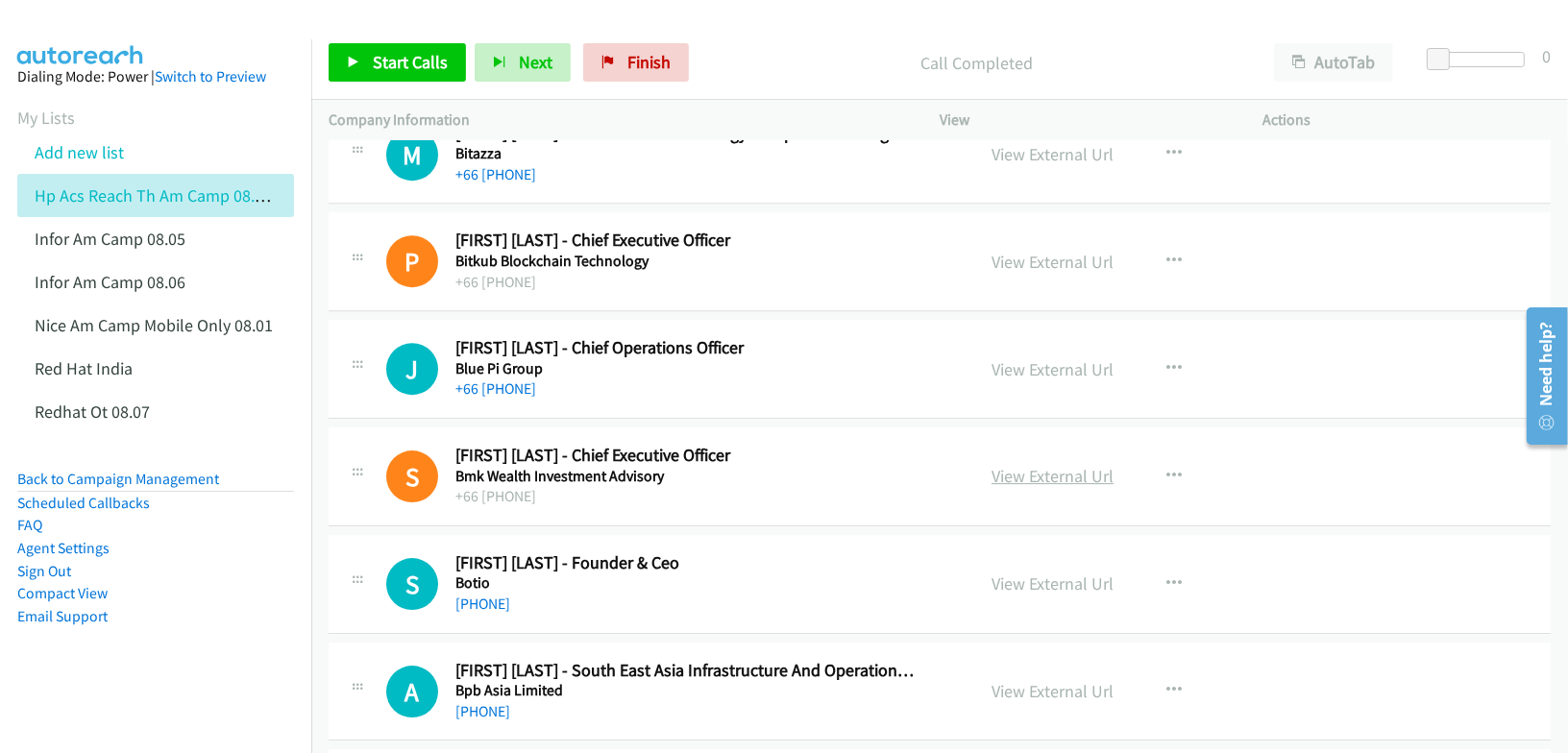 click on "View External Url" at bounding box center (1052, 475) 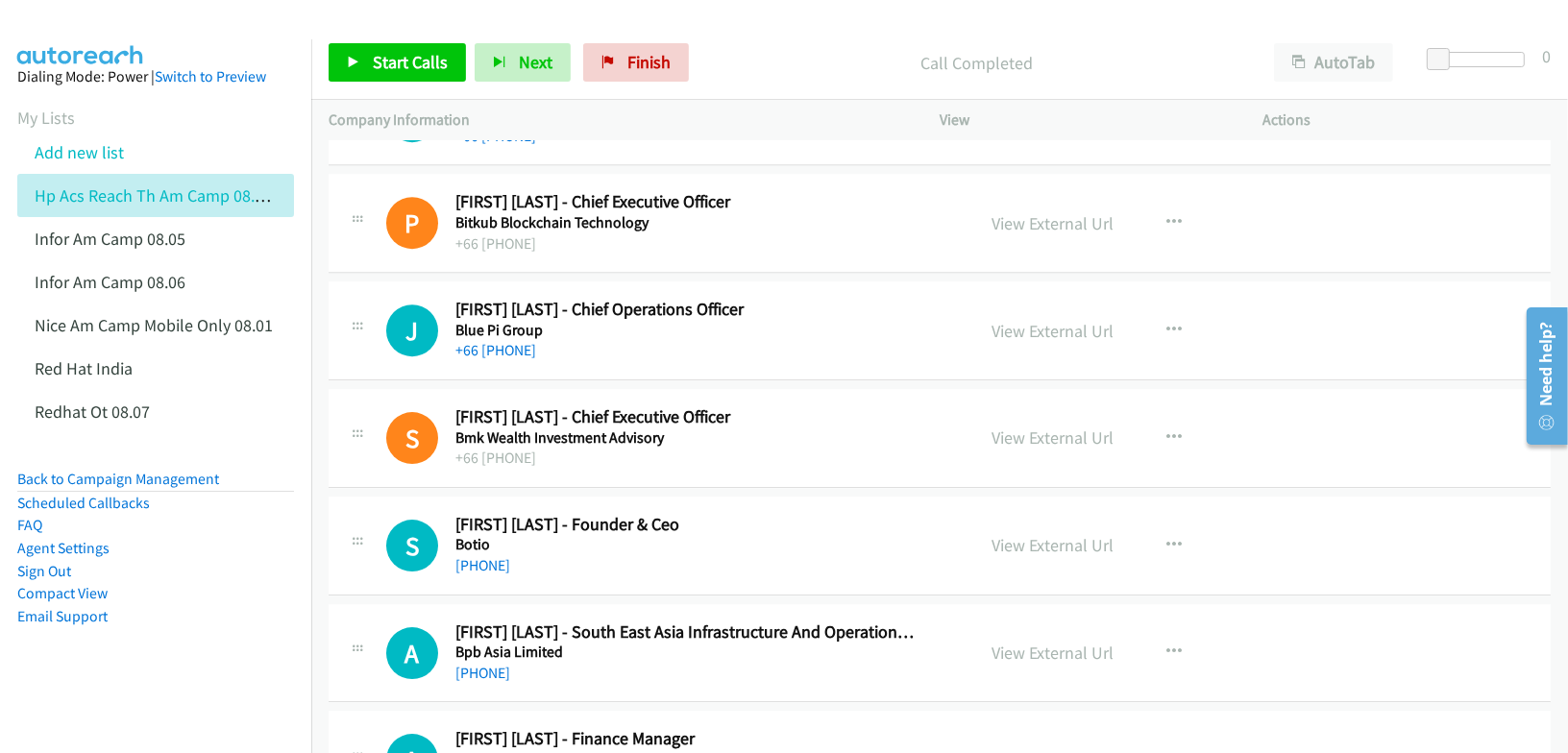 scroll, scrollTop: 6008, scrollLeft: 0, axis: vertical 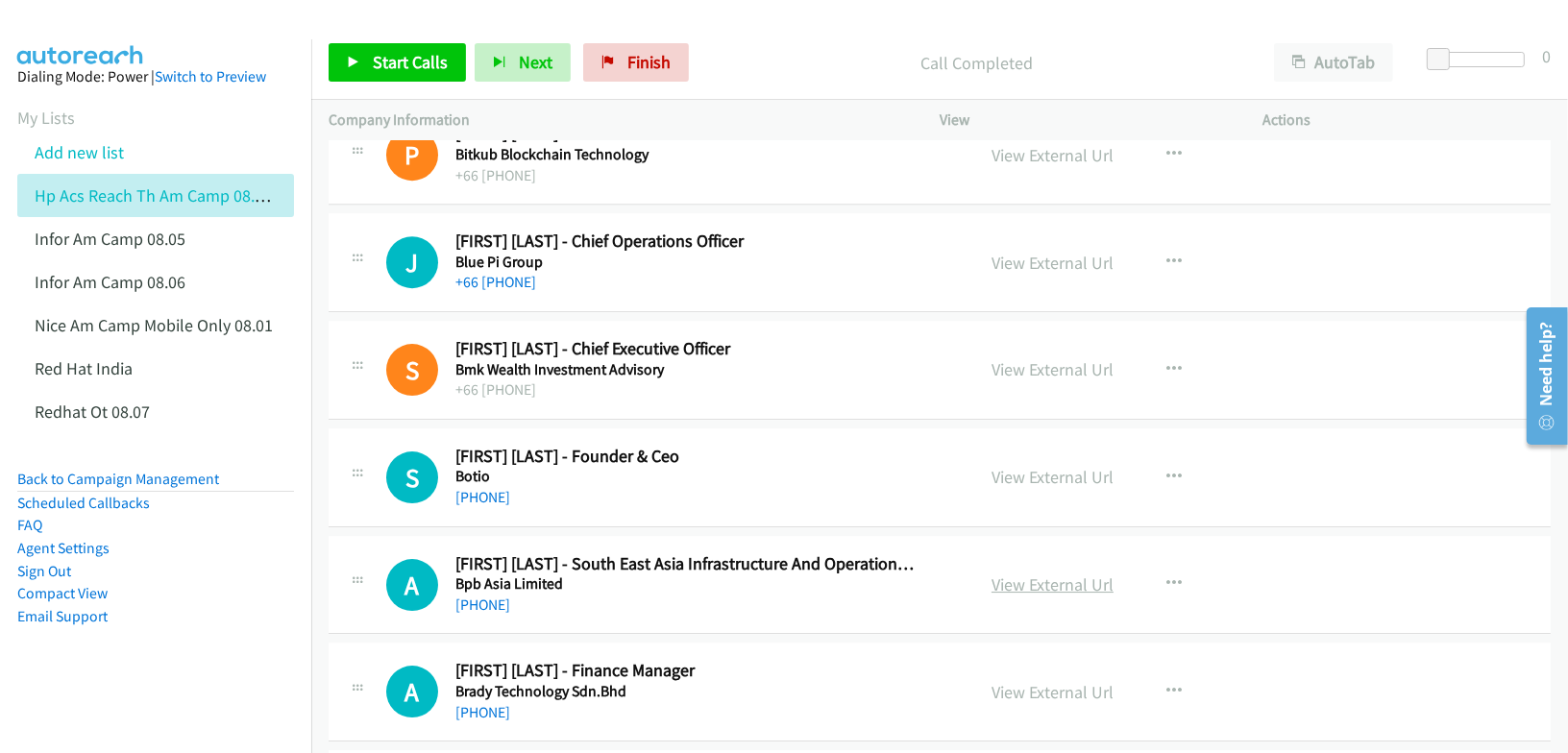 click on "View External Url" at bounding box center [1052, 584] 